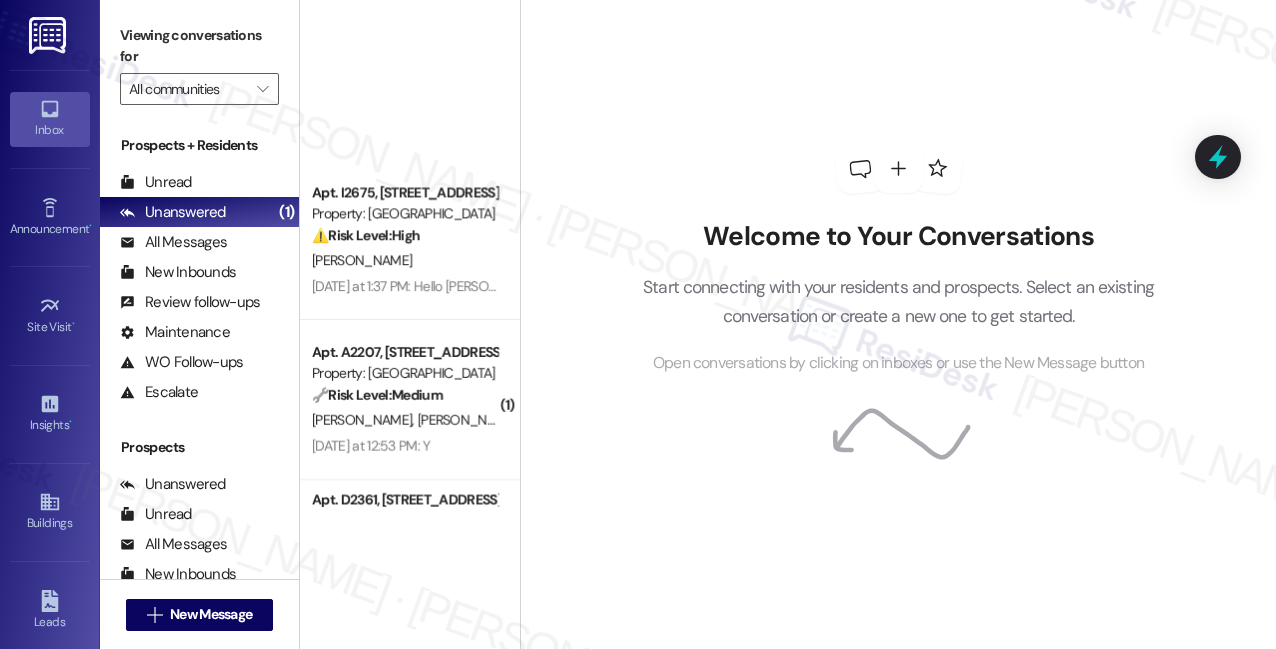 scroll, scrollTop: 0, scrollLeft: 0, axis: both 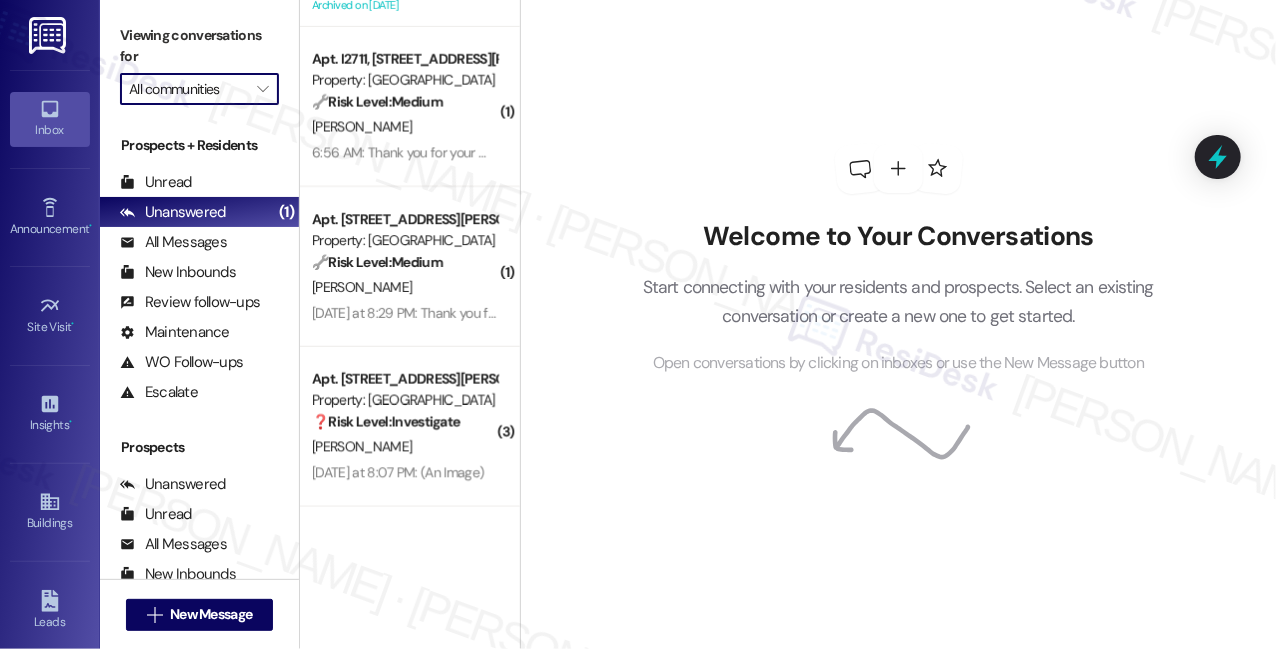 click on "All communities" at bounding box center (188, 89) 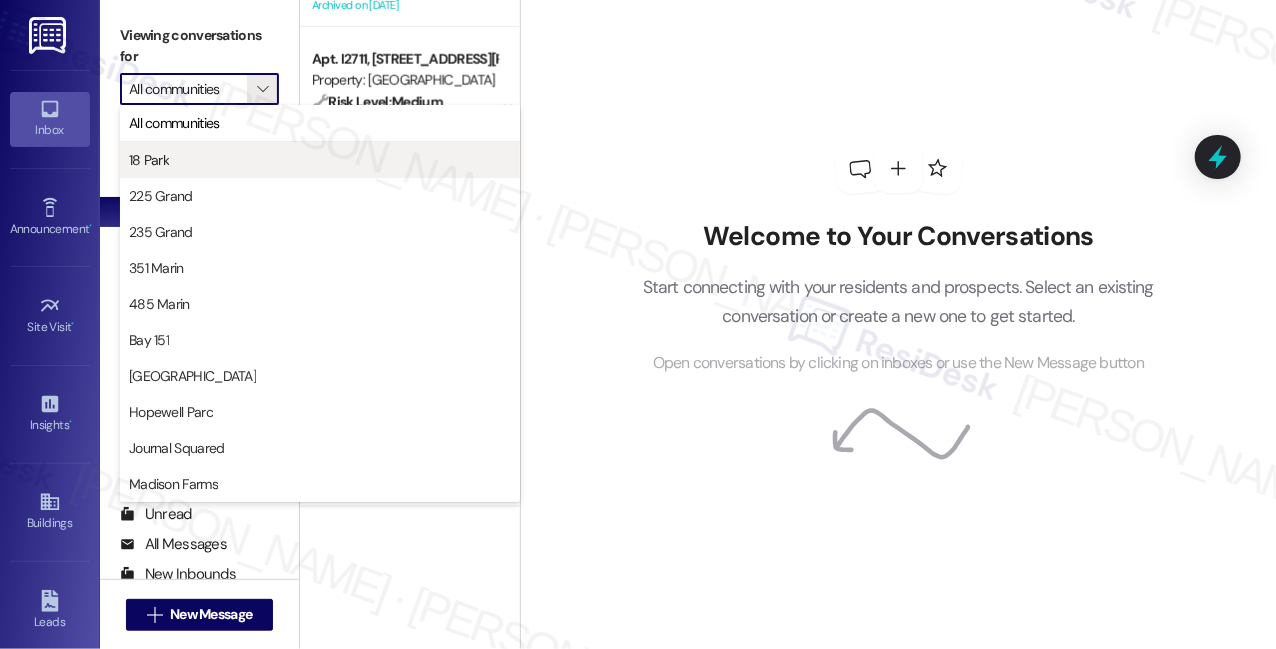 click on "18 Park" at bounding box center [320, 160] 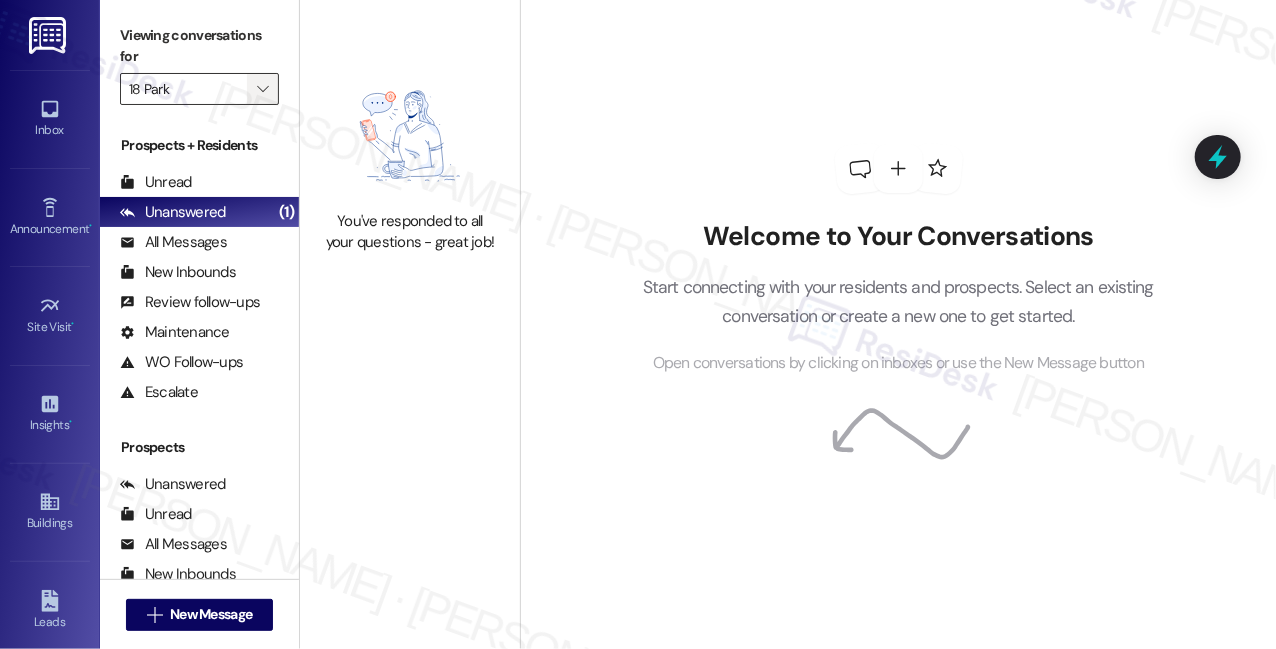 click on "" at bounding box center [262, 89] 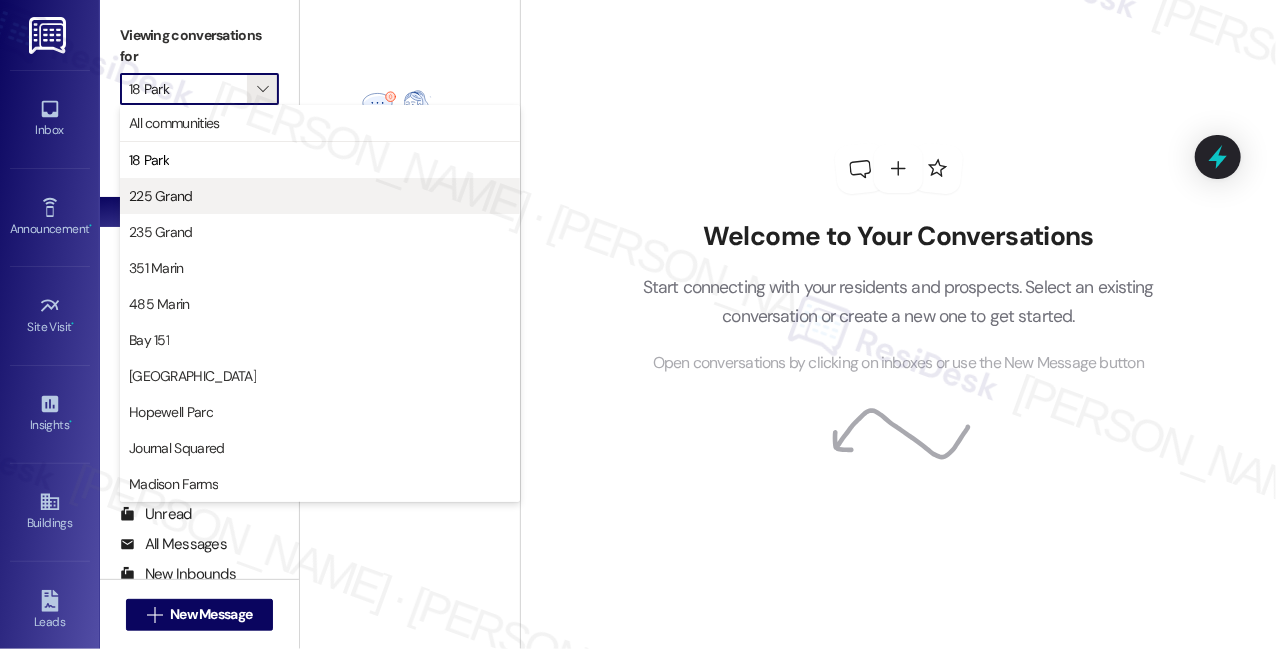 click on "225 Grand" at bounding box center [320, 196] 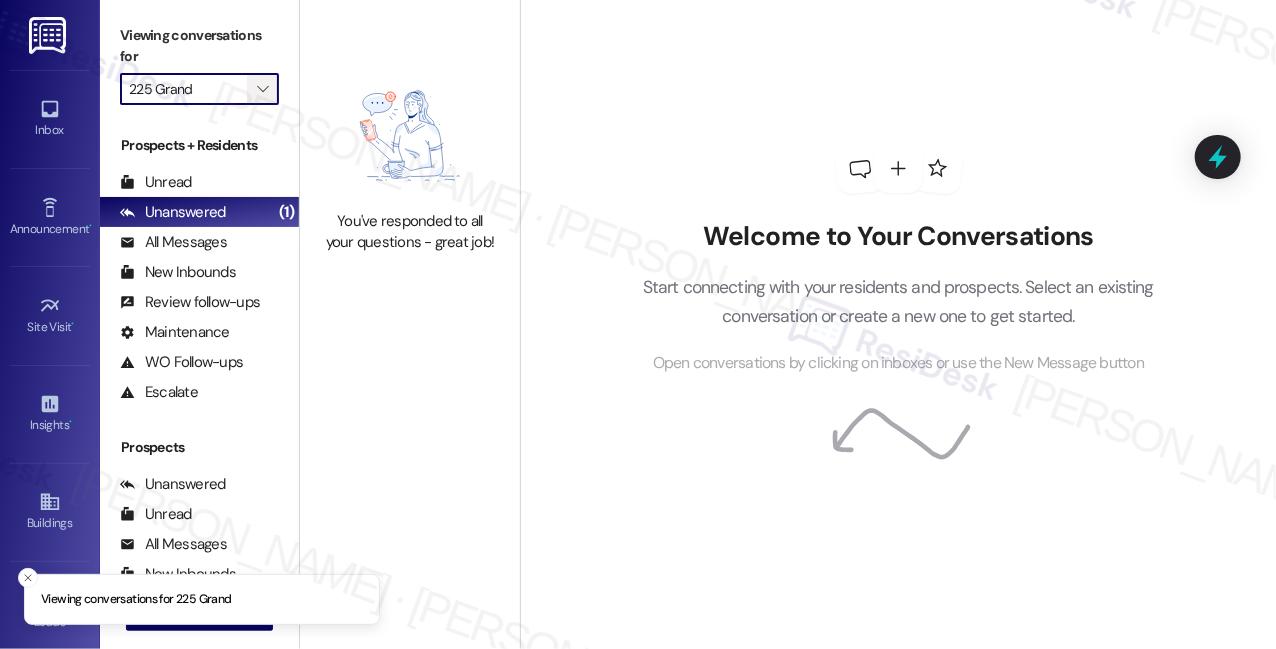 click on "" at bounding box center [262, 89] 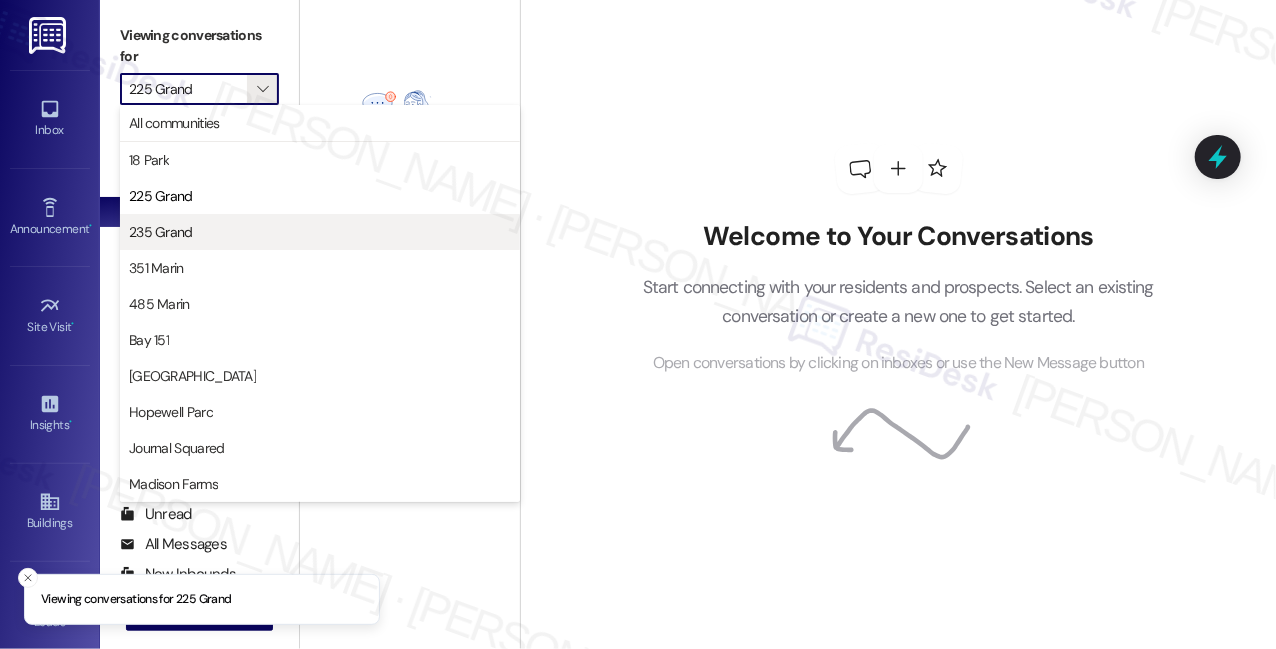 click on "235 Grand" at bounding box center [320, 232] 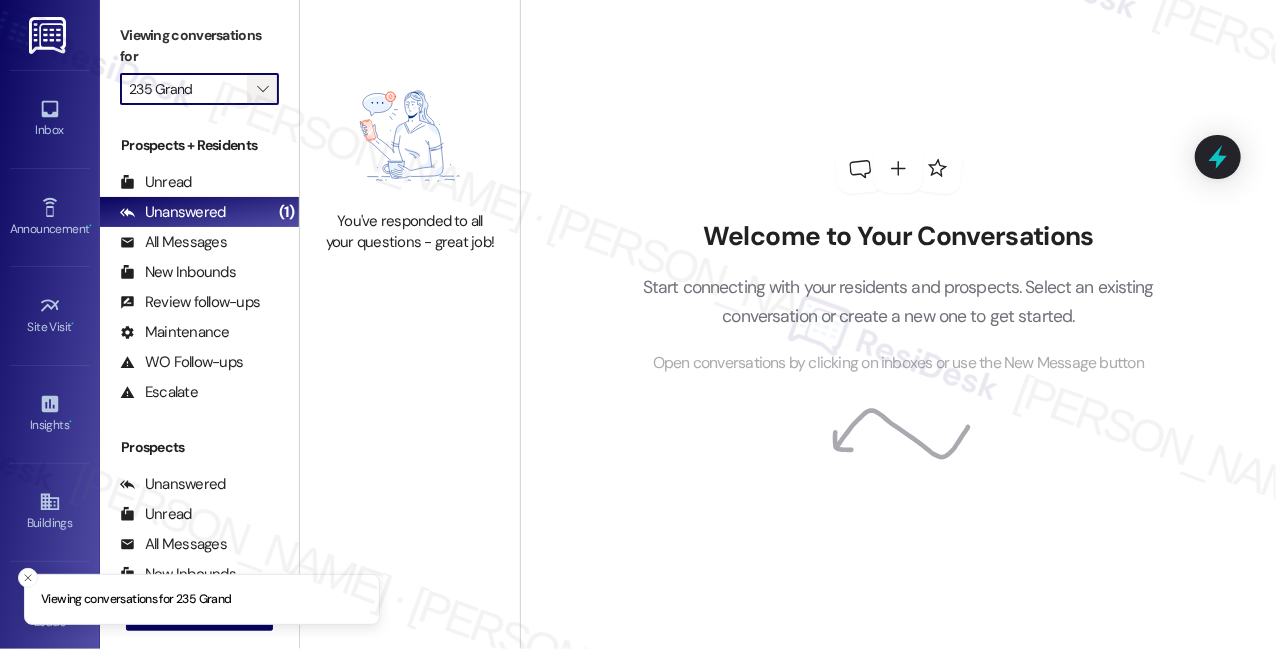click on "" at bounding box center (262, 89) 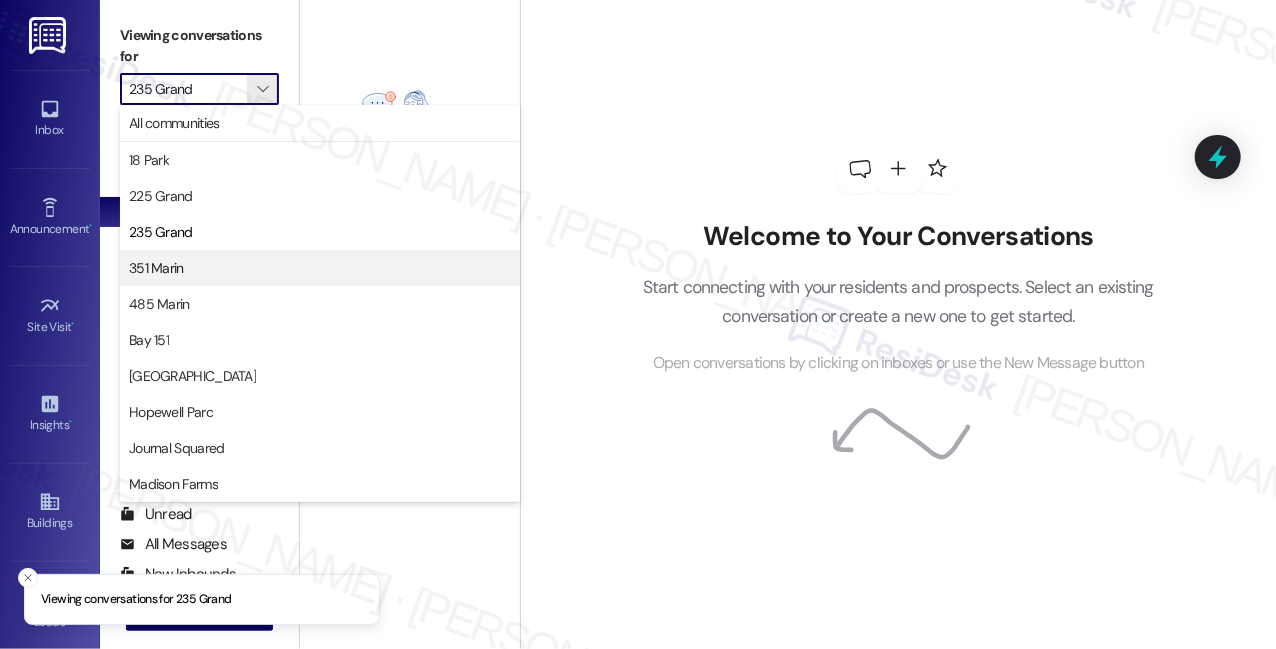 click on "351 Marin" at bounding box center [320, 268] 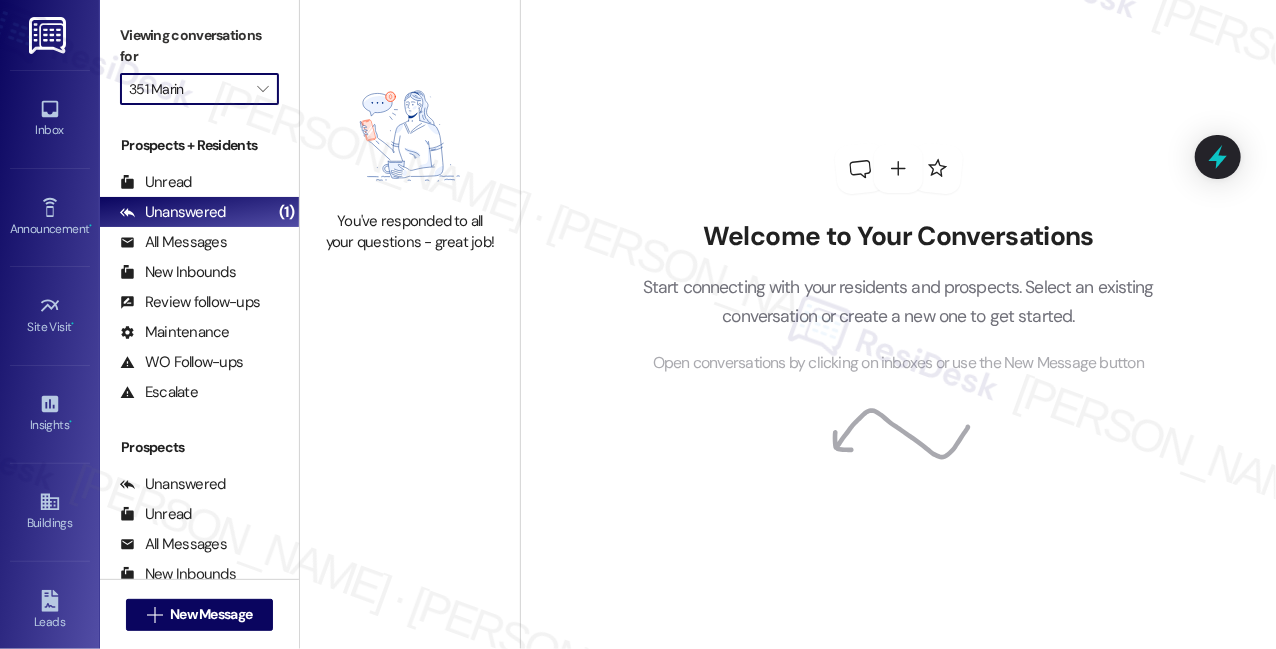 click on "351 Marin" at bounding box center [188, 89] 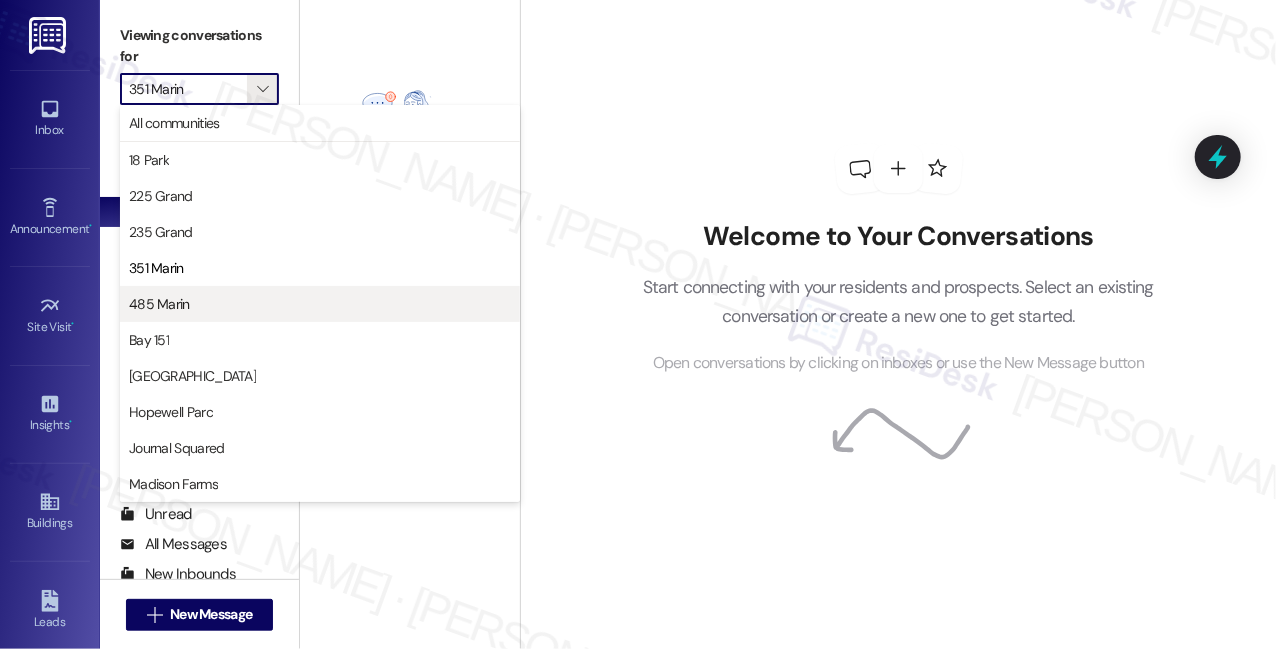 click on "485 Marin" at bounding box center (320, 304) 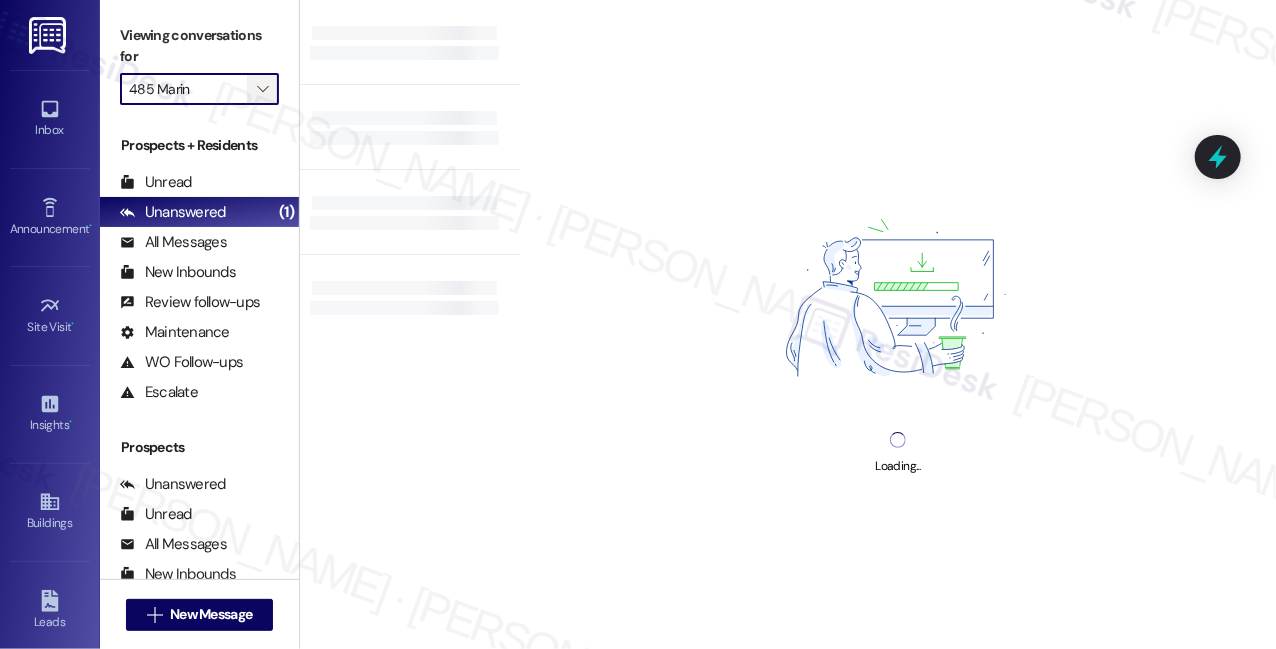 click on "" at bounding box center (263, 89) 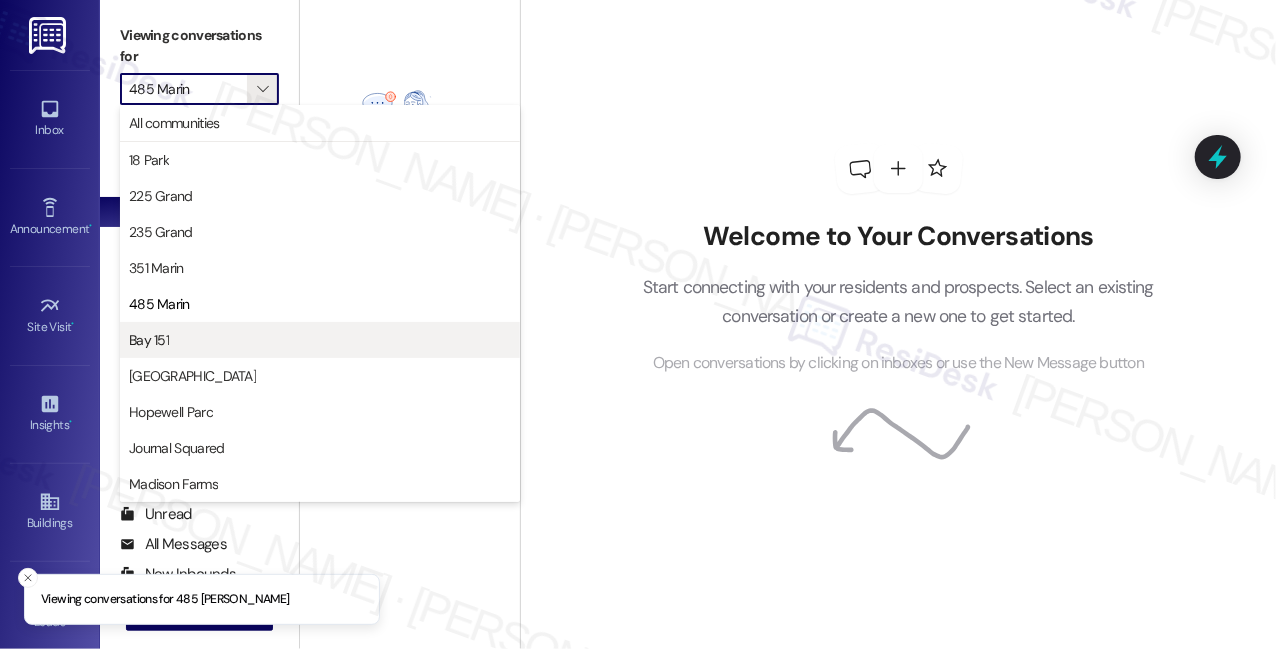 click on "Bay 151" at bounding box center [320, 340] 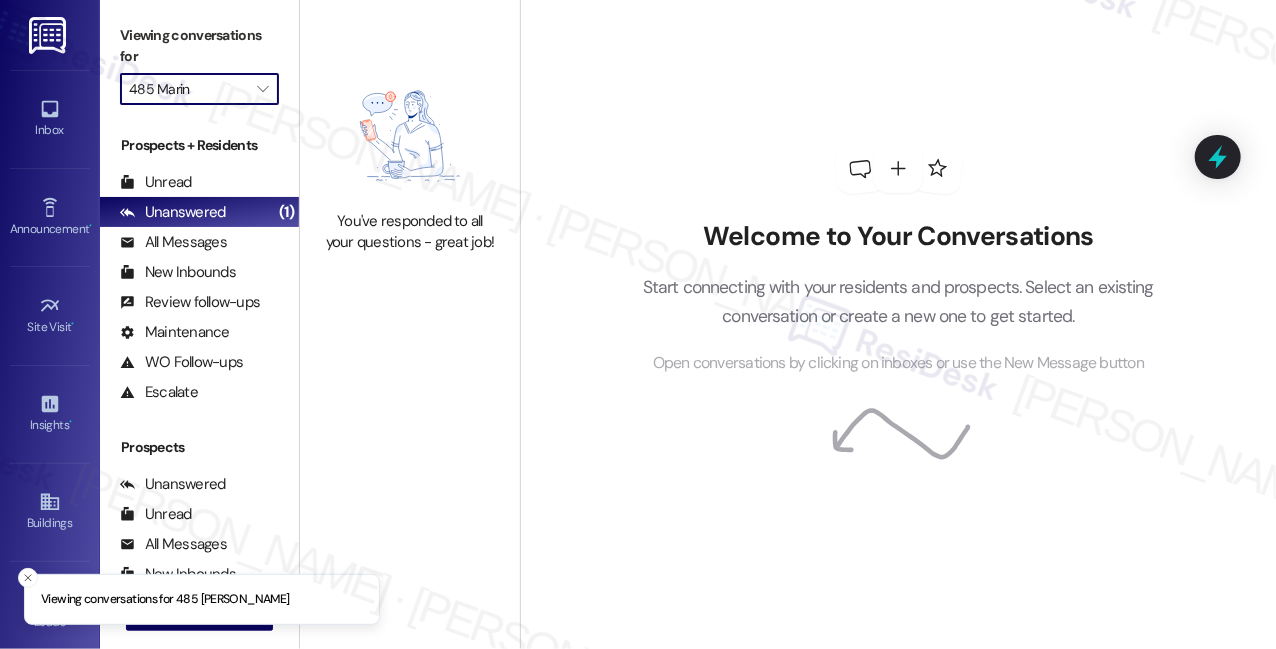 type on "Bay 151" 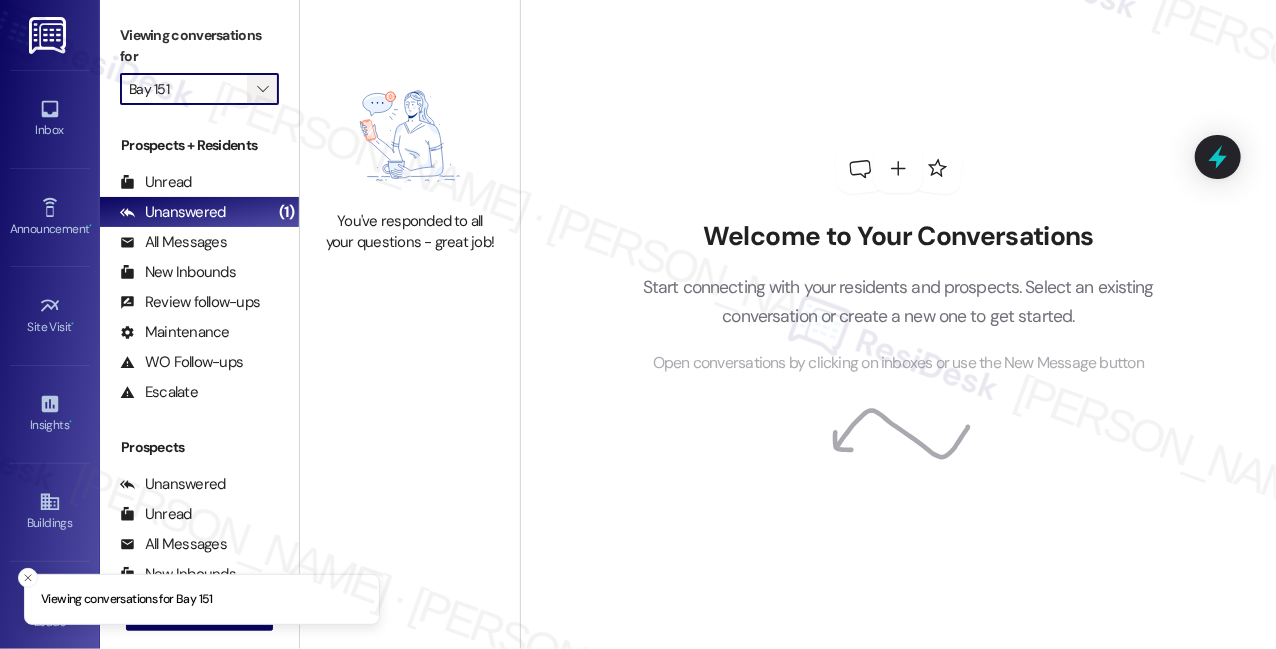 click on "" at bounding box center [262, 89] 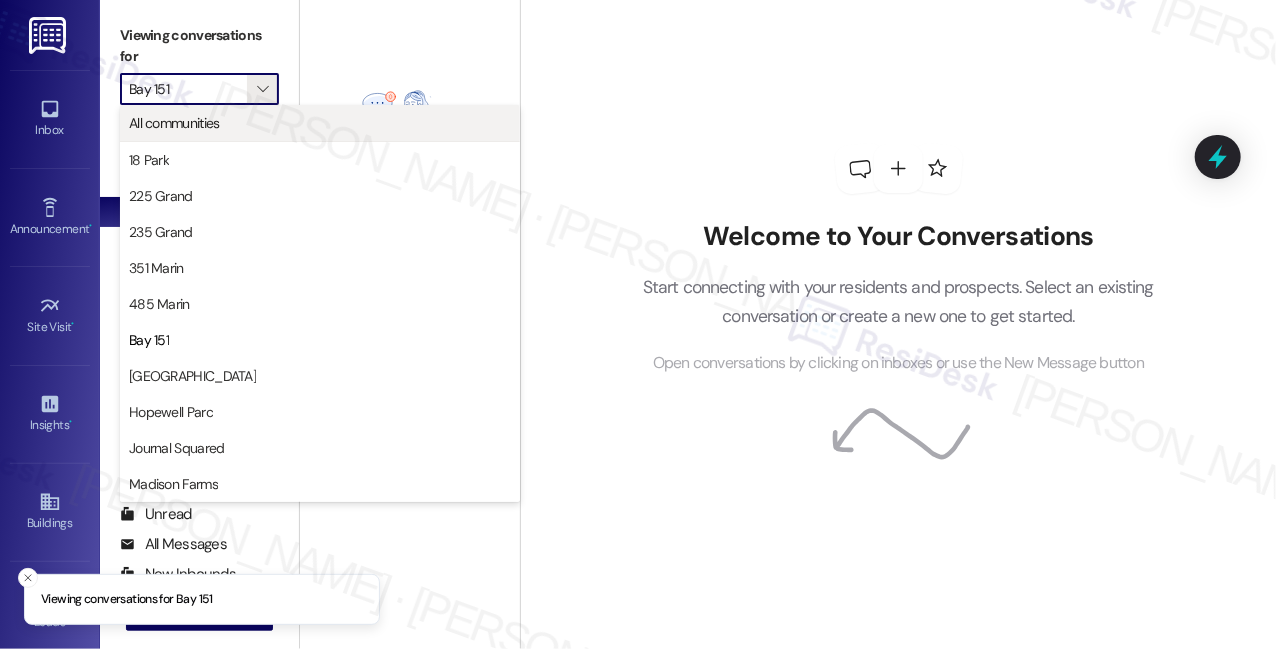 click on "All communities" at bounding box center [320, 123] 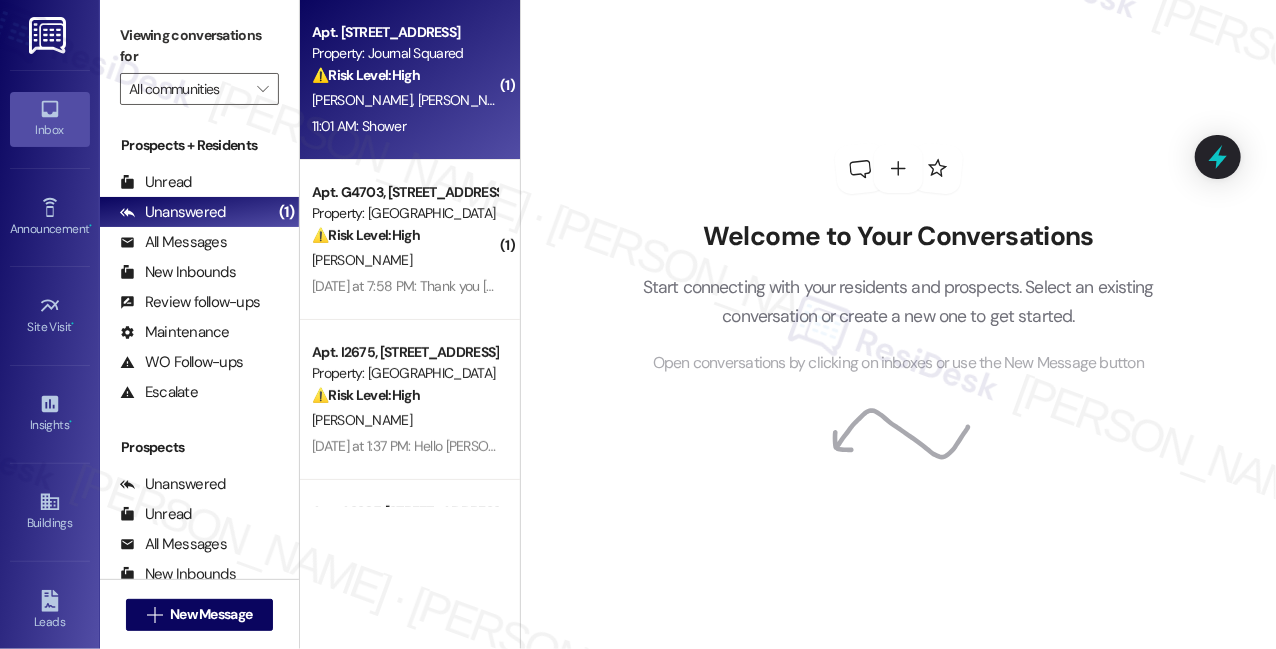click on "11:01 AM: Shower  11:01 AM: Shower" at bounding box center [404, 126] 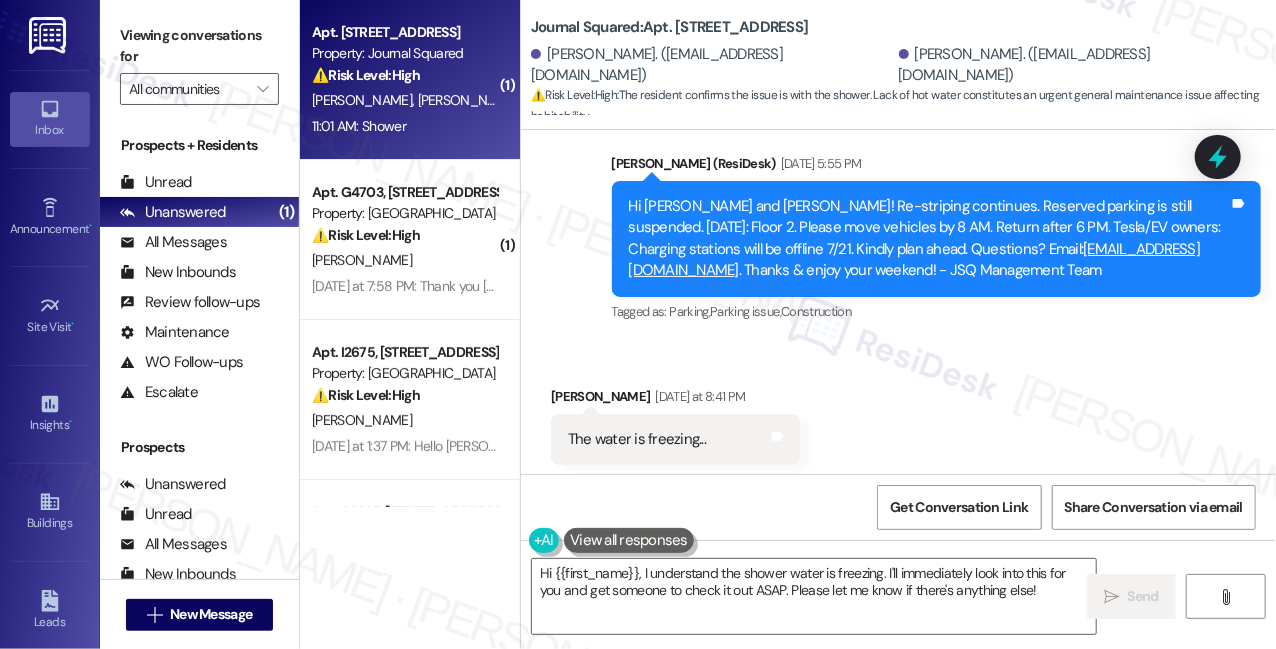 scroll, scrollTop: 54379, scrollLeft: 0, axis: vertical 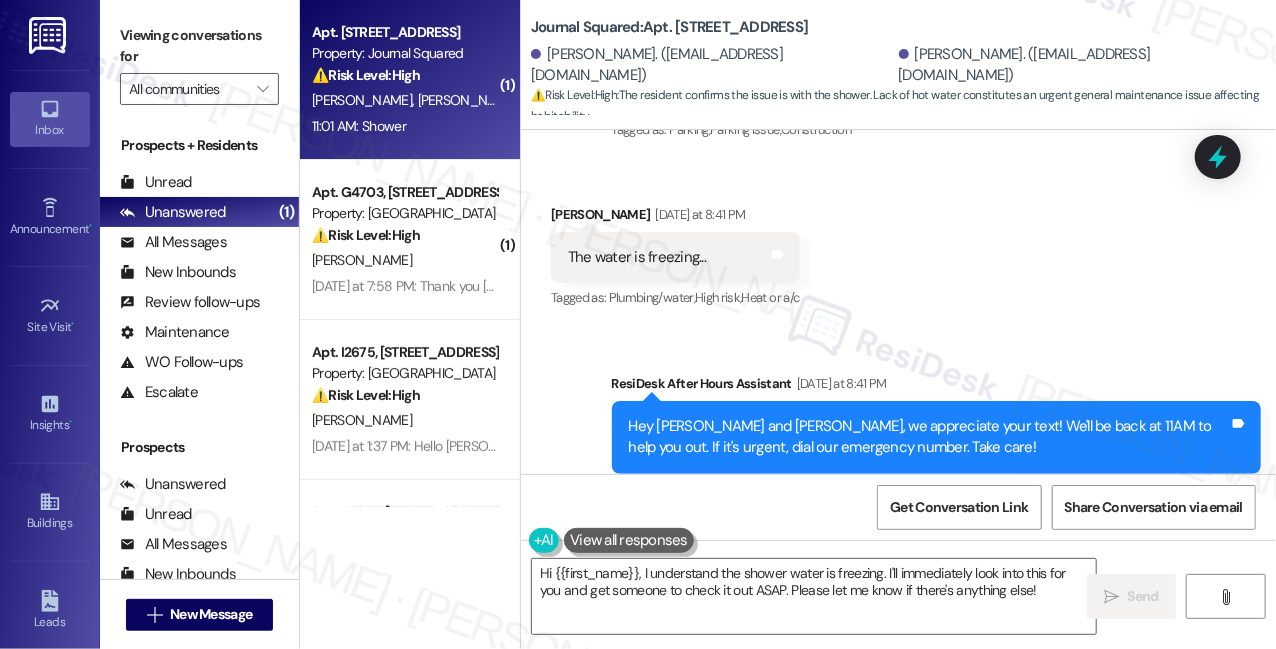 click on "Hi [PERSON_NAME], I’m sorry to hear about the freezing water. Is it happening at all faucets, or just certain ones like the shower or kitchen sink? And is your hot water not working as well?" at bounding box center (929, 627) 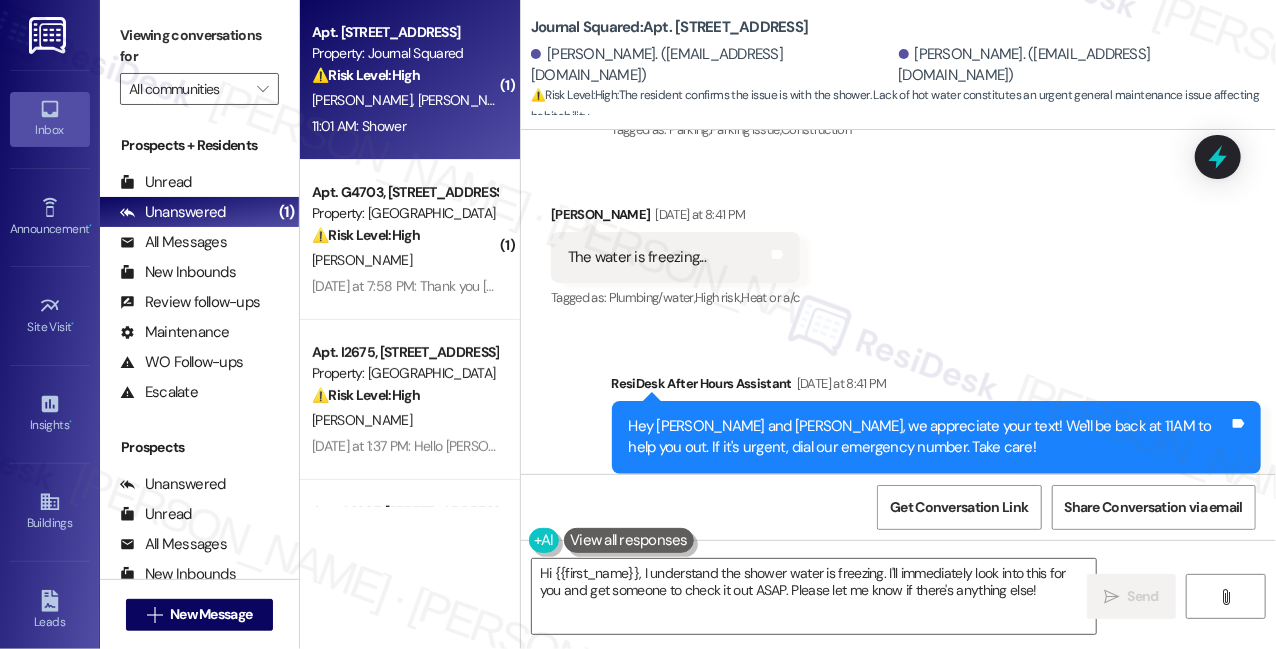 click on "Shower  Tags and notes" at bounding box center (702, 806) 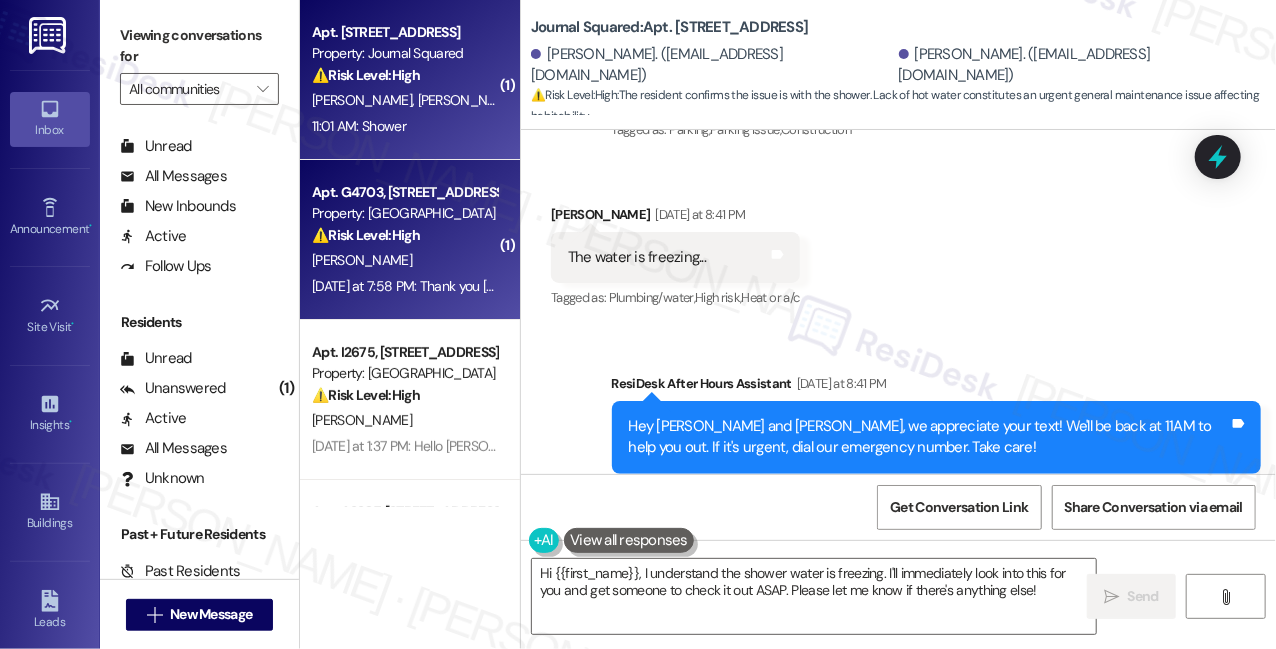 scroll, scrollTop: 370, scrollLeft: 0, axis: vertical 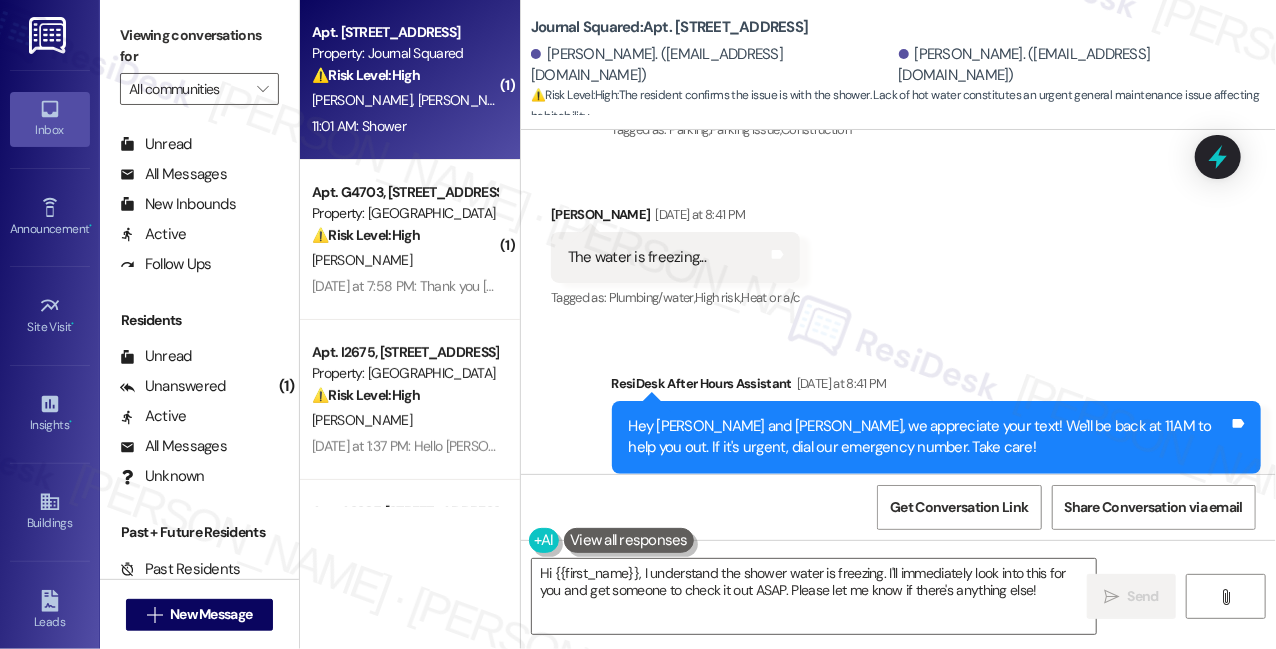 click on "Hi [PERSON_NAME], I’m sorry to hear about the freezing water. Is it happening at all faucets, or just certain ones like the shower or kitchen sink? And is your hot water not working as well?" at bounding box center (929, 627) 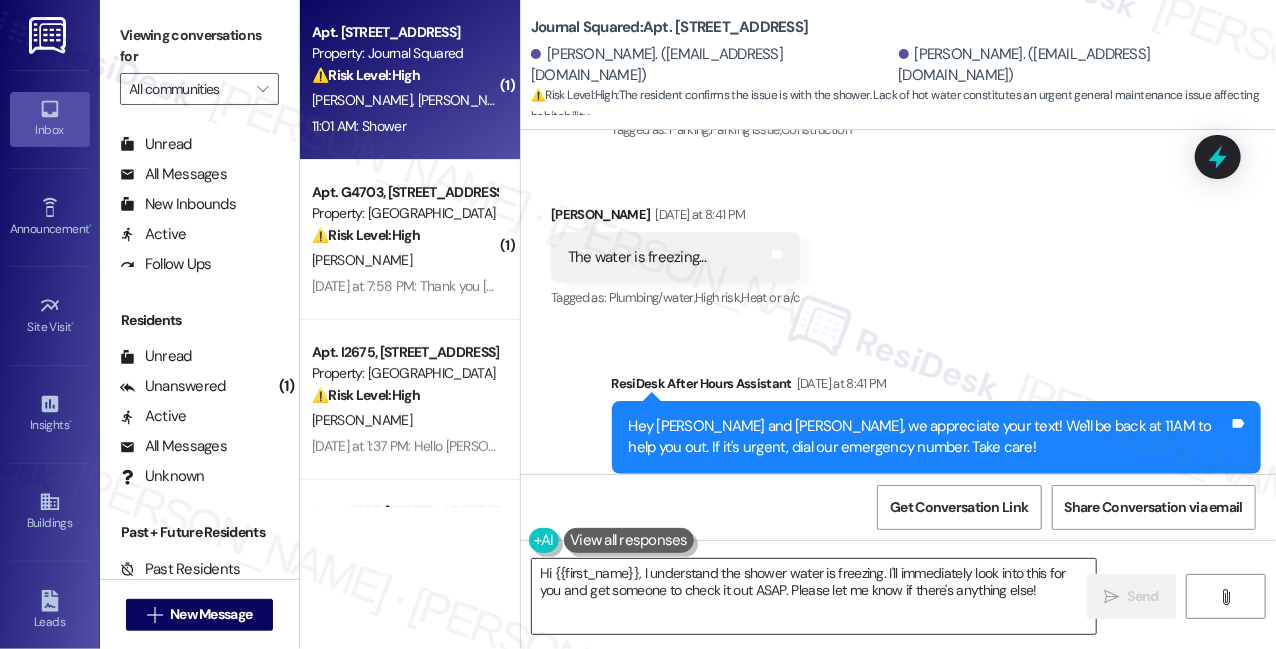 click on "Hi {{first_name}}, I understand the shower water is freezing. I'll immediately look into this for you and get someone to check it out ASAP. Please let me know if there's anything else!" at bounding box center (814, 596) 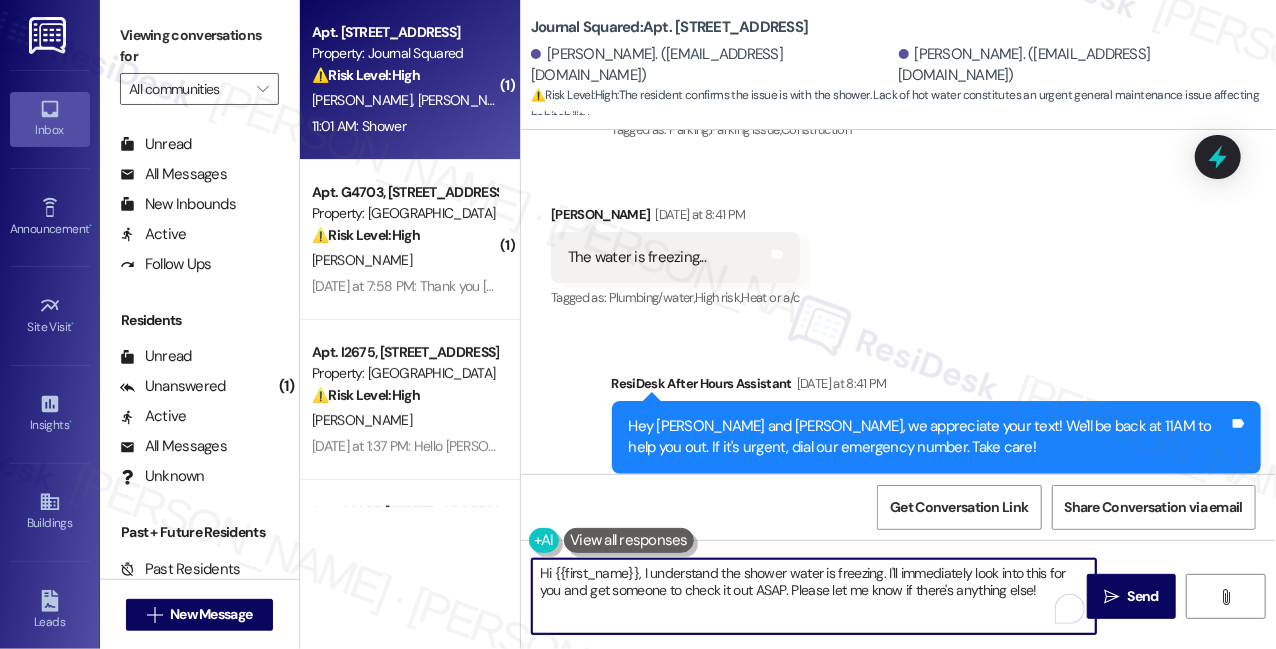 click on "Hi {{first_name}}, I understand the shower water is freezing. I'll immediately look into this for you and get someone to check it out ASAP. Please let me know if there's anything else!" at bounding box center (814, 596) 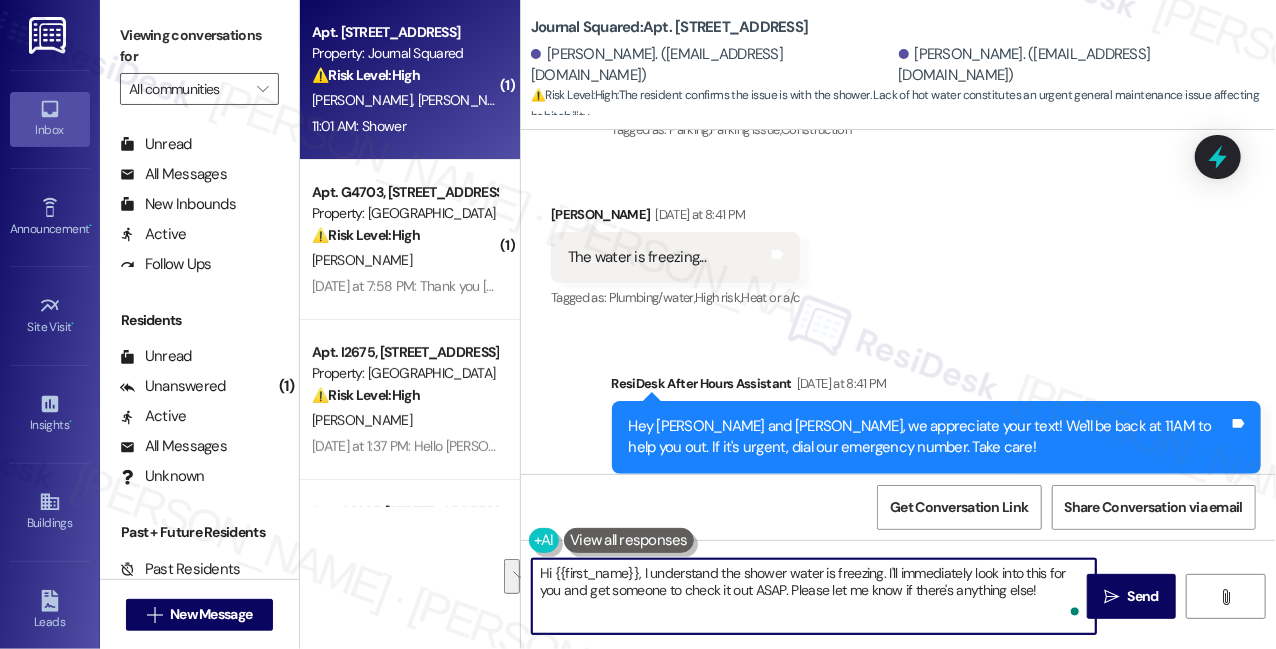 click on "Hi {{first_name}}, I understand the shower water is freezing. I'll immediately look into this for you and get someone to check it out ASAP. Please let me know if there's anything else!" at bounding box center [814, 596] 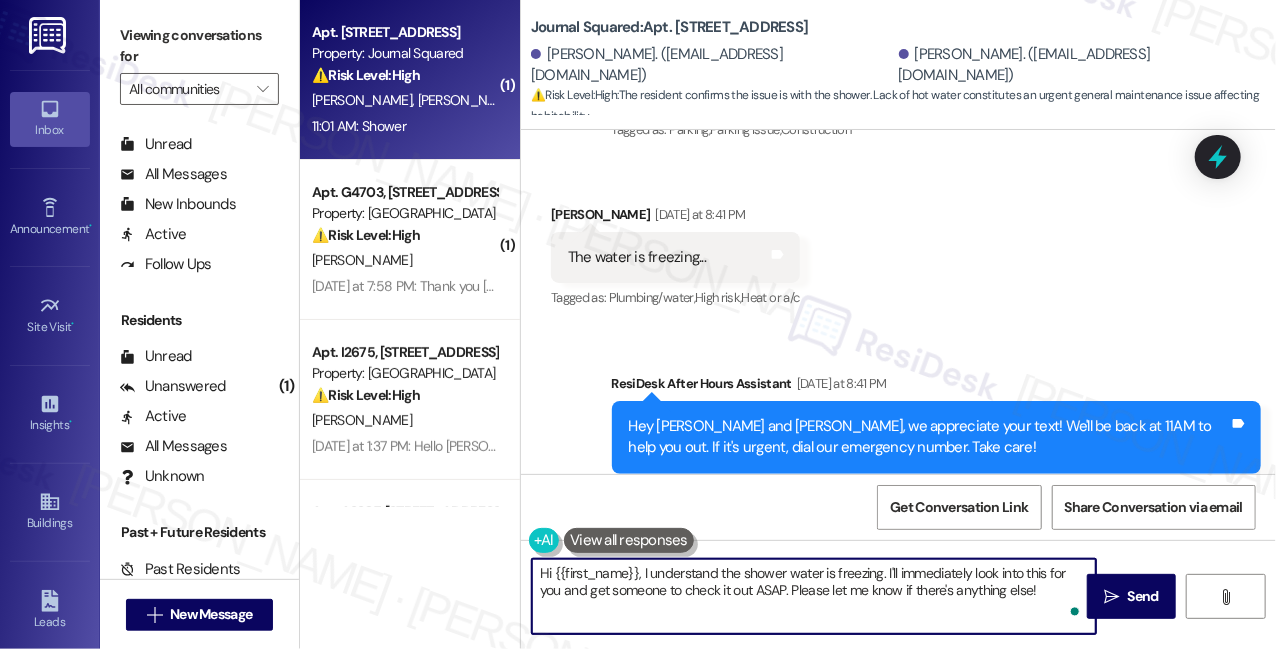 click on "Hi {{first_name}}, I understand the shower water is freezing. I'll immediately look into this for you and get someone to check it out ASAP. Please let me know if there's anything else!" at bounding box center [814, 596] 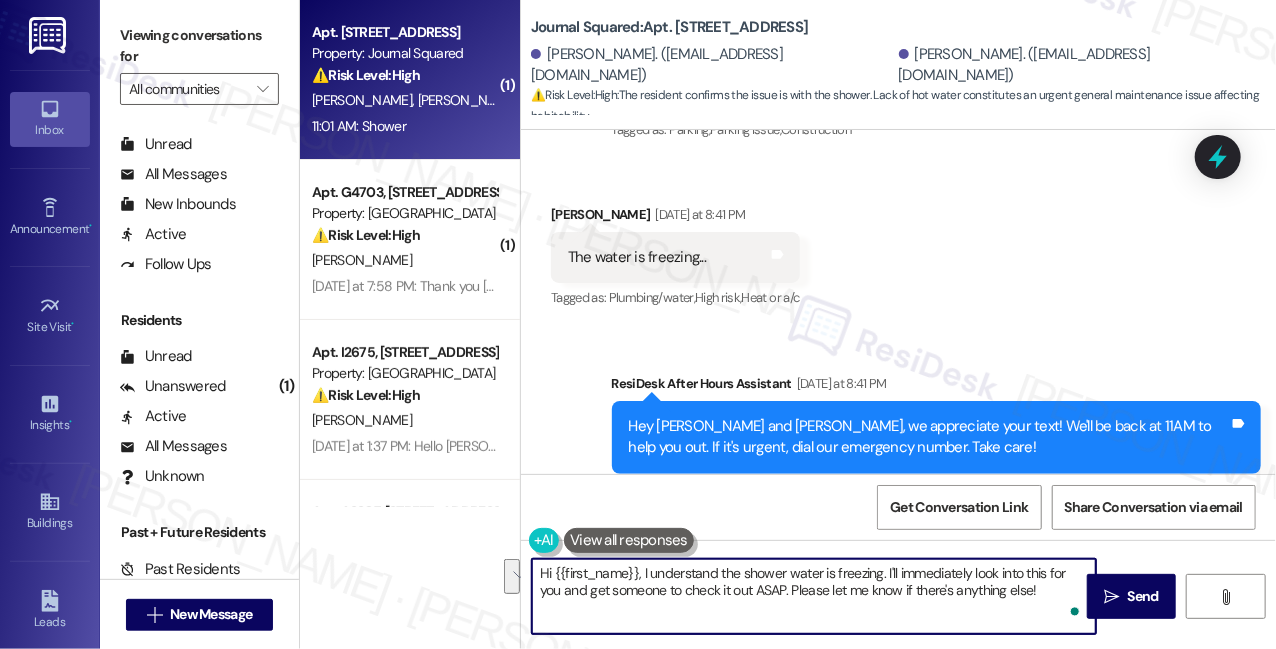 click on "Hi {{first_name}}, I understand the shower water is freezing. I'll immediately look into this for you and get someone to check it out ASAP. Please let me know if there's anything else!" at bounding box center (814, 596) 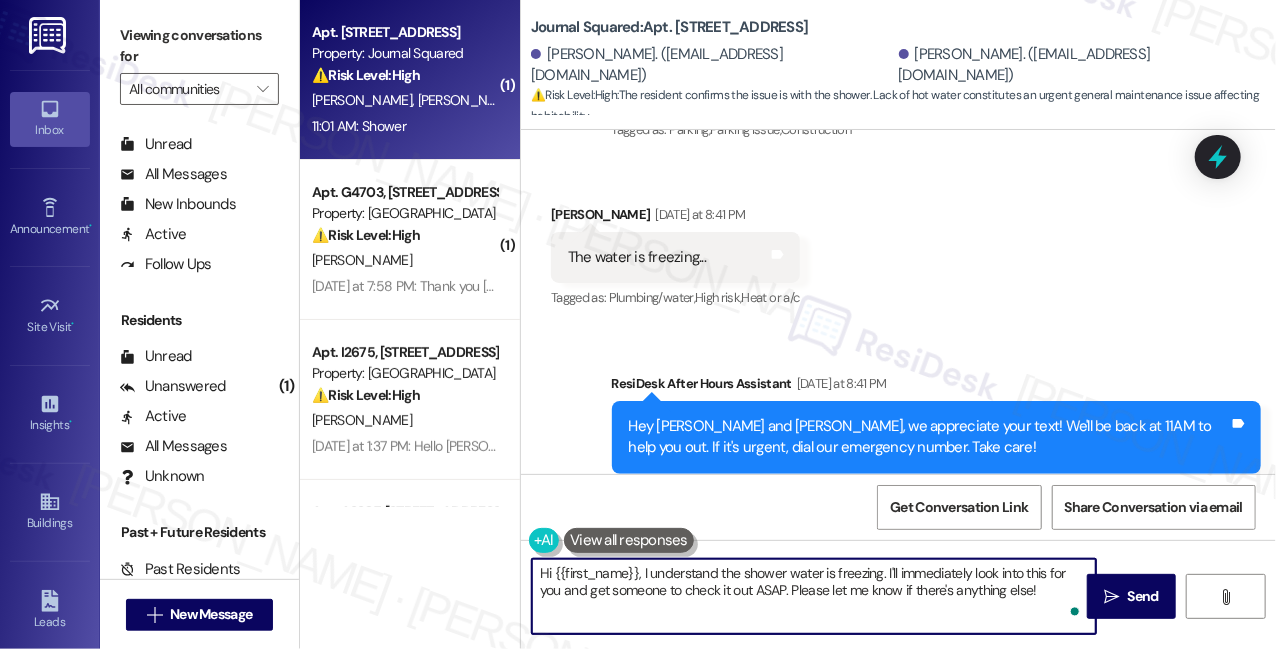 click on "Hi {{first_name}}, I understand the shower water is freezing. I'll immediately look into this for you and get someone to check it out ASAP. Please let me know if there's anything else!" at bounding box center (814, 596) 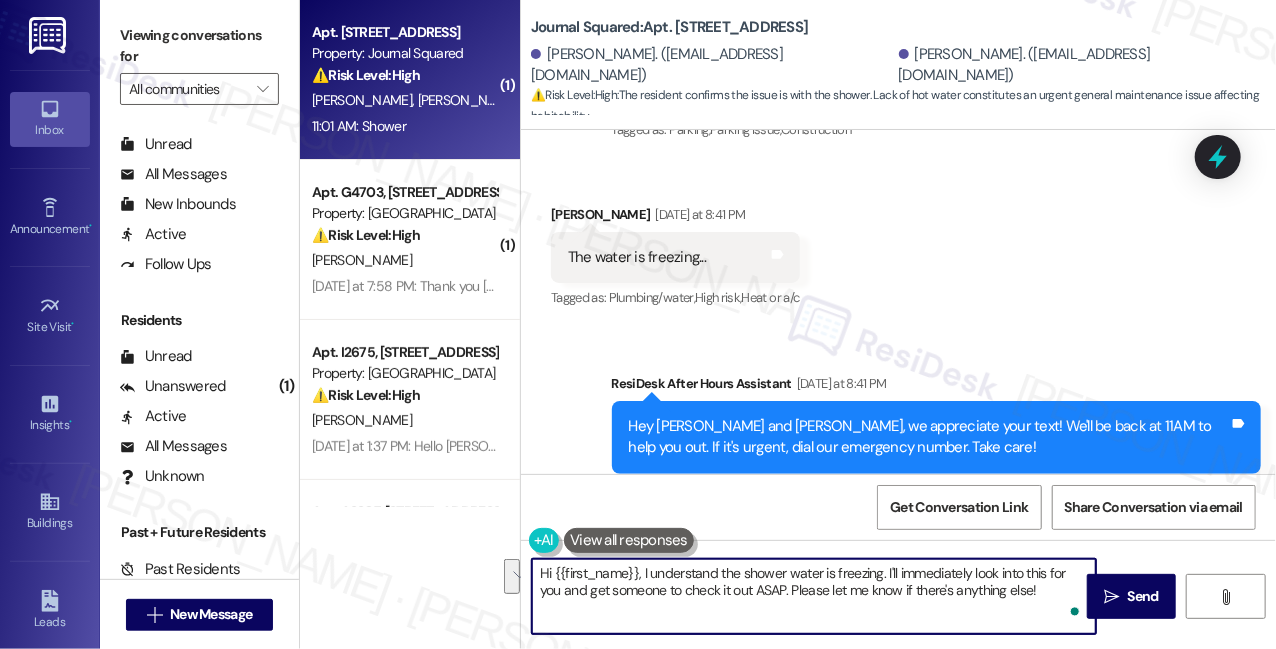 click on "Shower  Tags and notes" at bounding box center [702, 806] 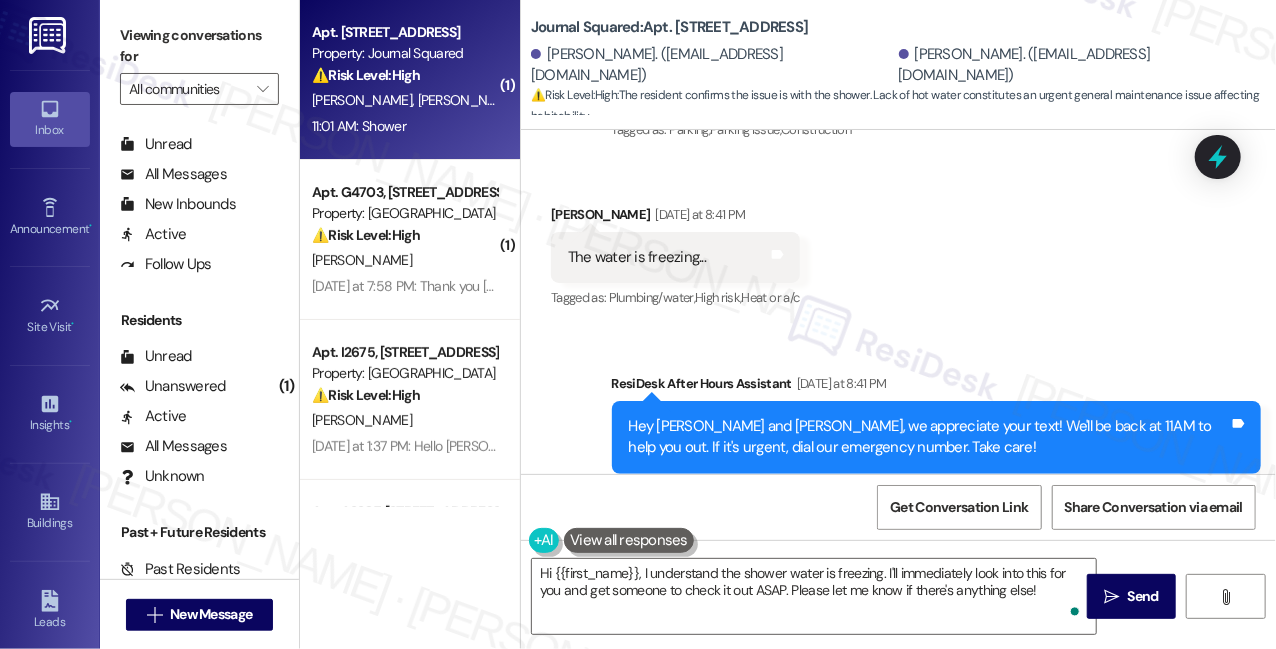 click on "Shower  Tags and notes" at bounding box center [702, 806] 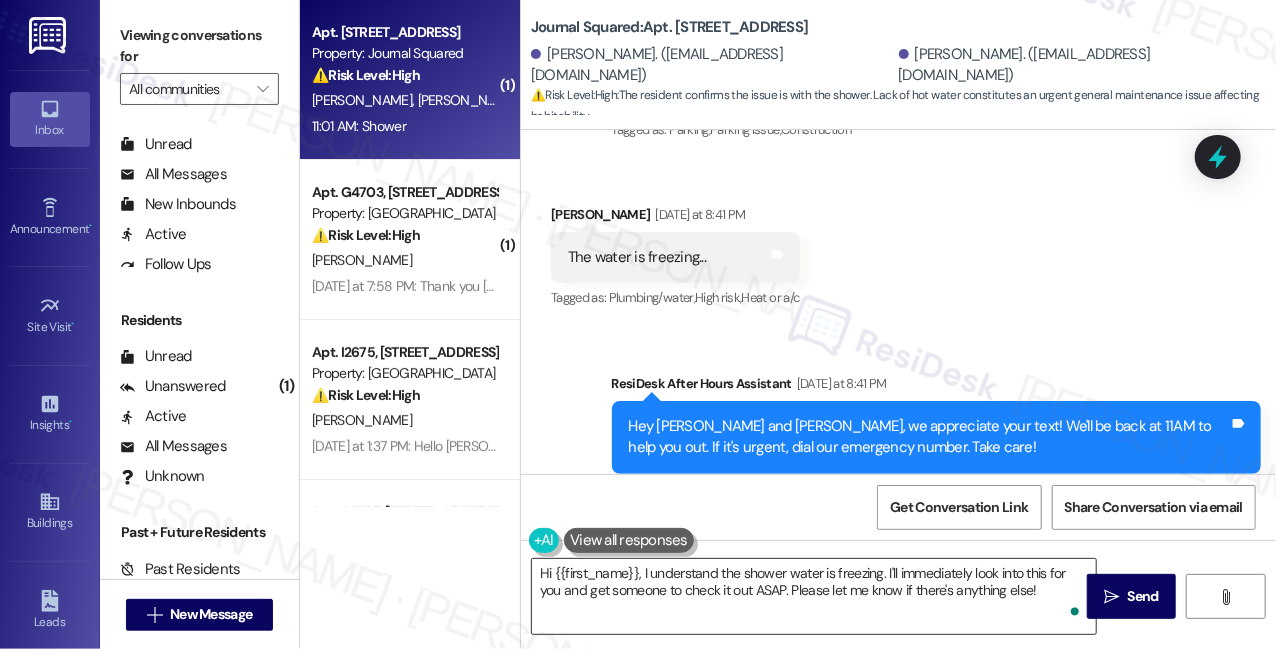 click on "Hi {{first_name}}, I understand the shower water is freezing. I'll immediately look into this for you and get someone to check it out ASAP. Please let me know if there's anything else!" at bounding box center (814, 596) 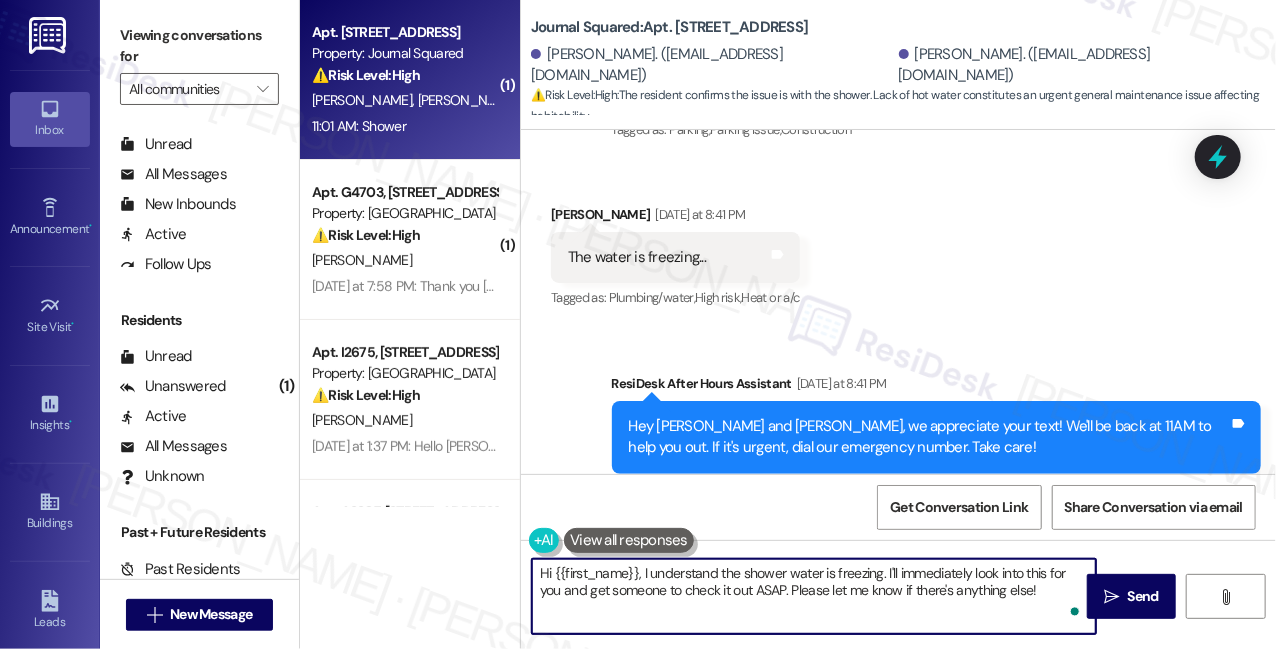 click on "Hi {{first_name}}, I understand the shower water is freezing. I'll immediately look into this for you and get someone to check it out ASAP. Please let me know if there's anything else!" at bounding box center (814, 596) 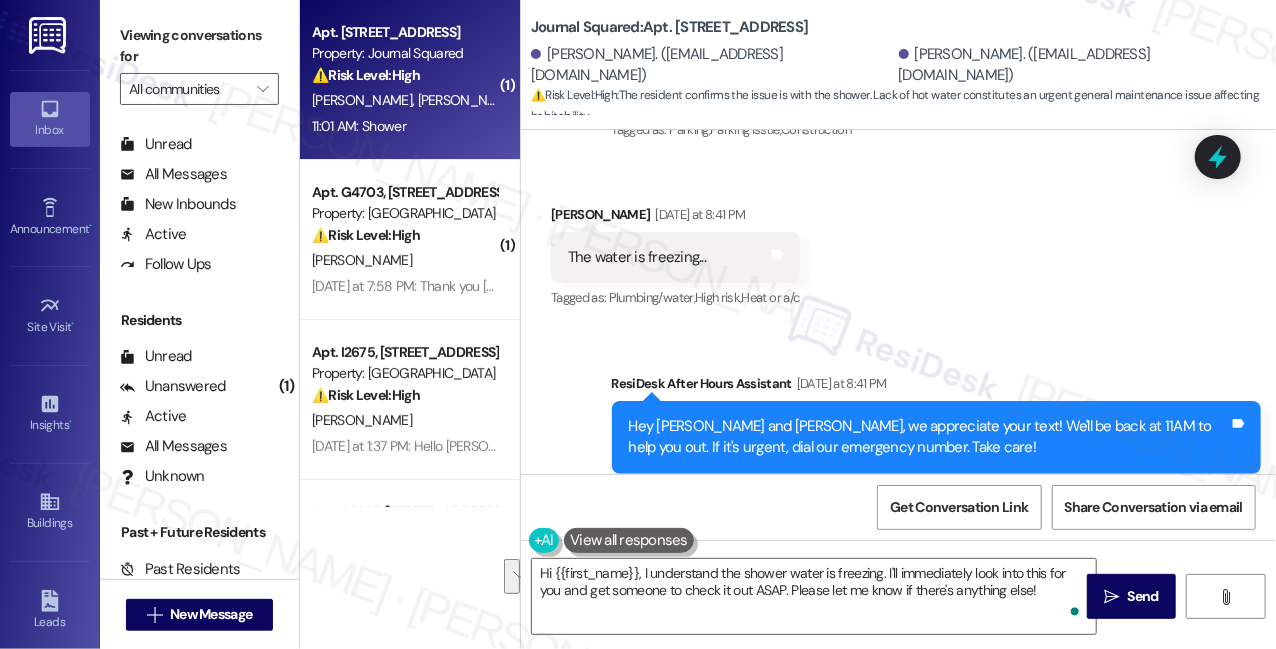 click on "Hi [PERSON_NAME], I’m sorry to hear about the freezing water. Is it happening at all faucets, or just certain ones like the shower or kitchen sink? And is your hot water not working as well?" at bounding box center (929, 627) 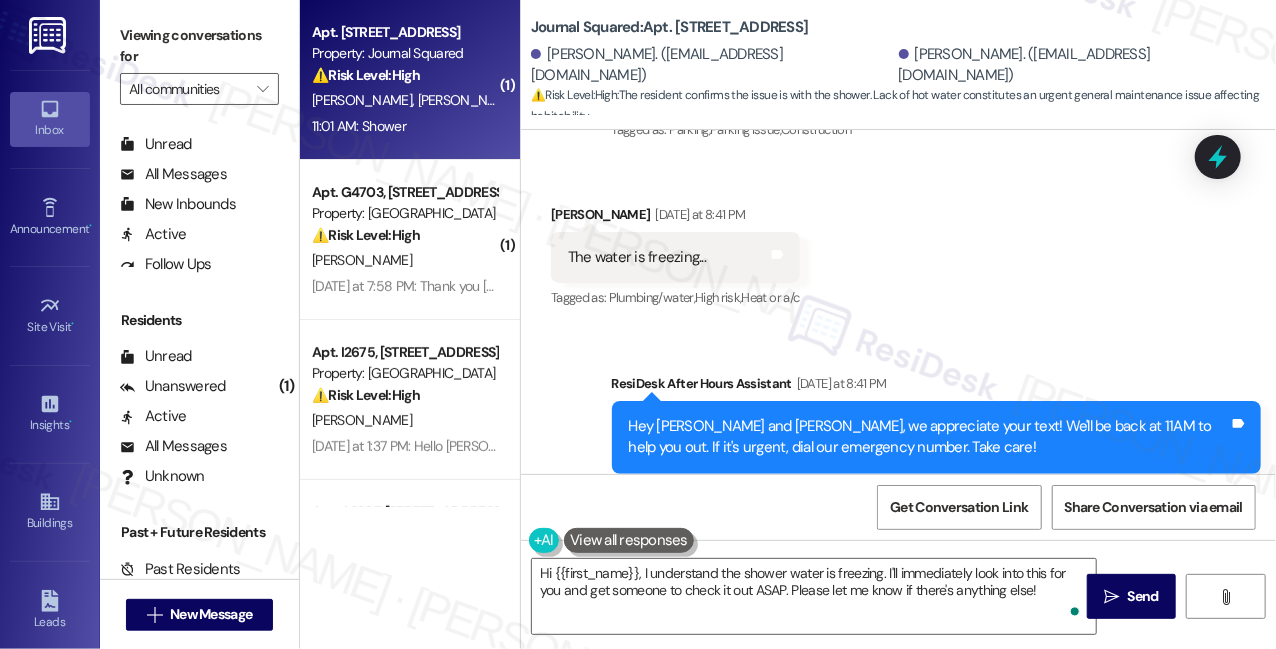click on "Hi [PERSON_NAME], I’m sorry to hear about the freezing water. Is it happening at all faucets, or just certain ones like the shower or kitchen sink? And is your hot water not working as well?" at bounding box center [929, 627] 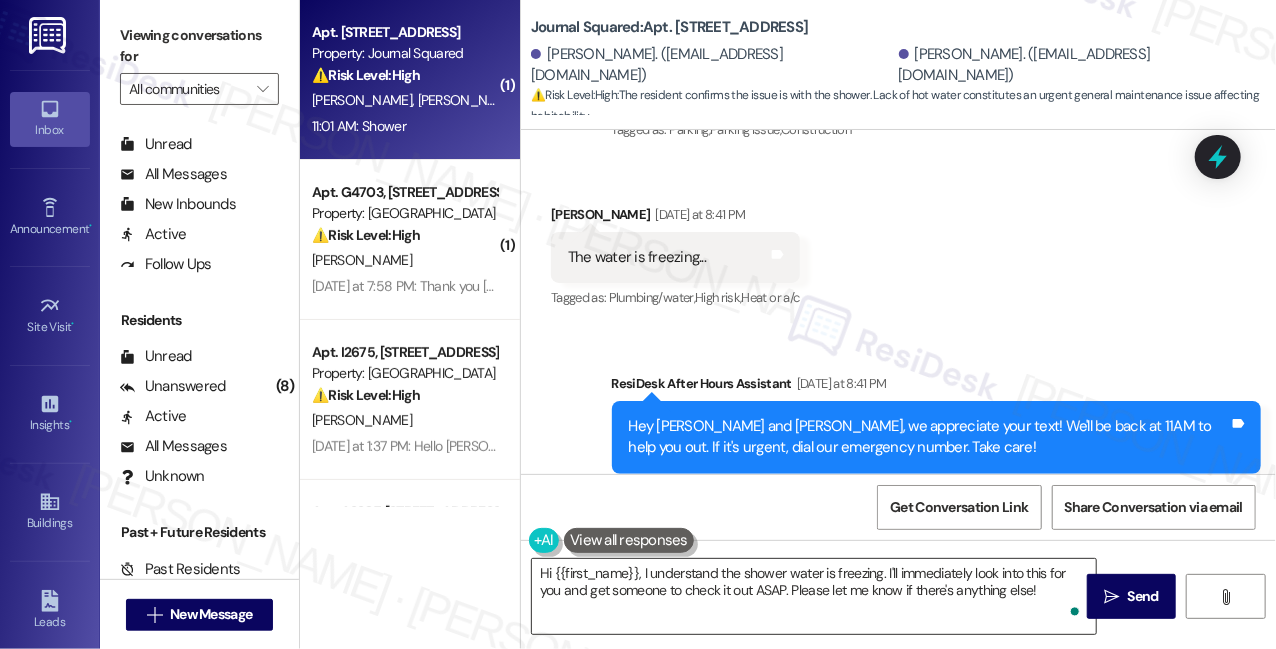click on "Hi {{first_name}}, I understand the shower water is freezing. I'll immediately look into this for you and get someone to check it out ASAP. Please let me know if there's anything else!" at bounding box center (814, 596) 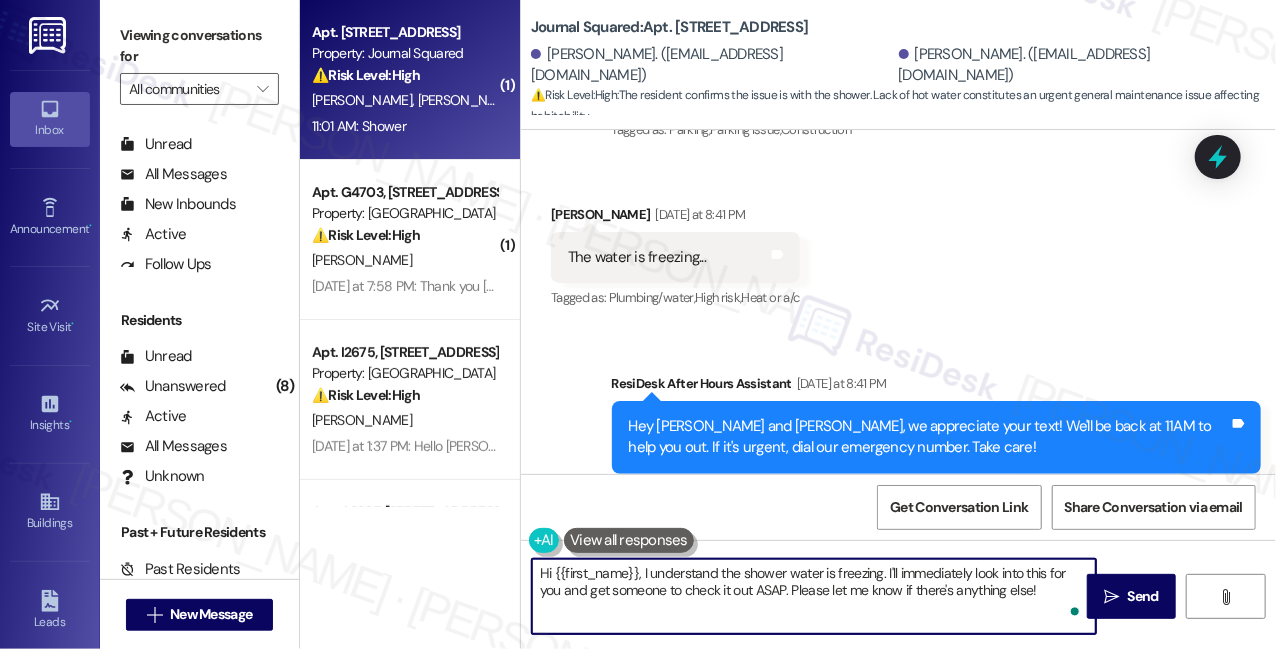 click on "Hi {{first_name}}, I understand the shower water is freezing. I'll immediately look into this for you and get someone to check it out ASAP. Please let me know if there's anything else!" at bounding box center [814, 596] 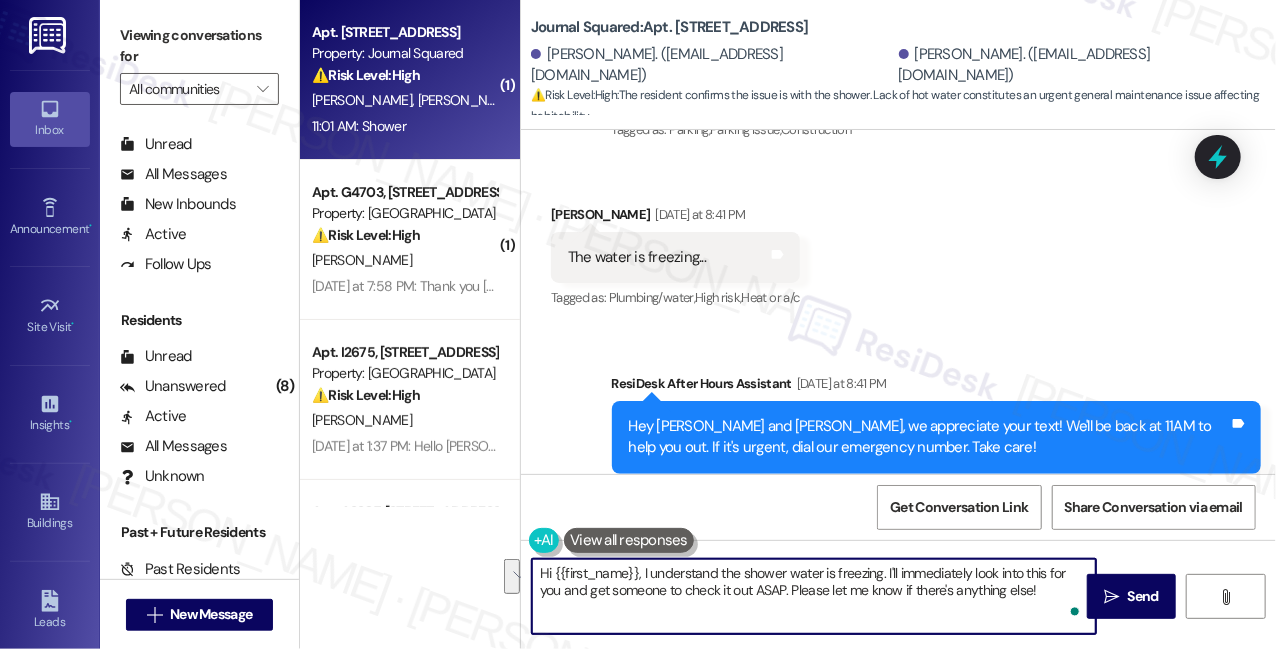 click on "Hi {{first_name}}, I understand the shower water is freezing. I'll immediately look into this for you and get someone to check it out ASAP. Please let me know if there's anything else!" at bounding box center (814, 596) 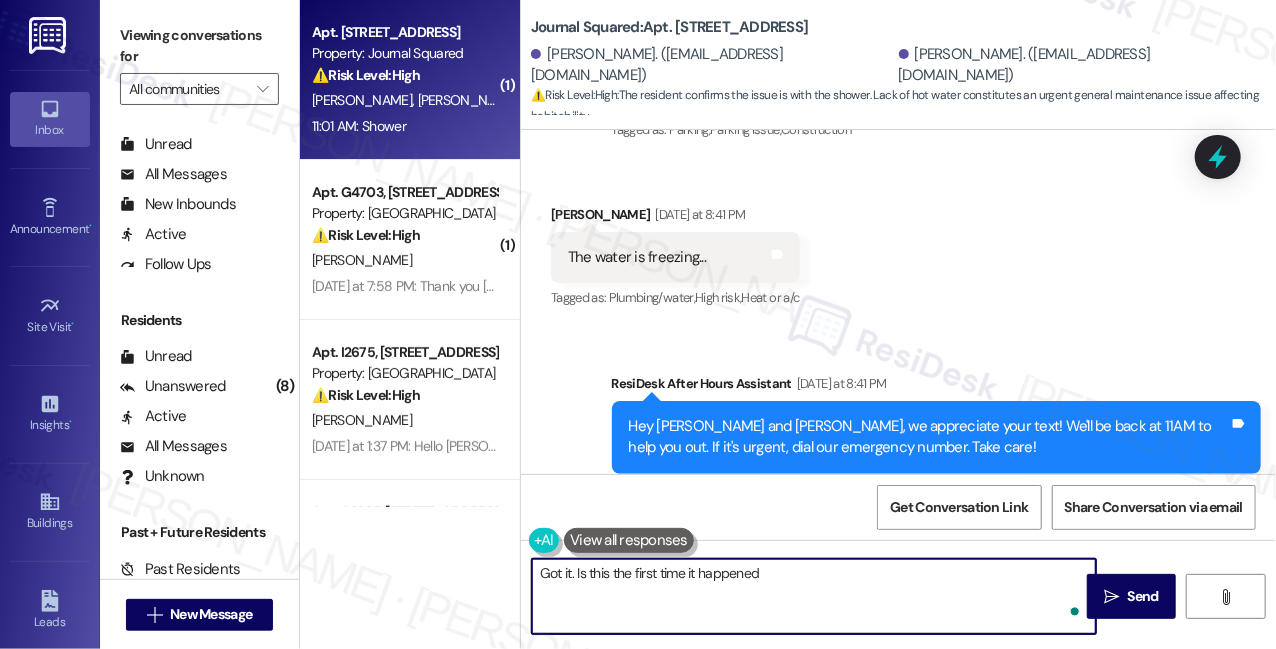 type on "Got it. Is this the first time it happened?" 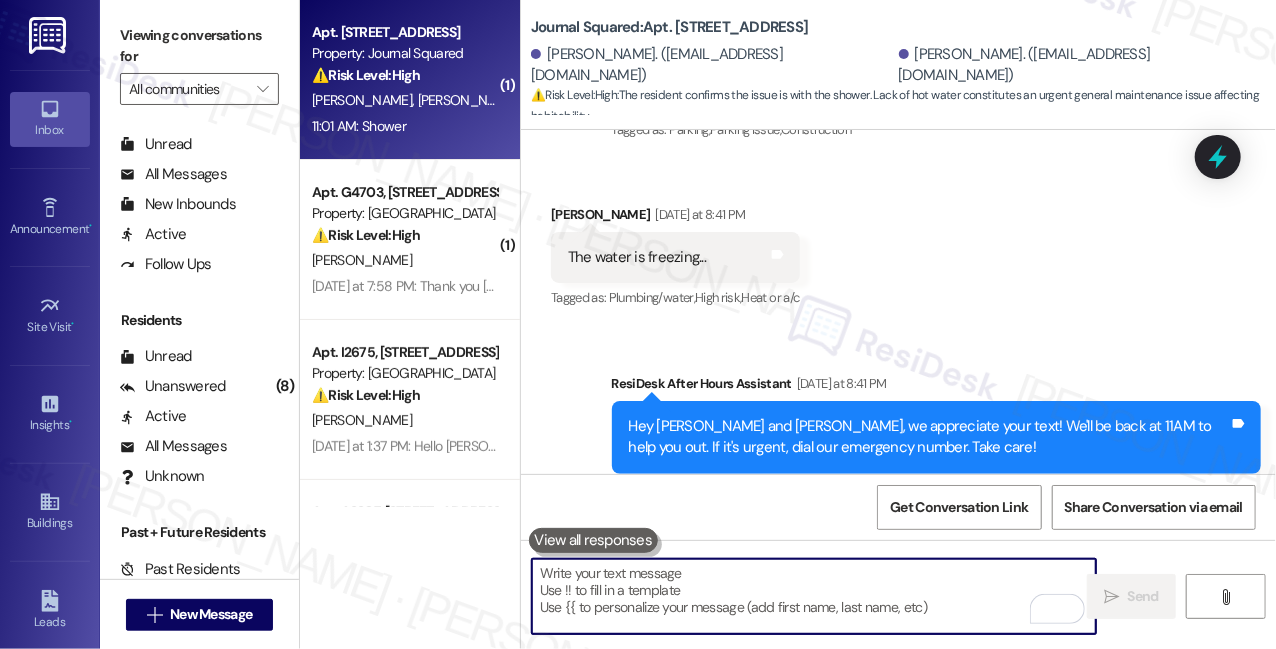 click on "Hi [PERSON_NAME], I’m sorry to hear about the freezing water. Is it happening at all faucets, or just certain ones like the shower or kitchen sink? And is your hot water not working as well?" at bounding box center (929, 627) 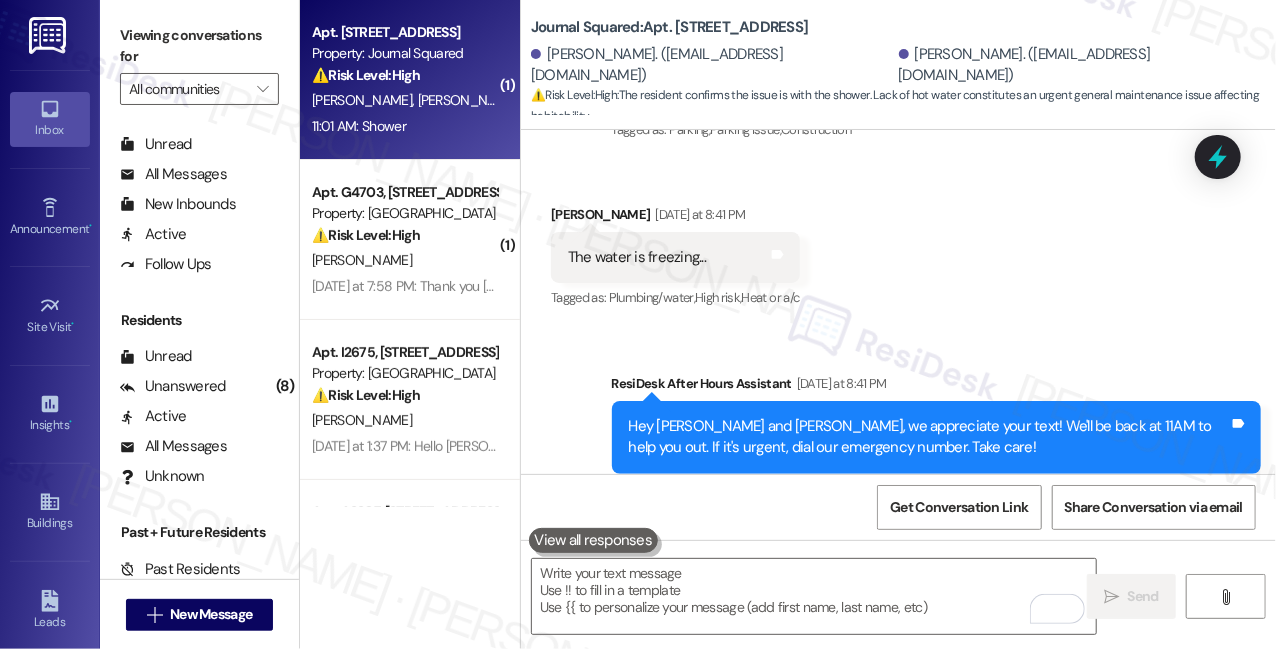 click on "Hi [PERSON_NAME], I’m sorry to hear about the freezing water. Is it happening at all faucets, or just certain ones like the shower or kitchen sink? And is your hot water not working as well?" at bounding box center [929, 627] 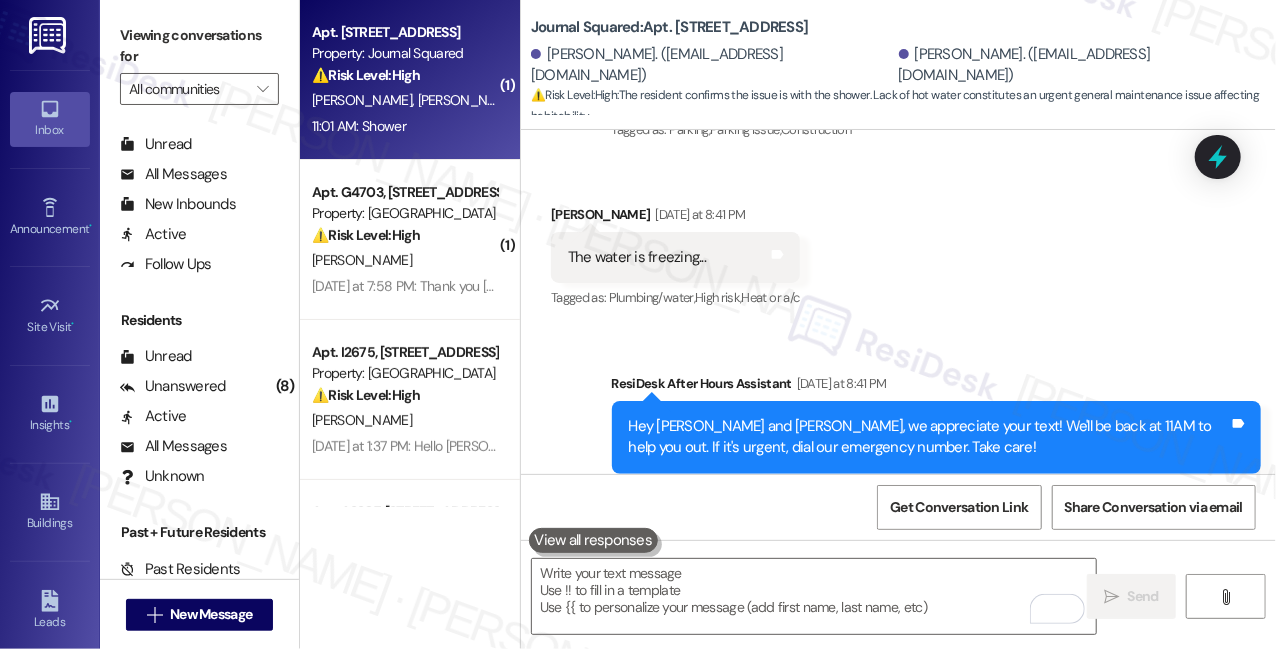 click on "Viewing conversations for All communities " at bounding box center (199, 62) 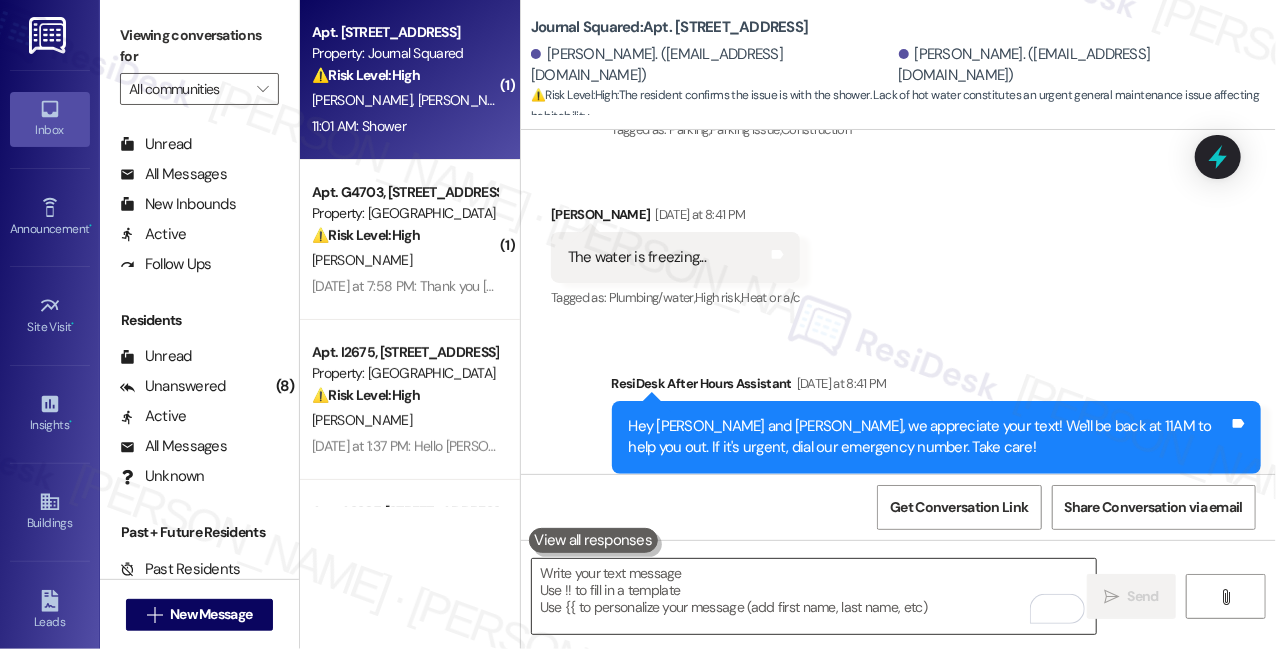 click at bounding box center (814, 596) 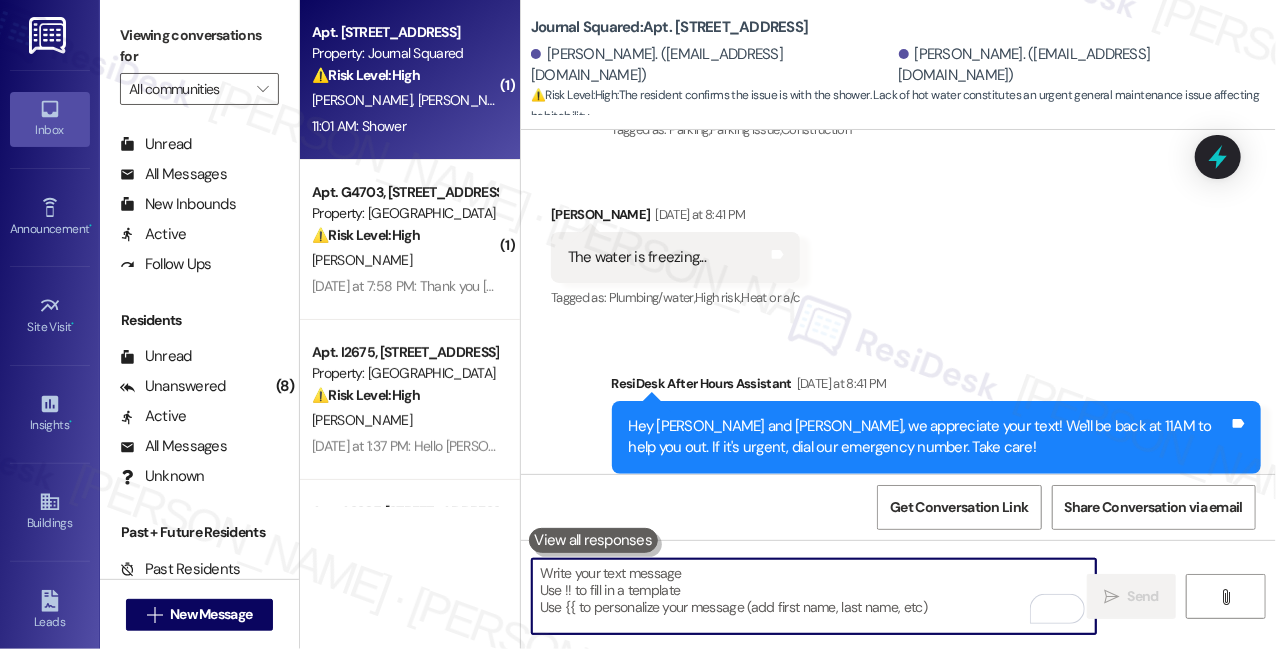 click at bounding box center (814, 596) 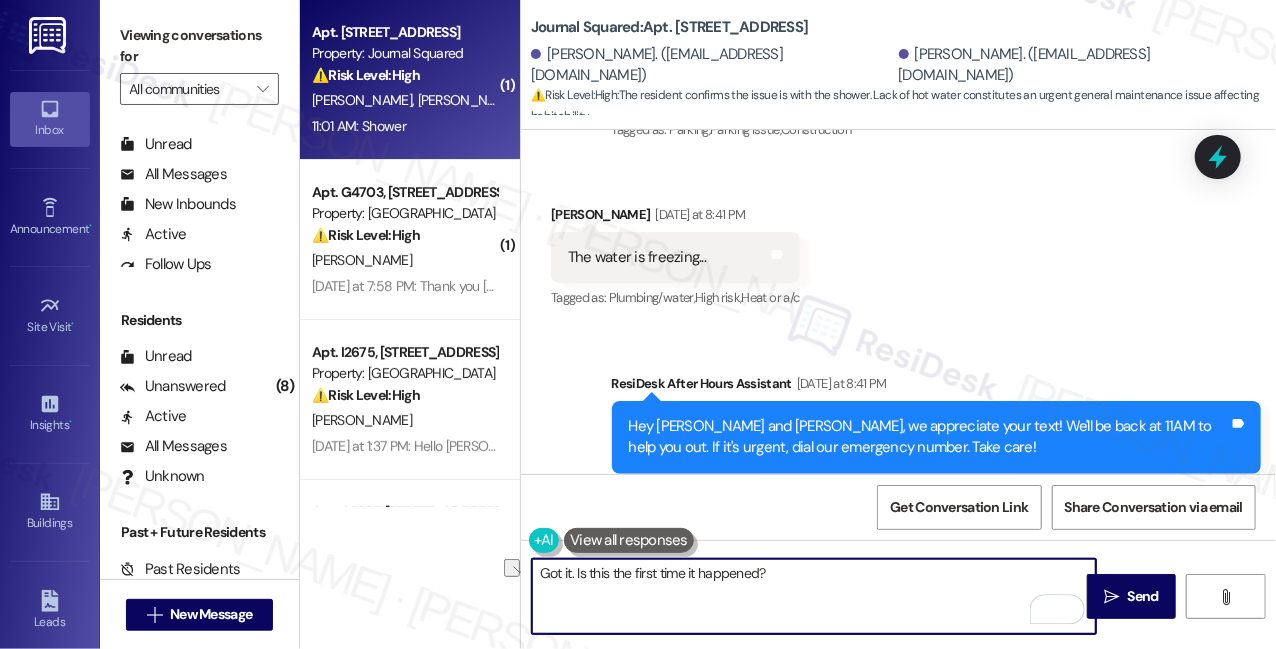 click on "Got it. Is this the first time it happened?" at bounding box center (814, 596) 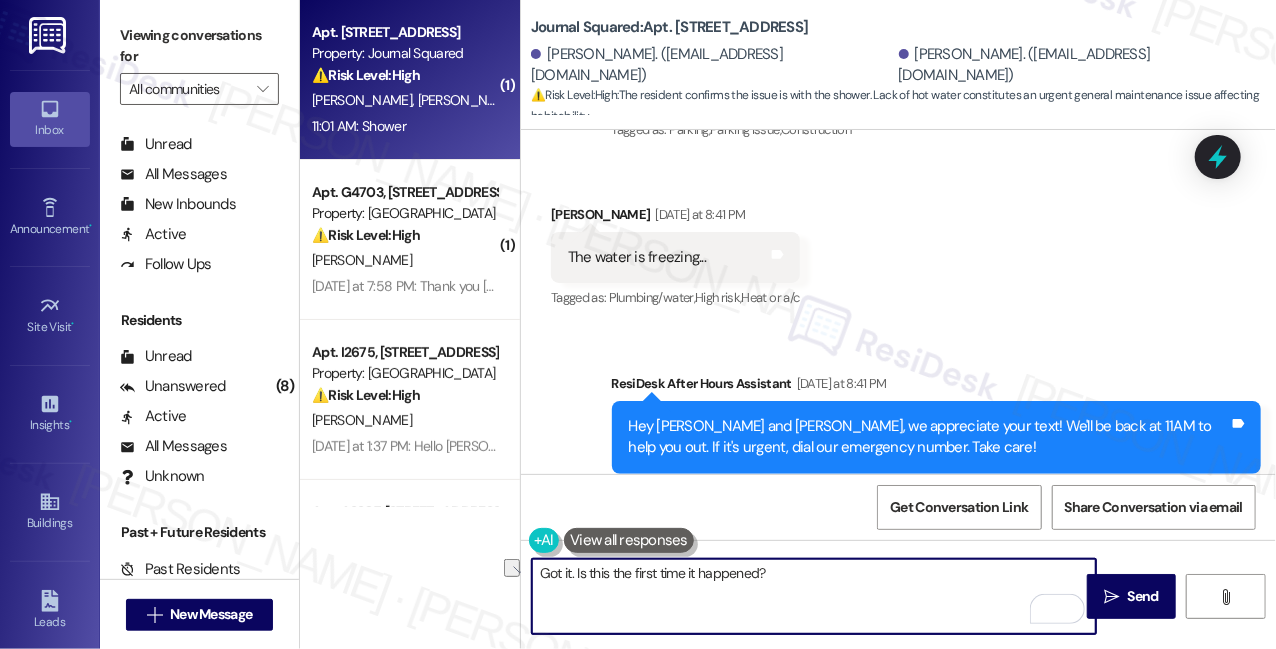 drag, startPoint x: 792, startPoint y: 572, endPoint x: 576, endPoint y: 567, distance: 216.05786 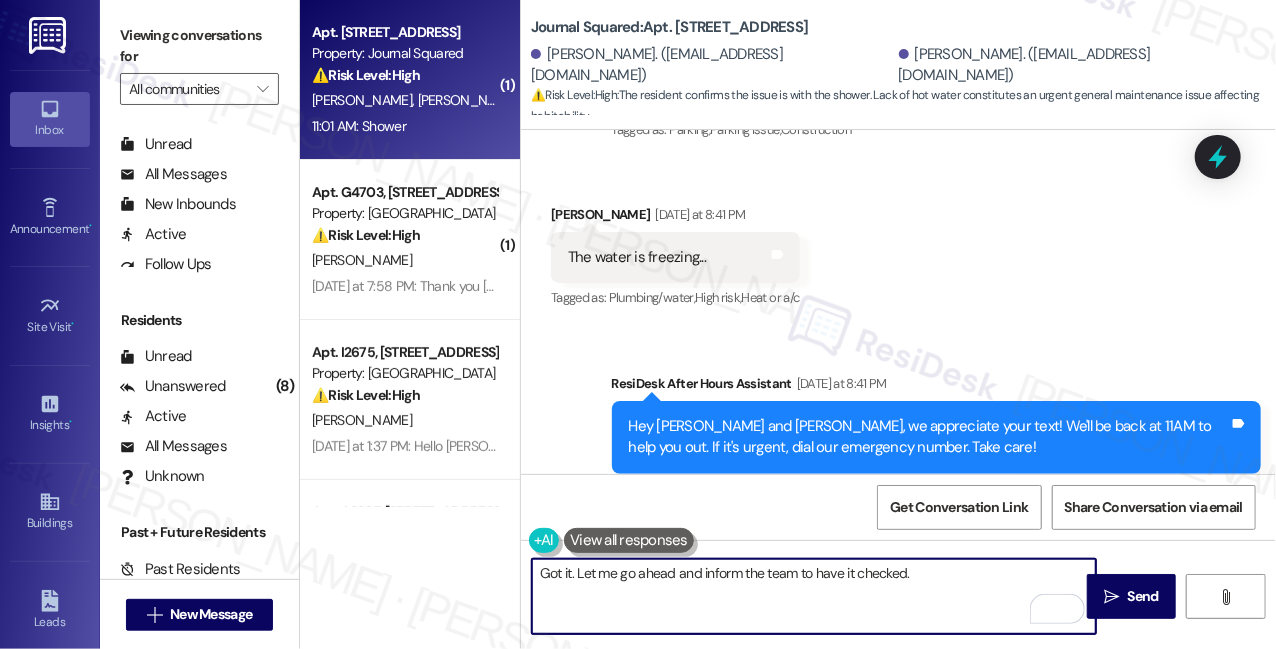 click on "Got it. Let me go ahead and inform the team to have it checked." at bounding box center (814, 596) 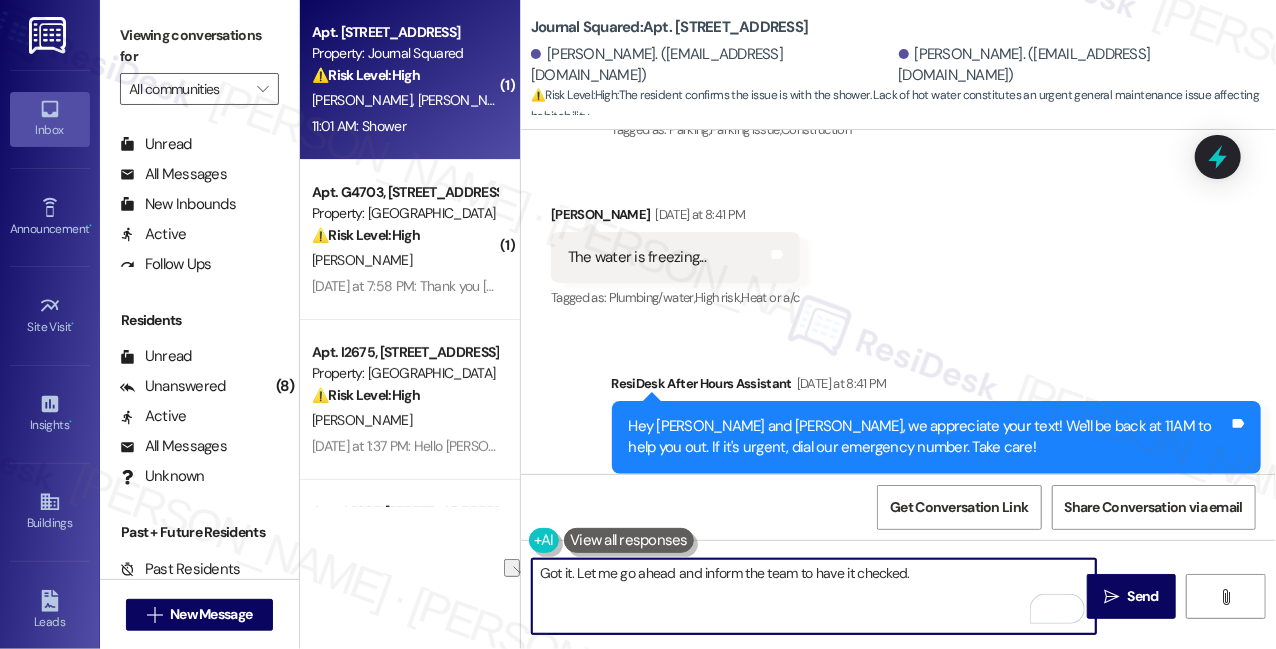 click on "Got it. Let me go ahead and inform the team to have it checked." at bounding box center [814, 596] 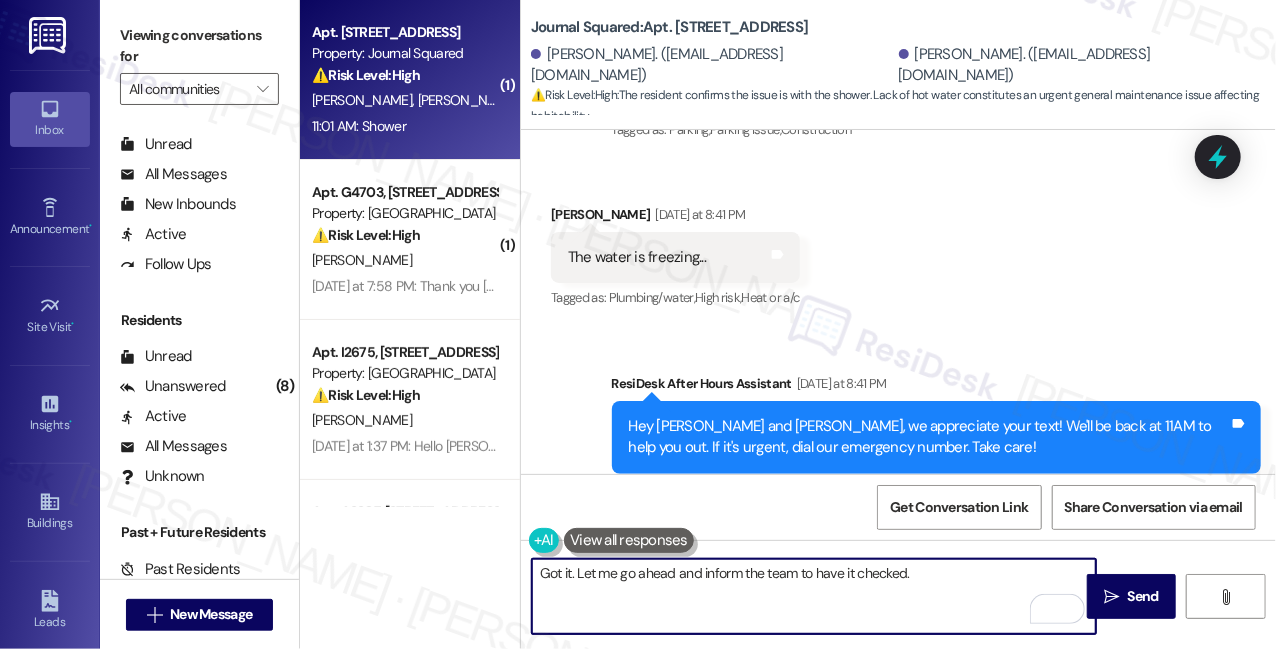 click on "Got it. Let me go ahead and inform the team to have it checked." at bounding box center (814, 596) 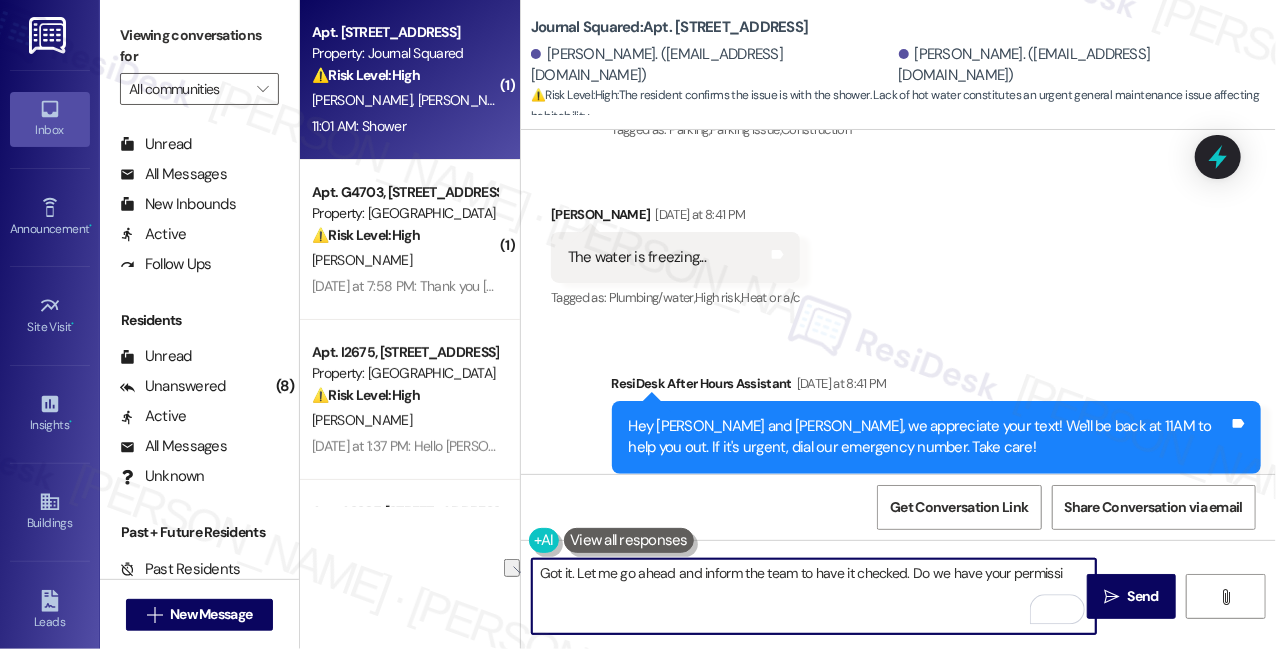 drag, startPoint x: 906, startPoint y: 571, endPoint x: 578, endPoint y: 576, distance: 328.03812 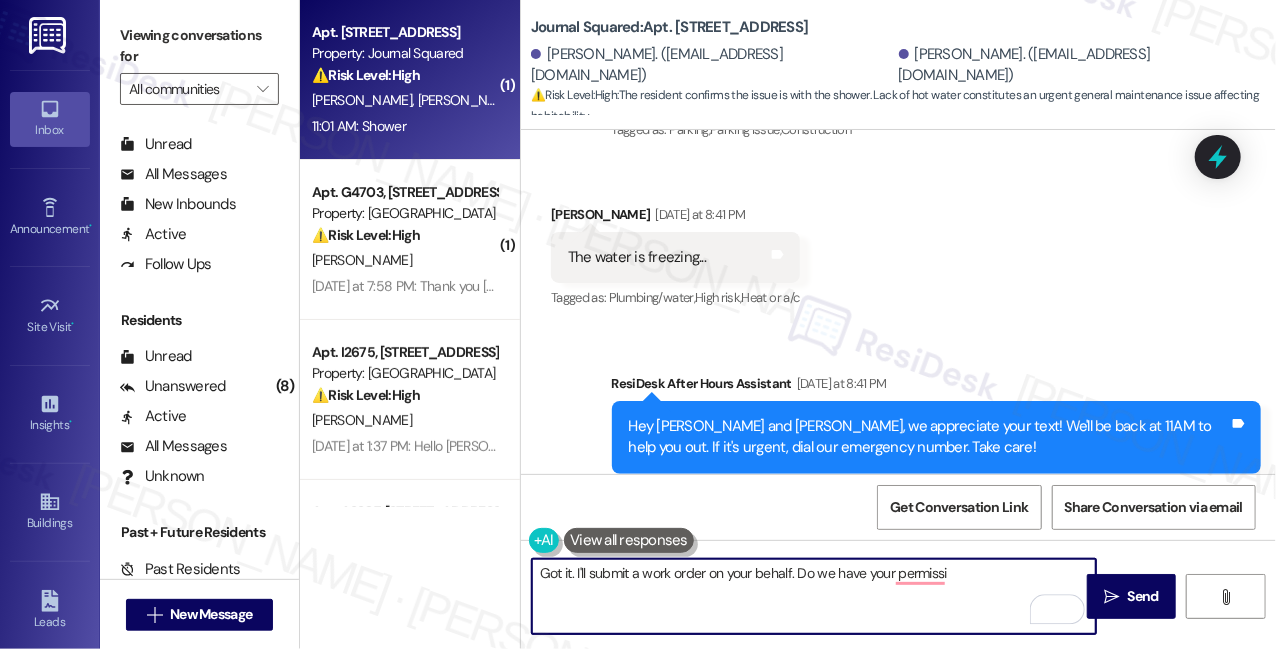 click on "Got it. I'll submit a work order on your behalf. Do we have your permissi" at bounding box center [814, 596] 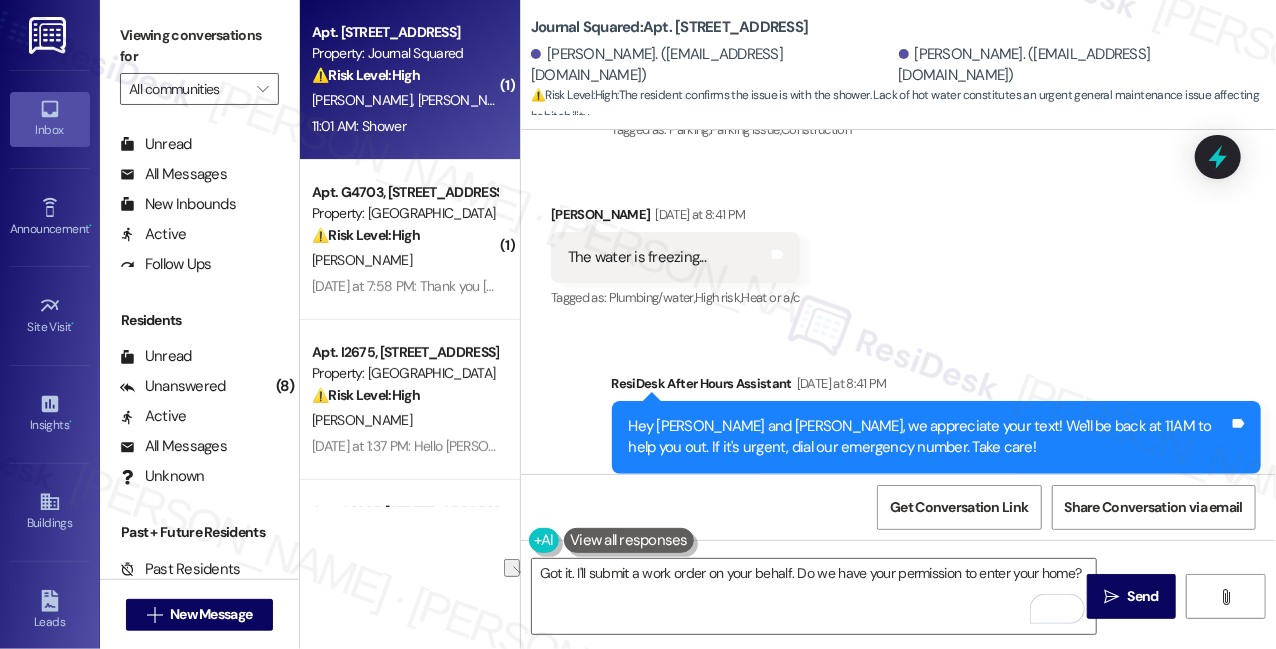 click on "Hi [PERSON_NAME], I’m sorry to hear about the freezing water. Is it happening at all faucets, or just certain ones like the shower or kitchen sink? And is your hot water not working as well?" at bounding box center [929, 627] 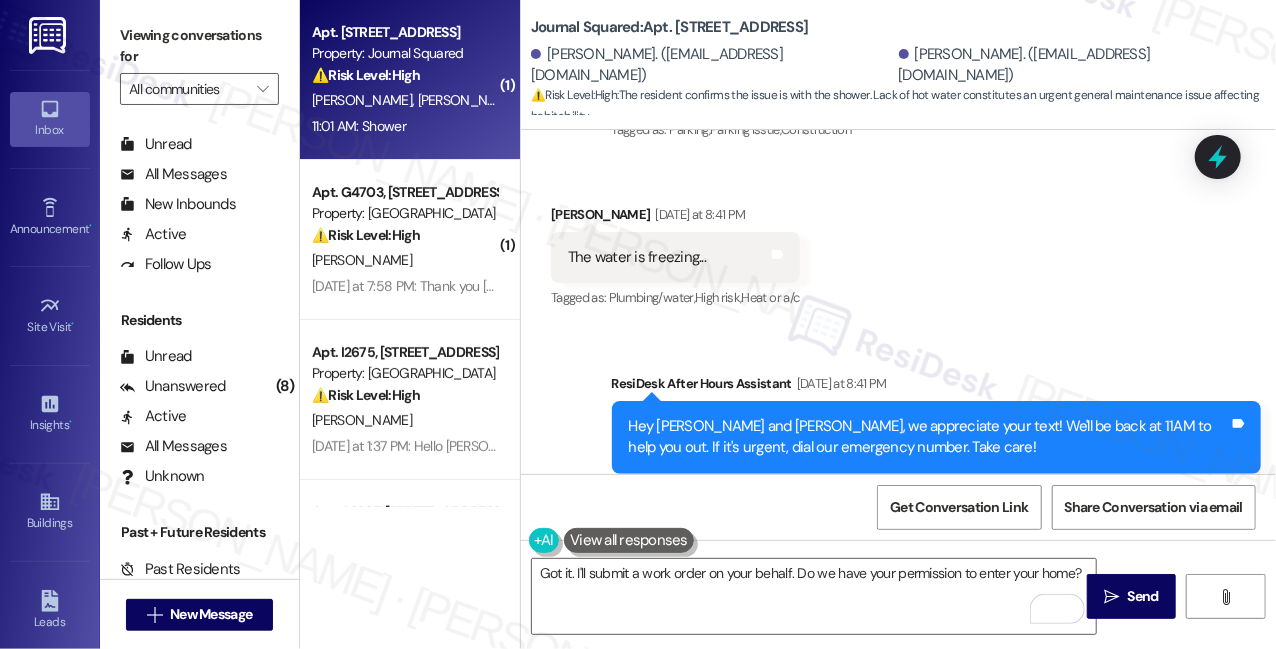 click on "Hi [PERSON_NAME], I’m sorry to hear about the freezing water. Is it happening at all faucets, or just certain ones like the shower or kitchen sink? And is your hot water not working as well?" at bounding box center (929, 627) 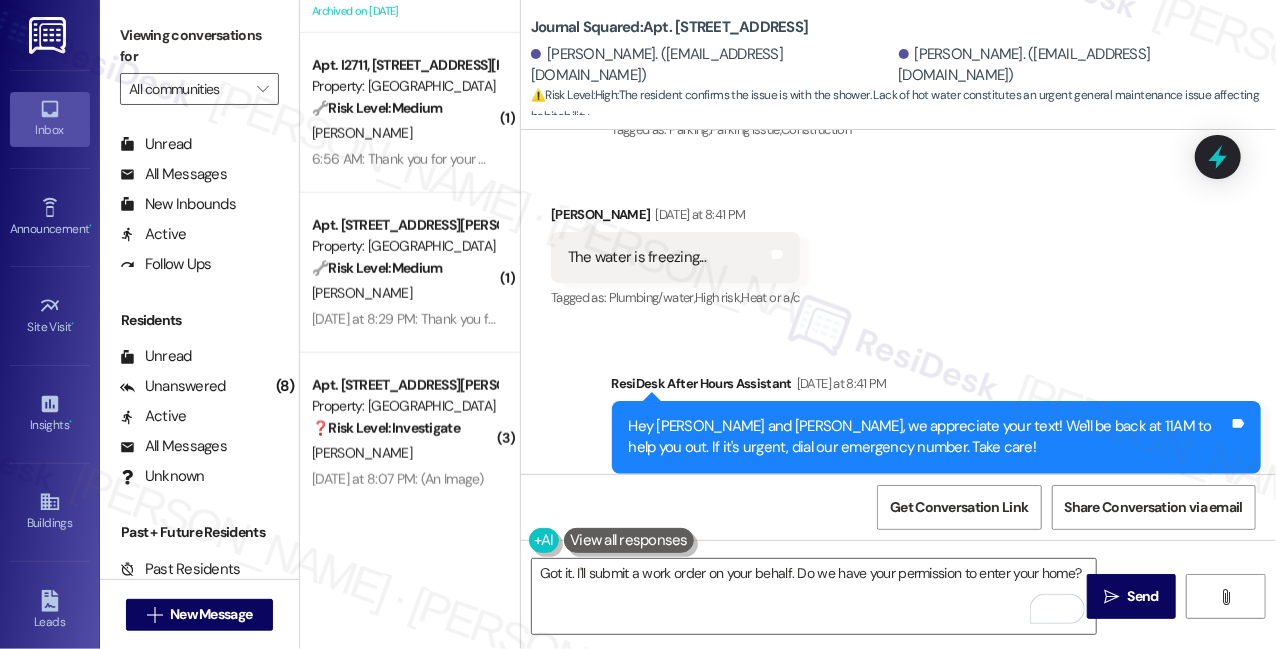 scroll, scrollTop: 773, scrollLeft: 0, axis: vertical 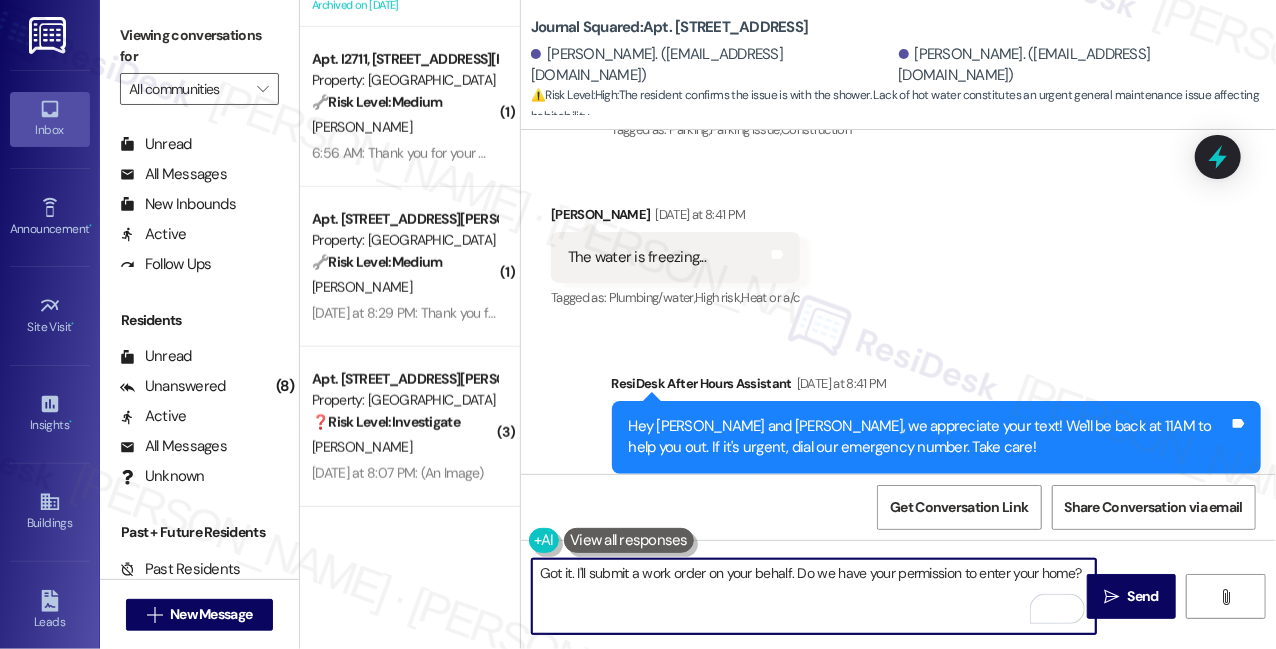click on "Got it. I'll submit a work order on your behalf. Do we have your permission to enter your home?" at bounding box center [814, 596] 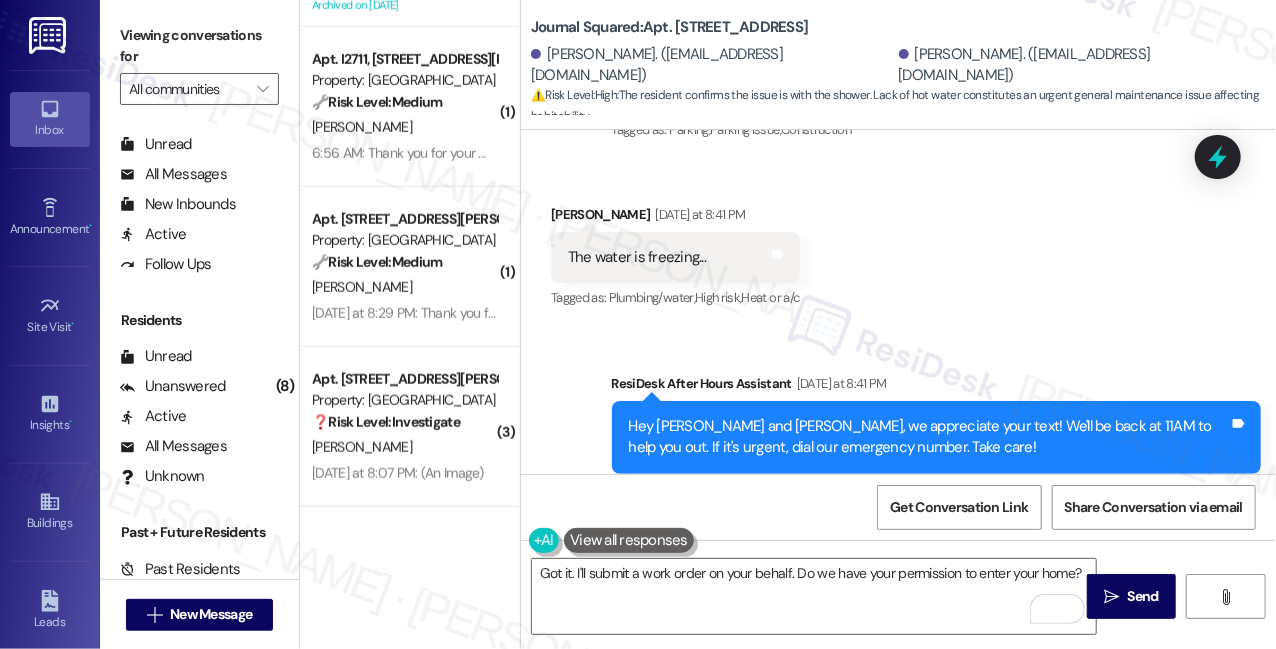 click on "Hi [PERSON_NAME], I’m sorry to hear about the freezing water. Is it happening at all faucets, or just certain ones like the shower or kitchen sink? And is your hot water not working as well?" at bounding box center [929, 627] 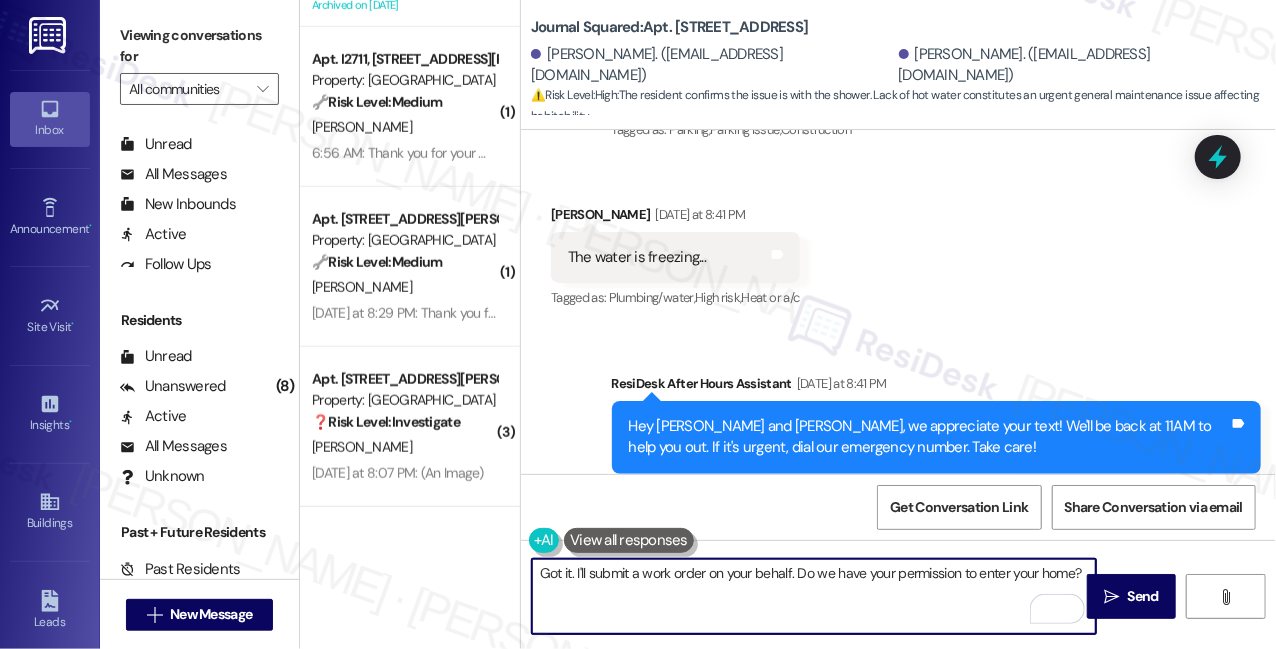click on "Got it. I'll submit a work order on your behalf. Do we have your permission to enter your home?" at bounding box center [814, 596] 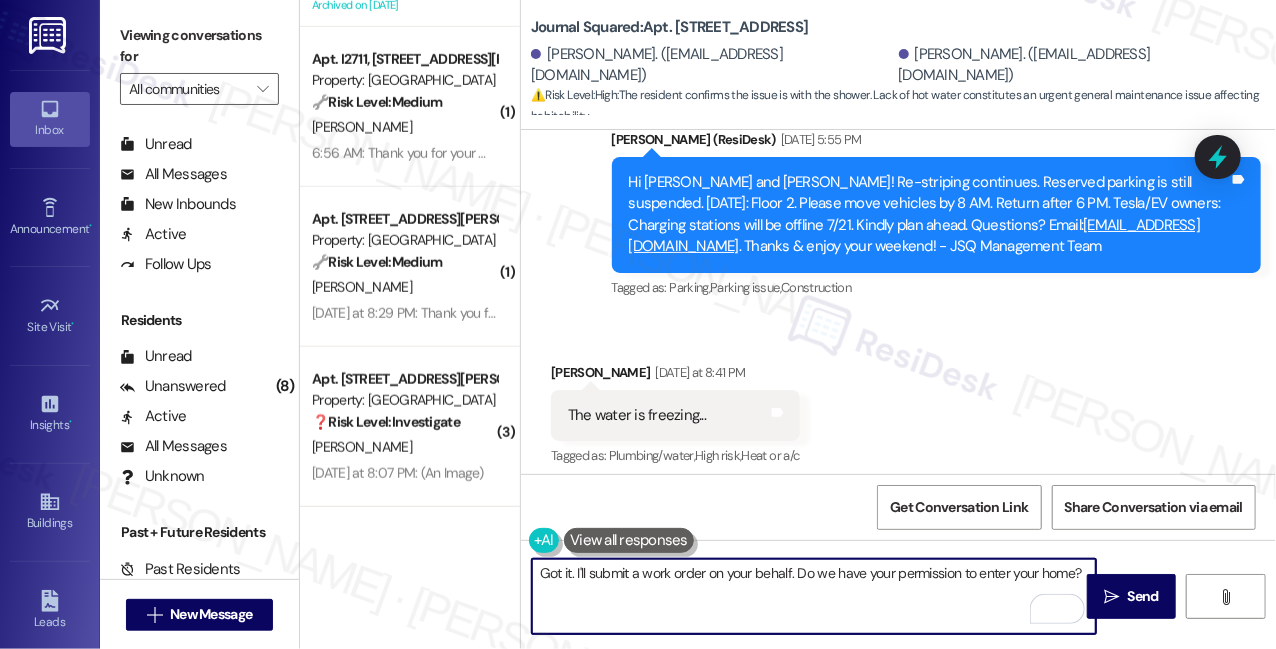 scroll, scrollTop: 54106, scrollLeft: 0, axis: vertical 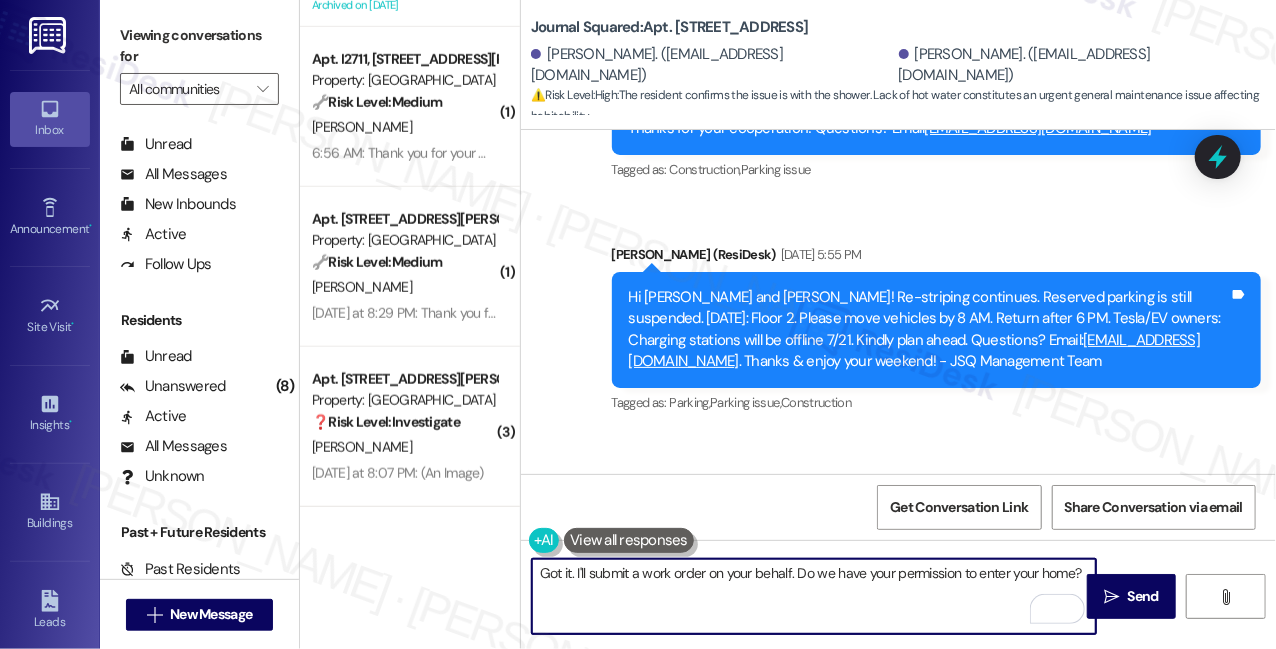 click on "Hey [PERSON_NAME] and [PERSON_NAME], we appreciate your text! We'll be back at 11AM to help you out. If it's urgent, dial our emergency number. Take care!" at bounding box center [929, 710] 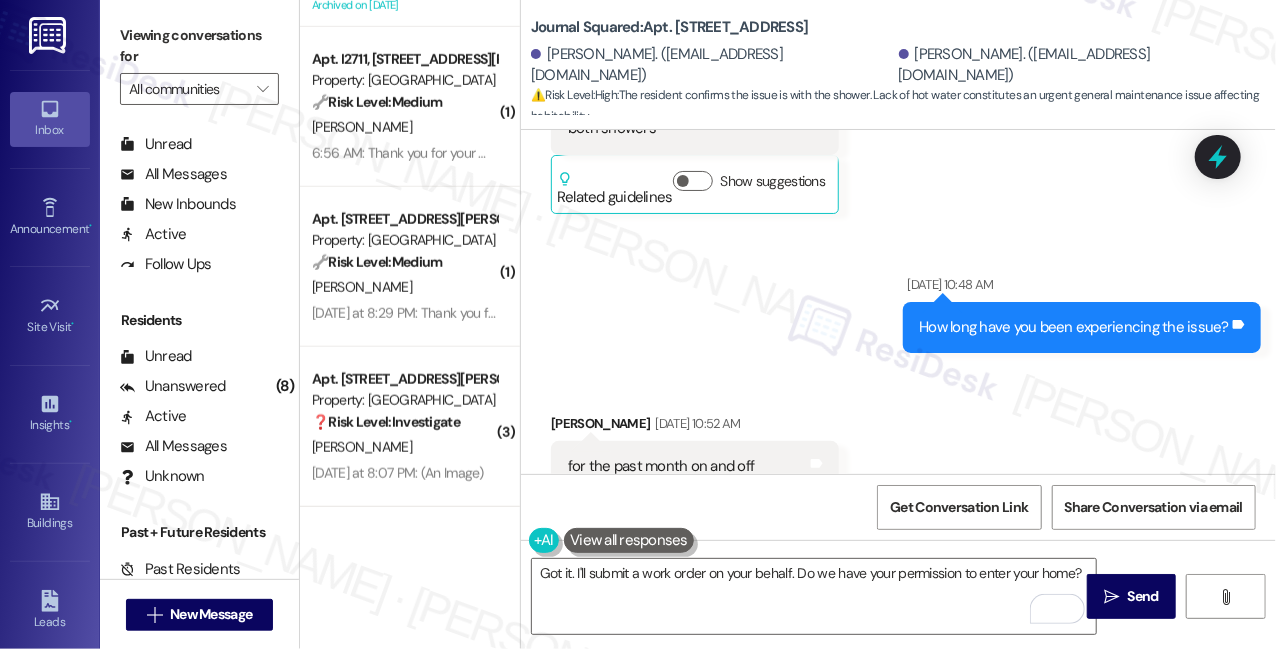 scroll, scrollTop: 15877, scrollLeft: 0, axis: vertical 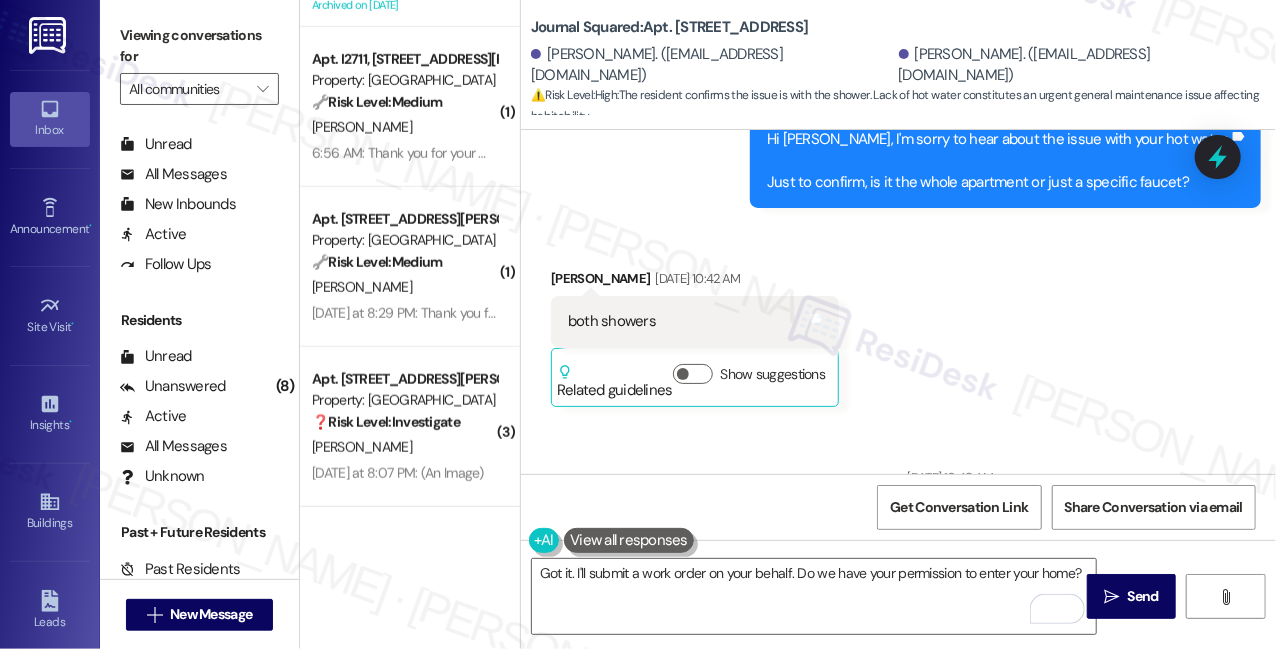 click on "How long have you been experiencing the issue? Tags and notes" at bounding box center [1082, 520] 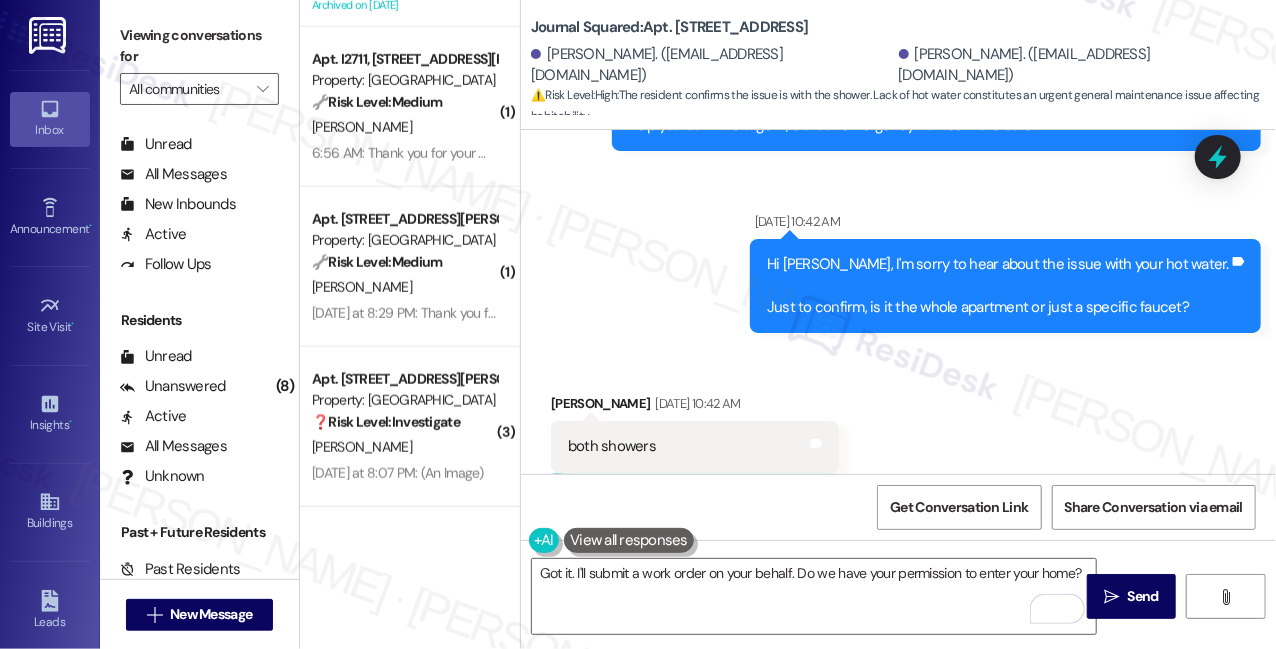 scroll, scrollTop: 15604, scrollLeft: 0, axis: vertical 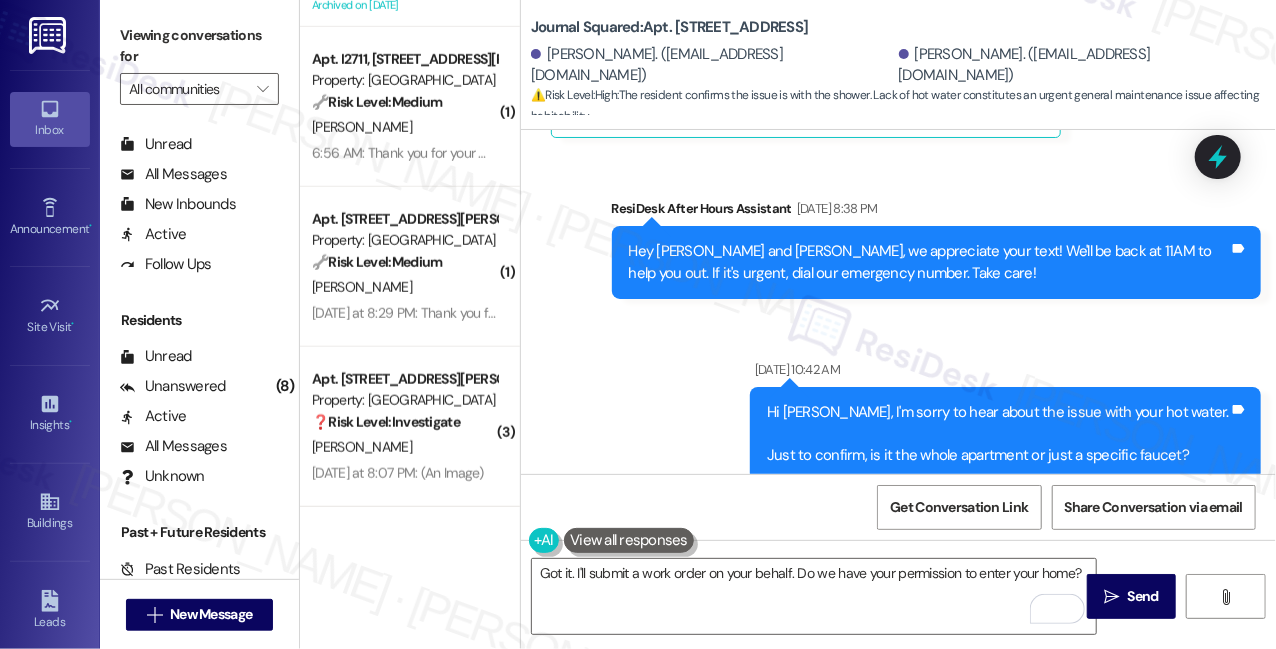 click on "Hi [PERSON_NAME], I'm sorry to hear about the issue with your hot water.
Just to confirm, is it the whole apartment or just a specific faucet?" at bounding box center (998, 434) 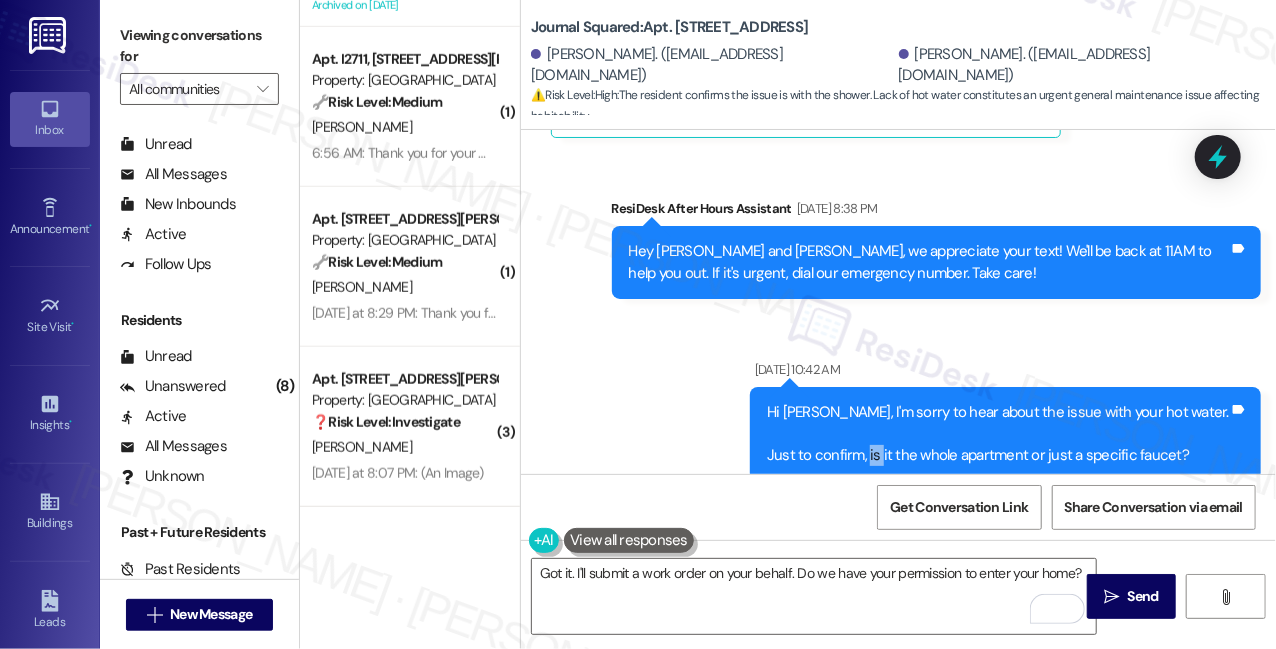 click on "Hi [PERSON_NAME], I'm sorry to hear about the issue with your hot water.
Just to confirm, is it the whole apartment or just a specific faucet?" at bounding box center (998, 434) 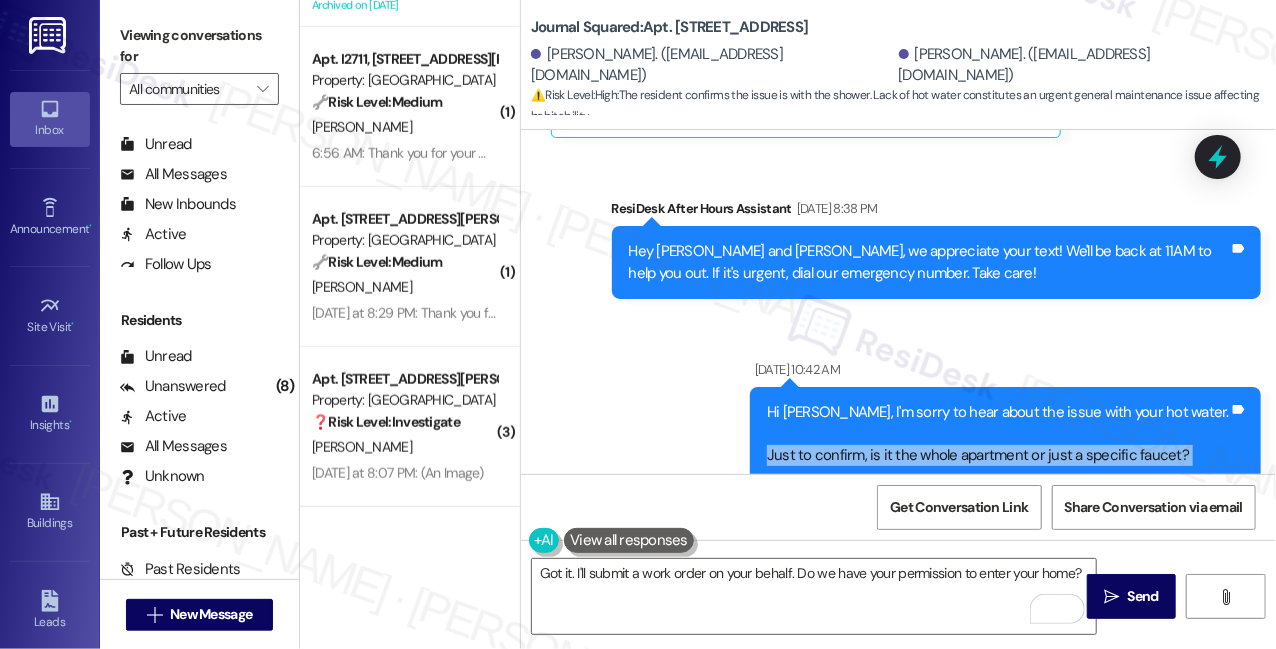 click on "Hi [PERSON_NAME], I'm sorry to hear about the issue with your hot water.
Just to confirm, is it the whole apartment or just a specific faucet?" at bounding box center [998, 434] 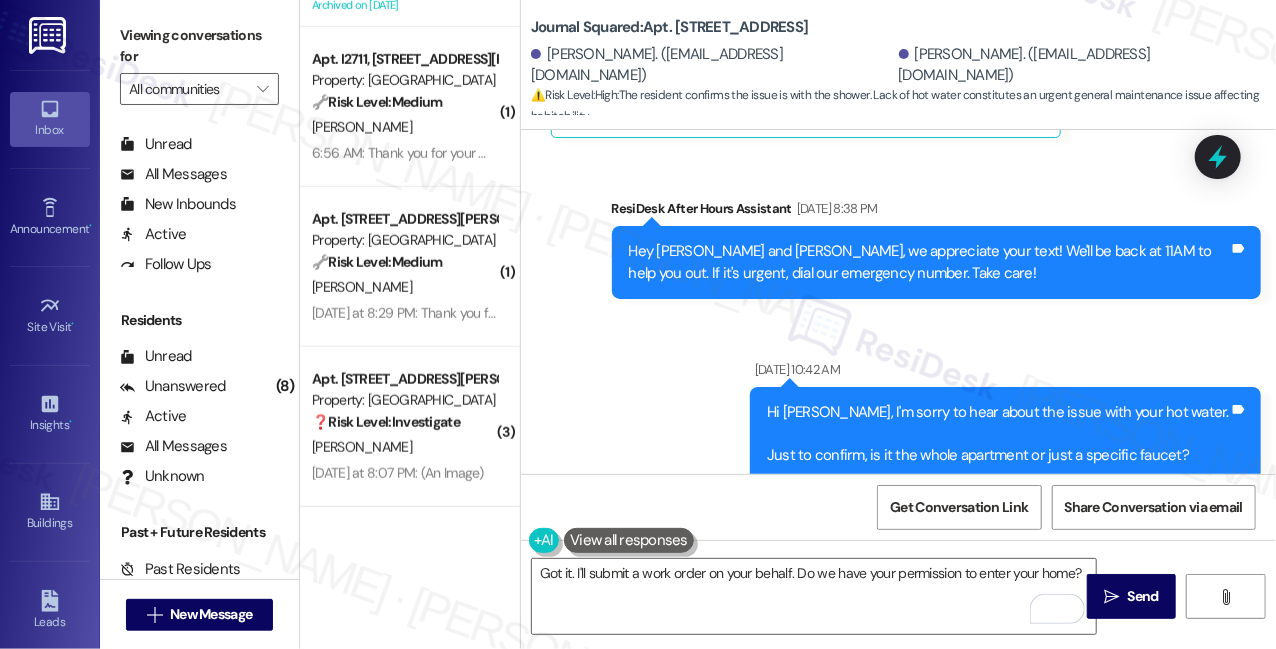 click on "Hi [PERSON_NAME], I'm sorry to hear about the issue with your hot water.
Just to confirm, is it the whole apartment or just a specific faucet?" at bounding box center [998, 434] 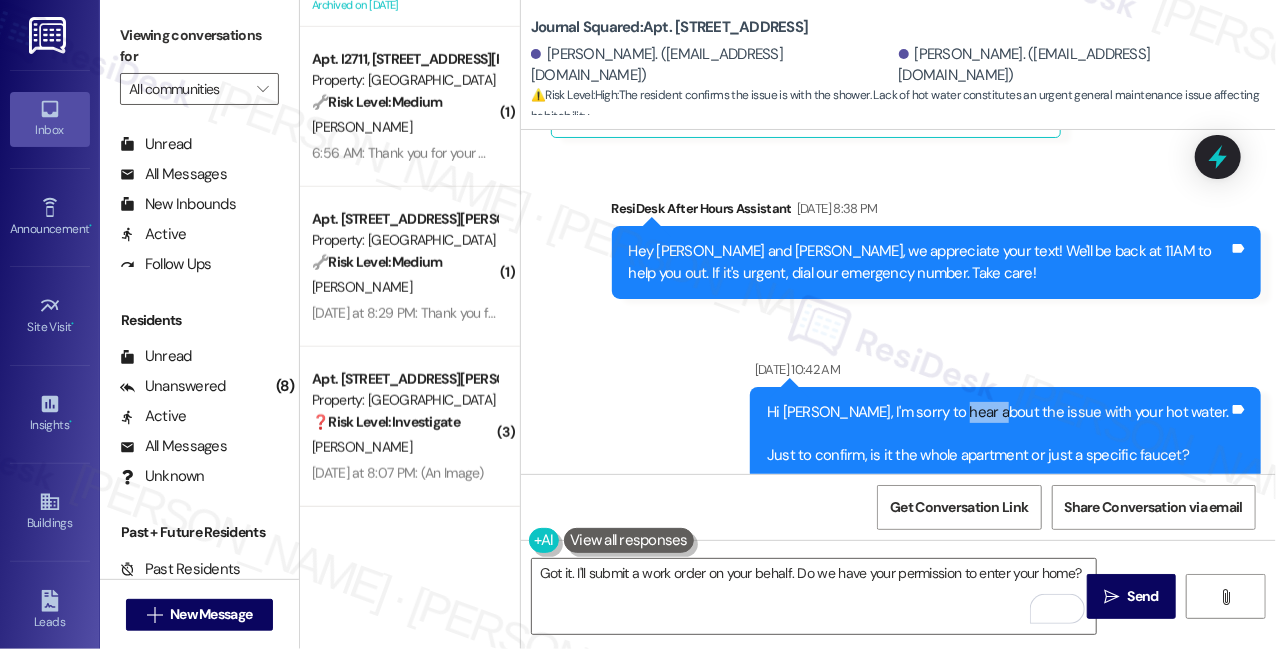 click on "Hi [PERSON_NAME], I'm sorry to hear about the issue with your hot water.
Just to confirm, is it the whole apartment or just a specific faucet?" at bounding box center (998, 434) 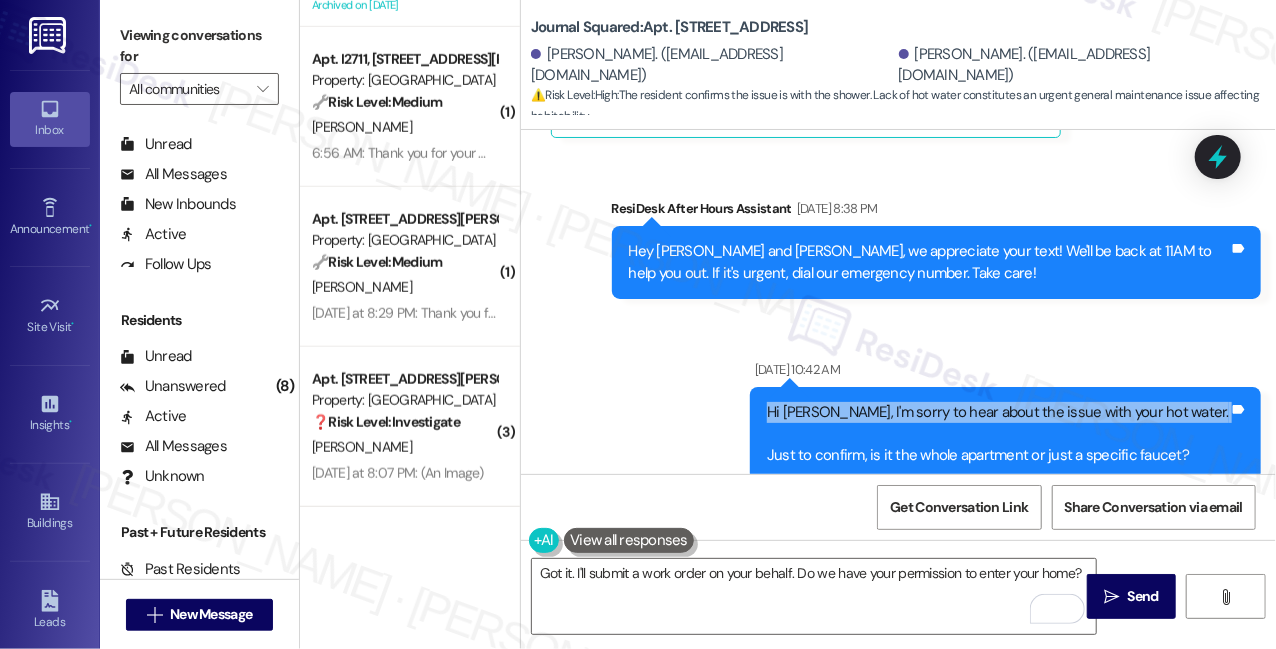 click on "Hi [PERSON_NAME], I'm sorry to hear about the issue with your hot water.
Just to confirm, is it the whole apartment or just a specific faucet?" at bounding box center [998, 434] 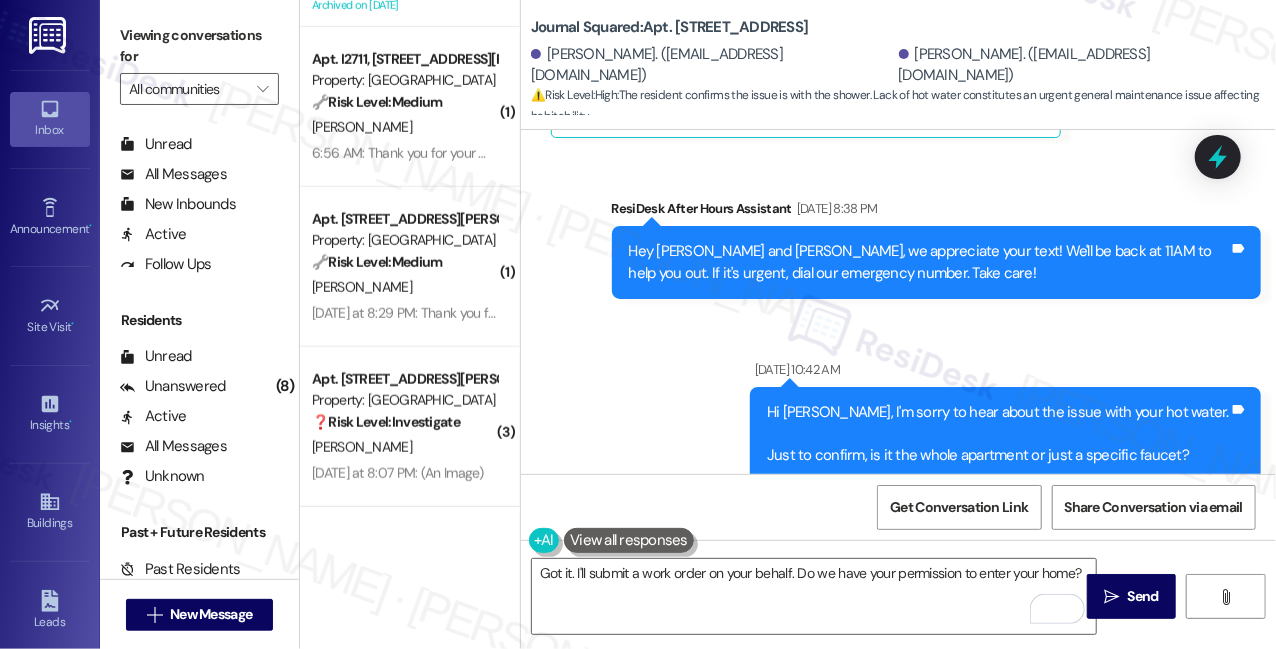 click on "Hi [PERSON_NAME], I'm sorry to hear about the issue with your hot water.
Just to confirm, is it the whole apartment or just a specific faucet?" at bounding box center [998, 434] 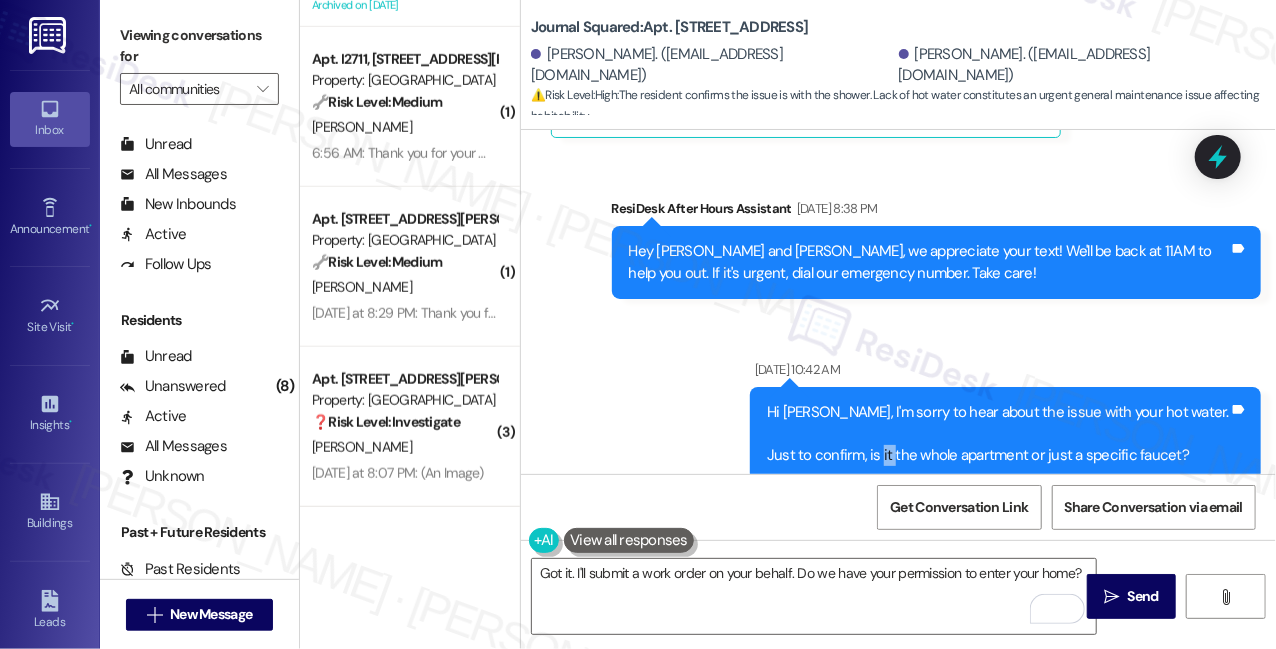 click on "Hi [PERSON_NAME], I'm sorry to hear about the issue with your hot water.
Just to confirm, is it the whole apartment or just a specific faucet?" at bounding box center [998, 434] 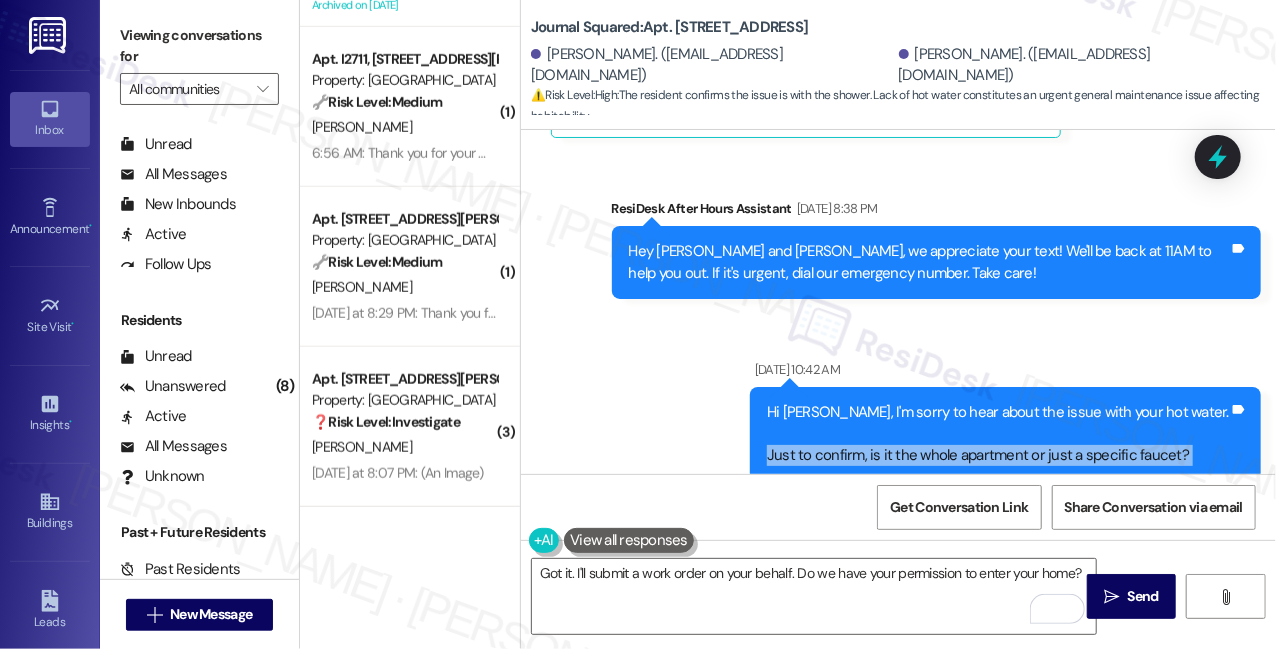 click on "Hi [PERSON_NAME], I'm sorry to hear about the issue with your hot water.
Just to confirm, is it the whole apartment or just a specific faucet?" at bounding box center [998, 434] 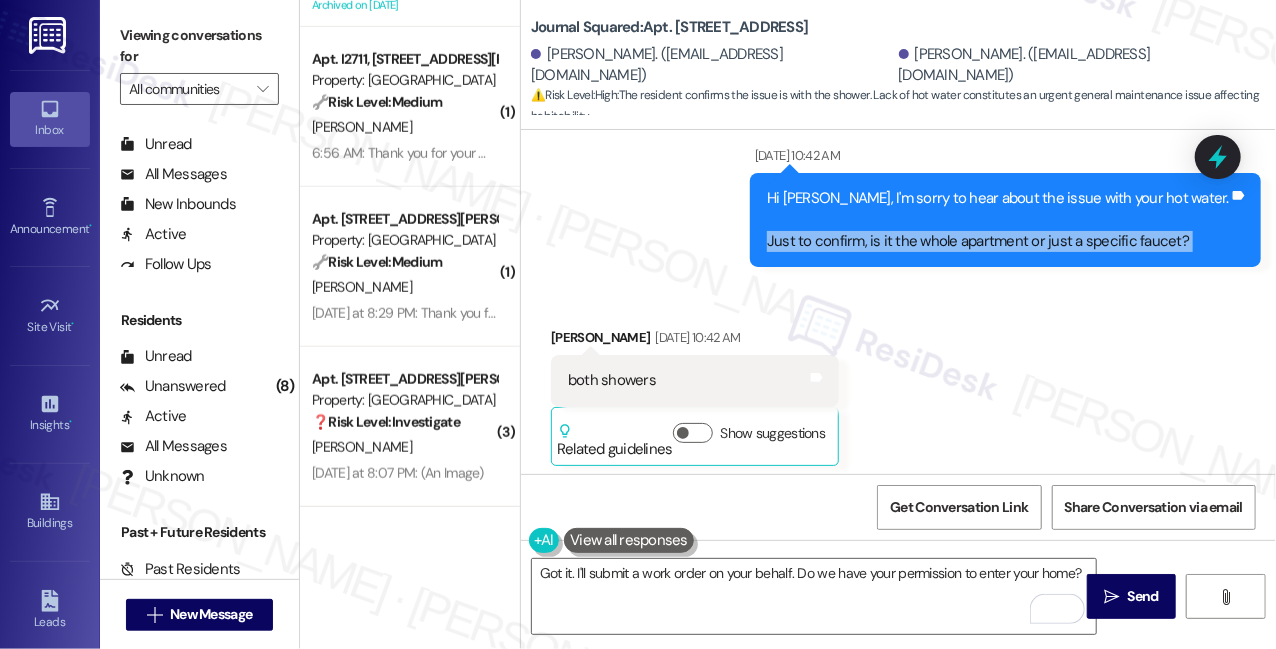scroll, scrollTop: 15786, scrollLeft: 0, axis: vertical 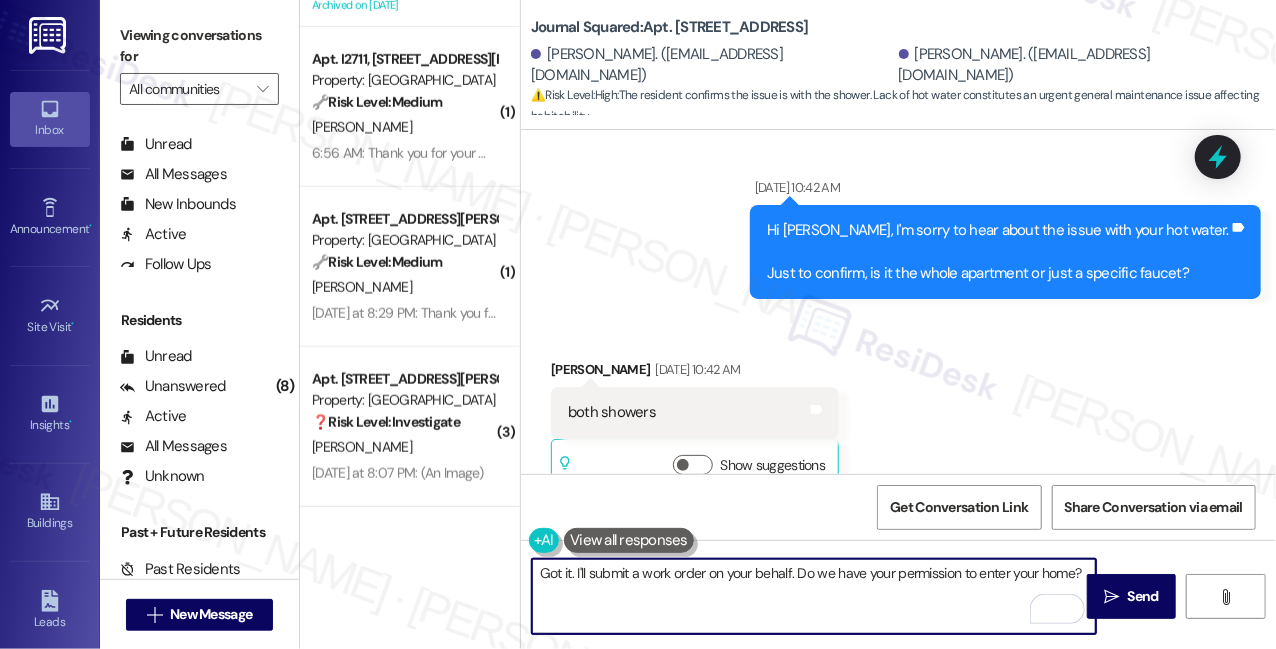click on "Got it. I'll submit a work order on your behalf. Do we have your permission to enter your home?" at bounding box center (814, 596) 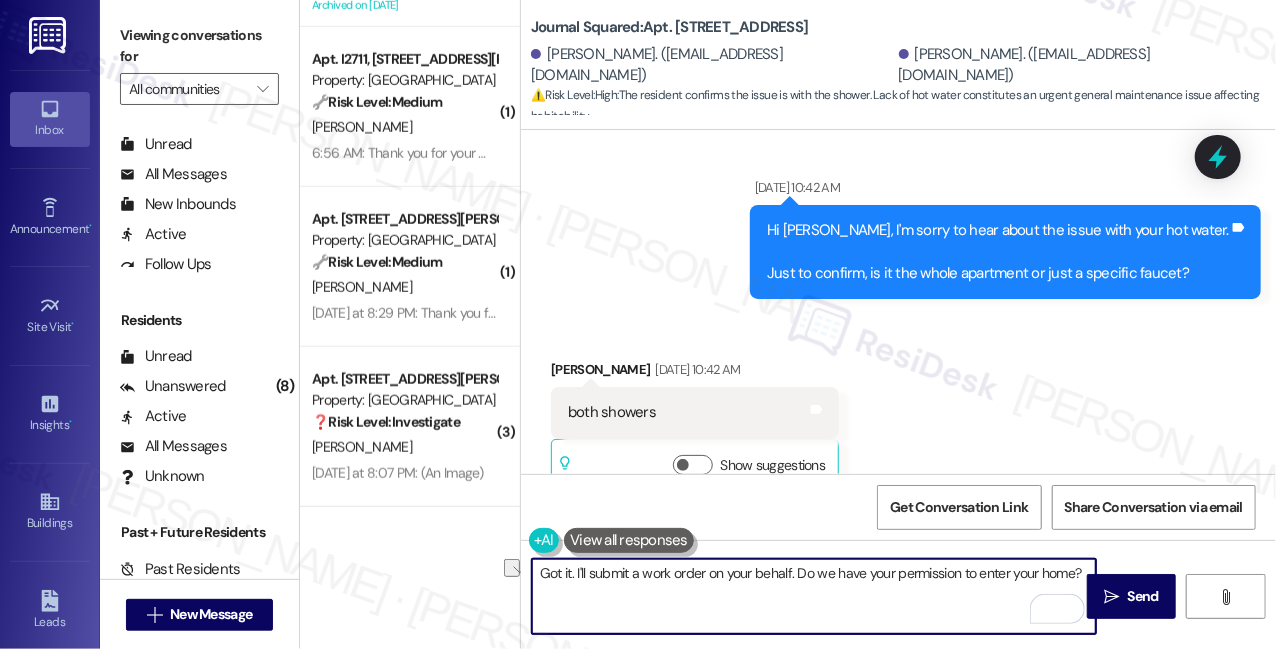 paste on "How long have you been experiencing the issue?" 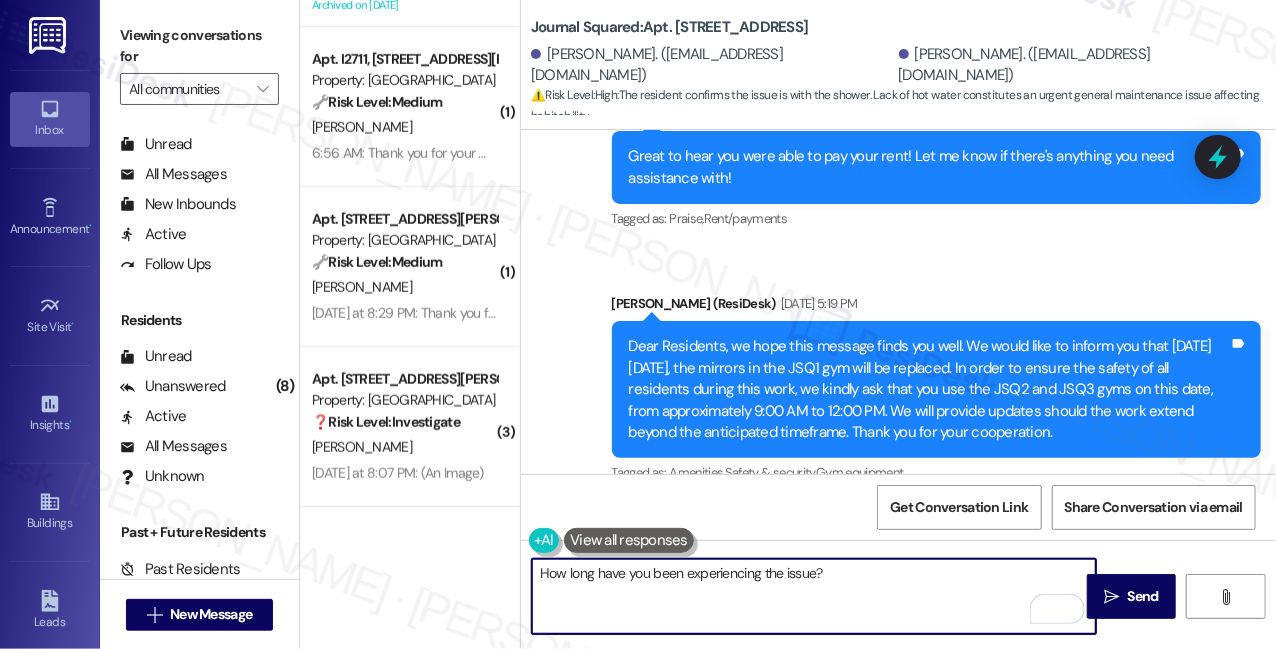 scroll, scrollTop: 54379, scrollLeft: 0, axis: vertical 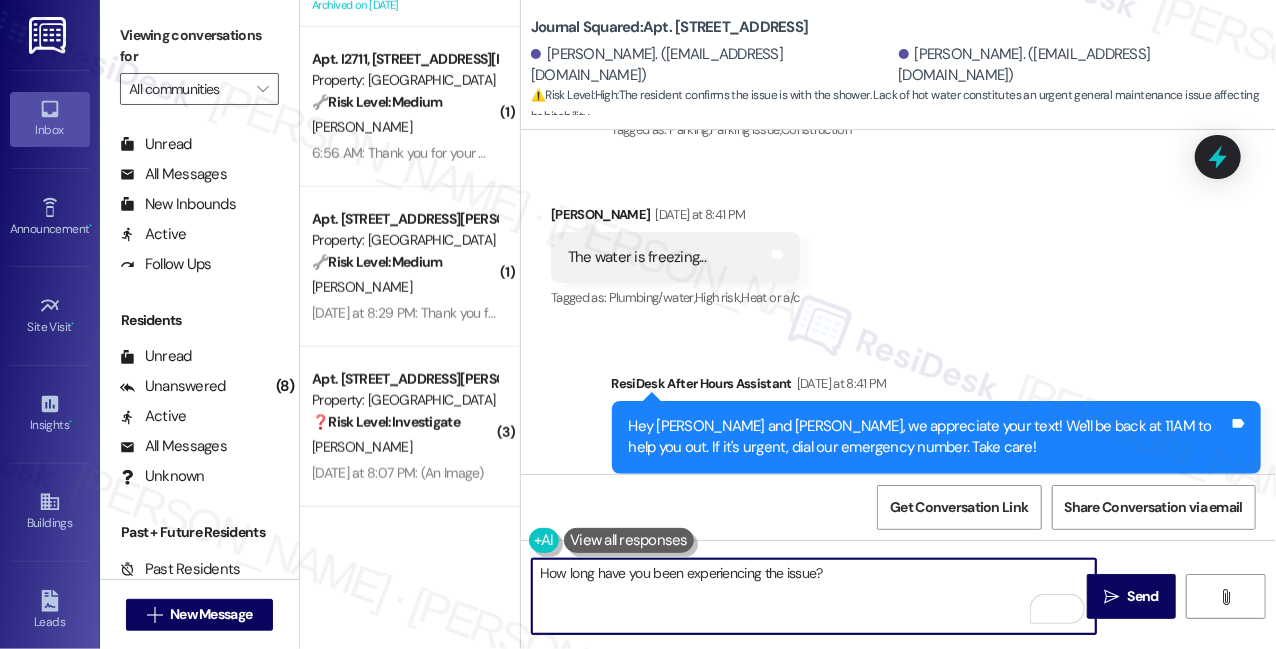 click on "Hi [PERSON_NAME], I’m sorry to hear about the freezing water. Is it happening at all faucets, or just certain ones like the shower or kitchen sink? And is your hot water not working as well?" at bounding box center (929, 627) 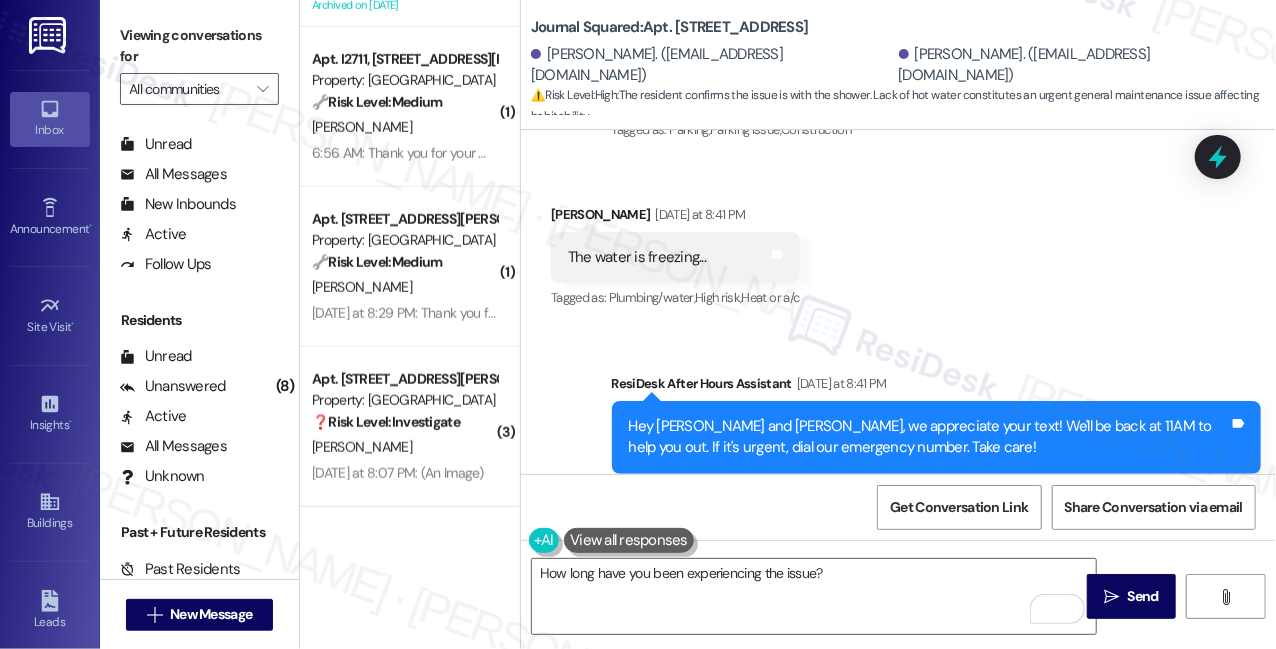 click on "Hi [PERSON_NAME], I’m sorry to hear about the freezing water. Is it happening at all faucets, or just certain ones like the shower or kitchen sink? And is your hot water not working as well?" at bounding box center (929, 627) 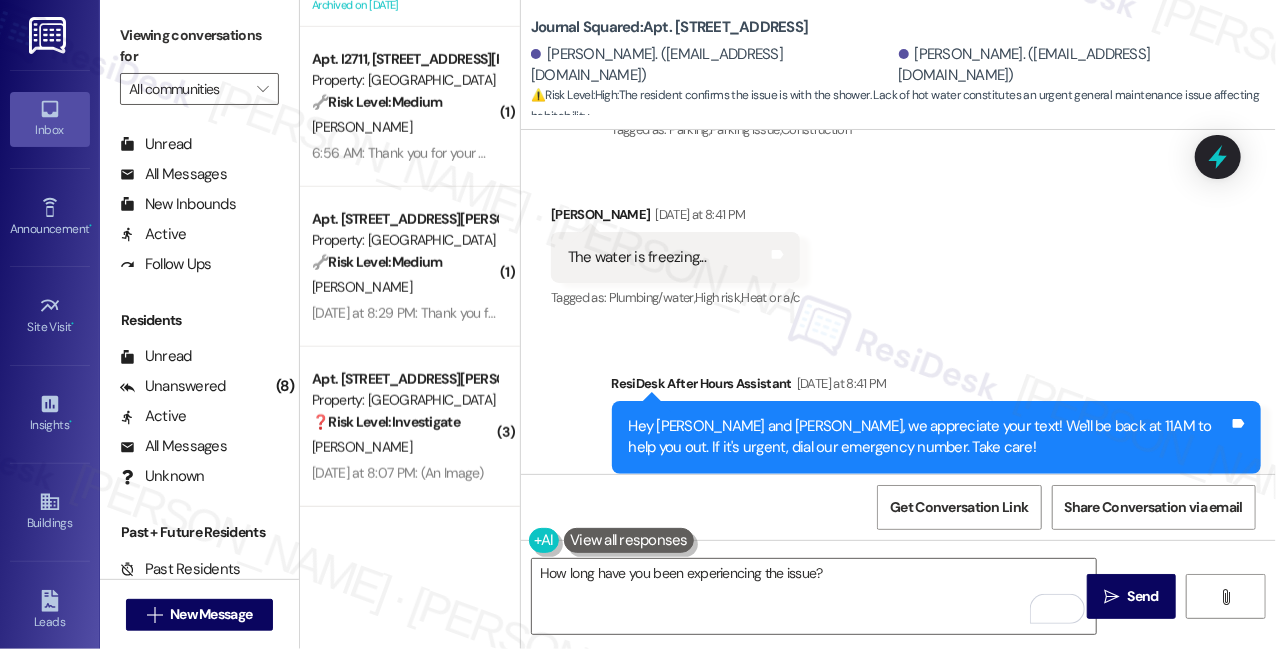 click on "Hi [PERSON_NAME], I’m sorry to hear about the freezing water. Is it happening at all faucets, or just certain ones like the shower or kitchen sink? And is your hot water not working as well?" at bounding box center (929, 627) 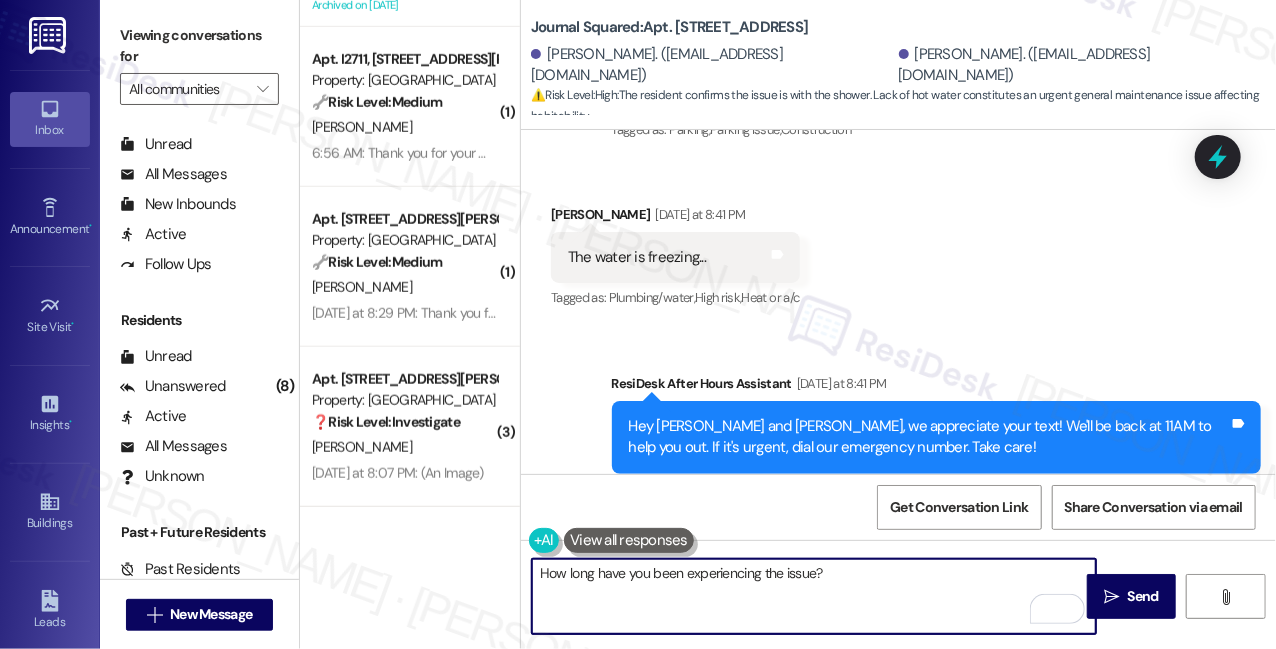 click on "How long have you been experiencing the issue?" at bounding box center [814, 596] 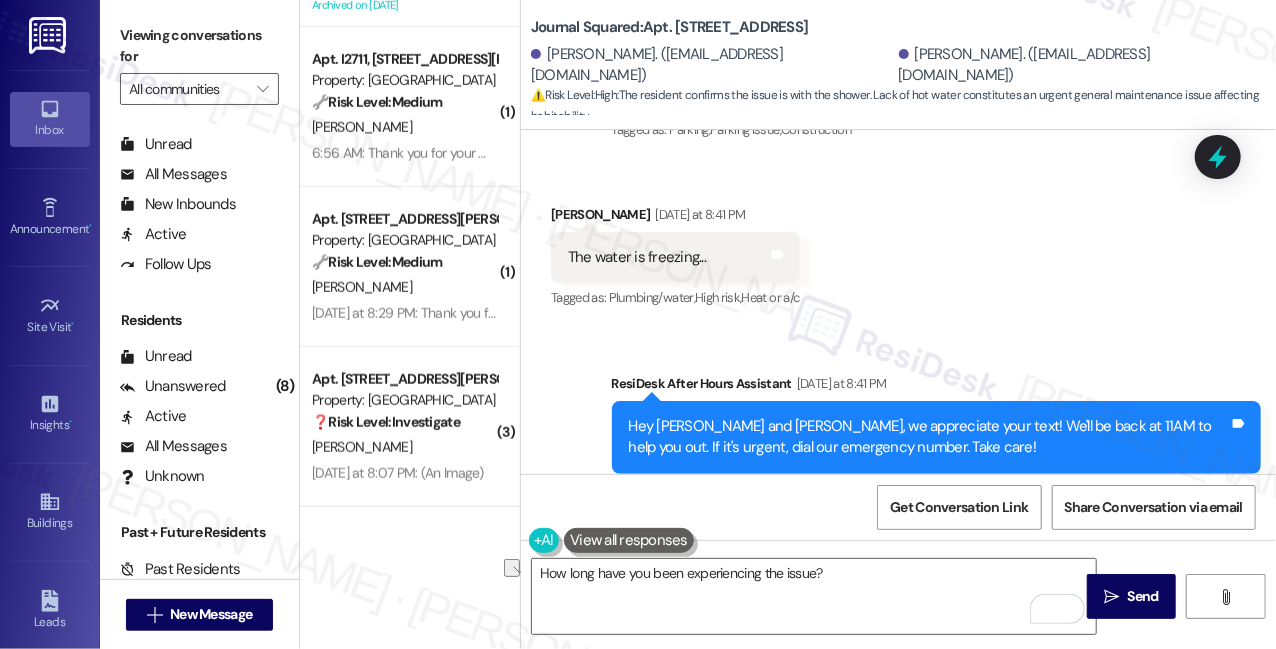 click on "Viewing conversations for All communities " at bounding box center (199, 62) 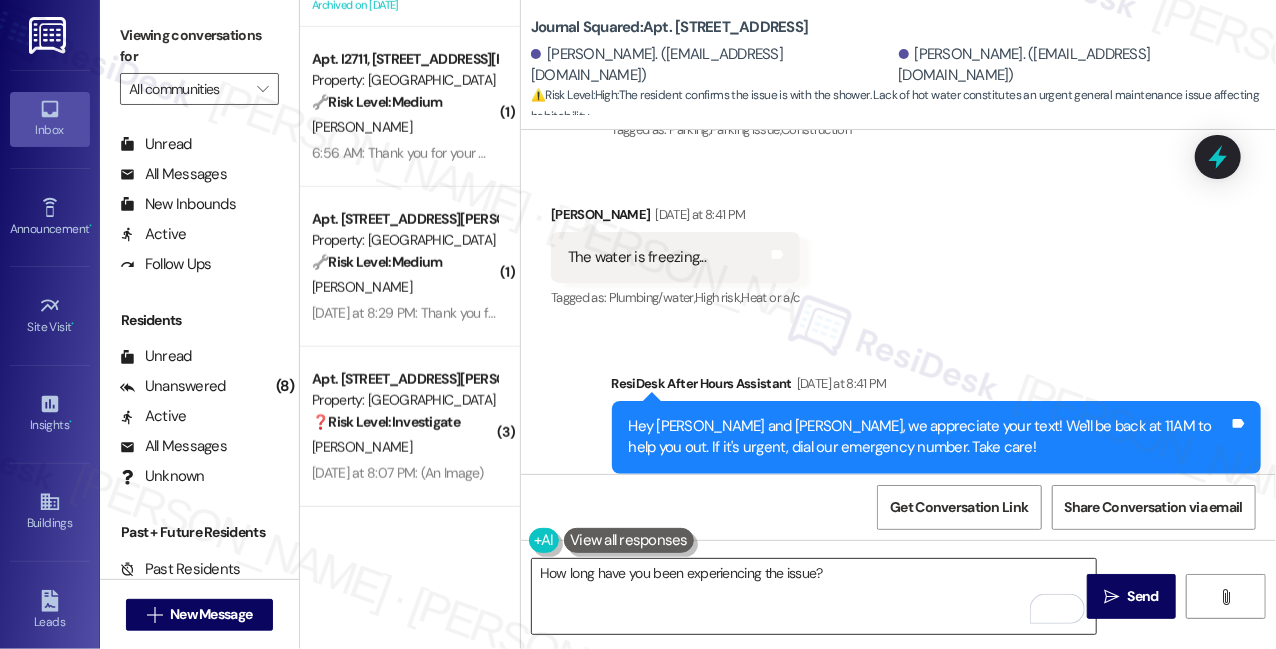 click on "How long have you been experiencing the issue?" at bounding box center [814, 596] 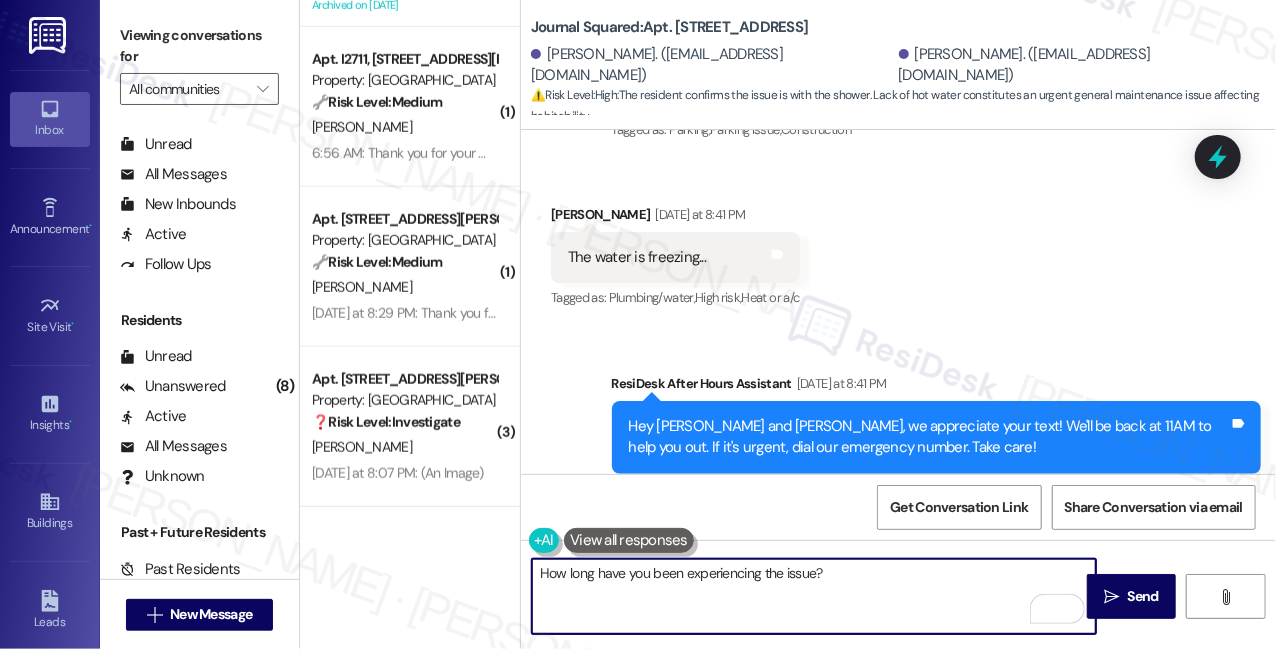 click on "How long have you been experiencing the issue?" at bounding box center [814, 596] 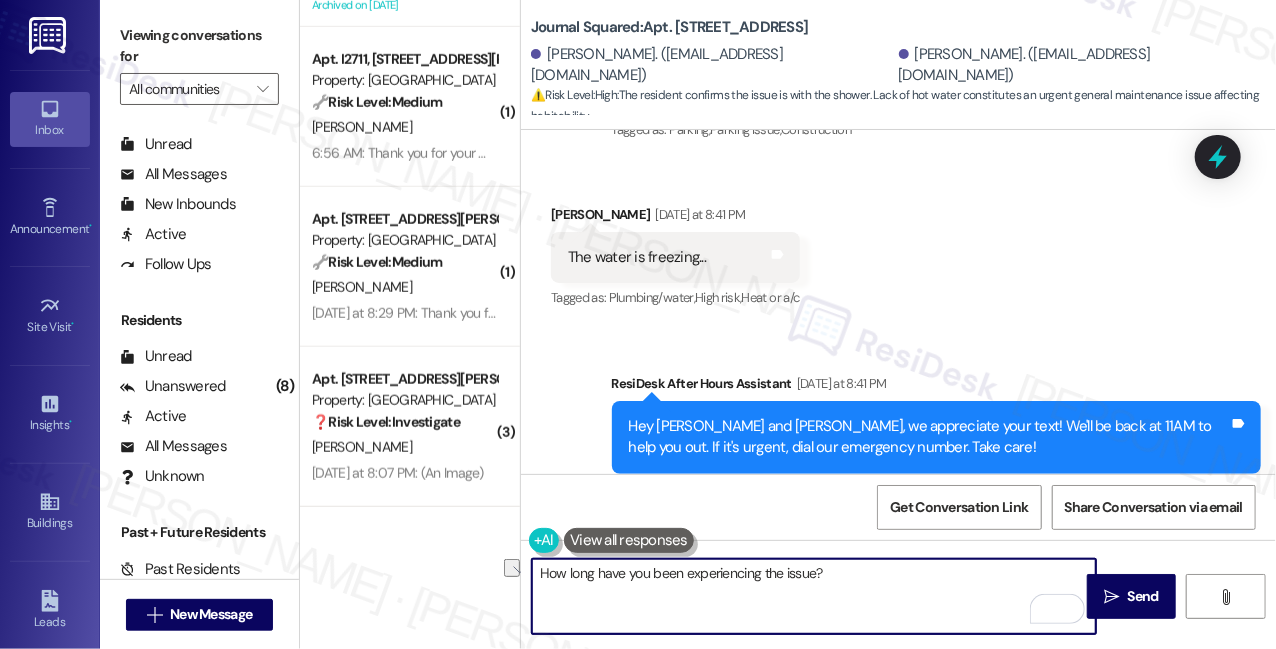 paste on "noticed this issue happening?" 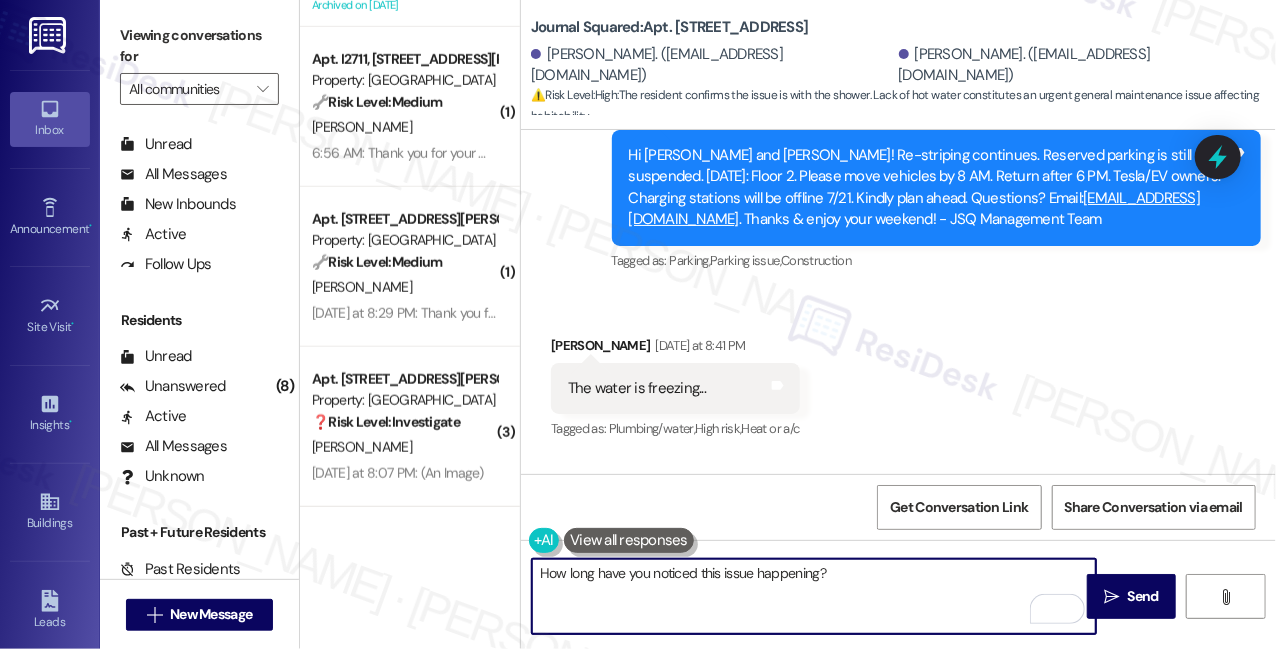 scroll, scrollTop: 54379, scrollLeft: 0, axis: vertical 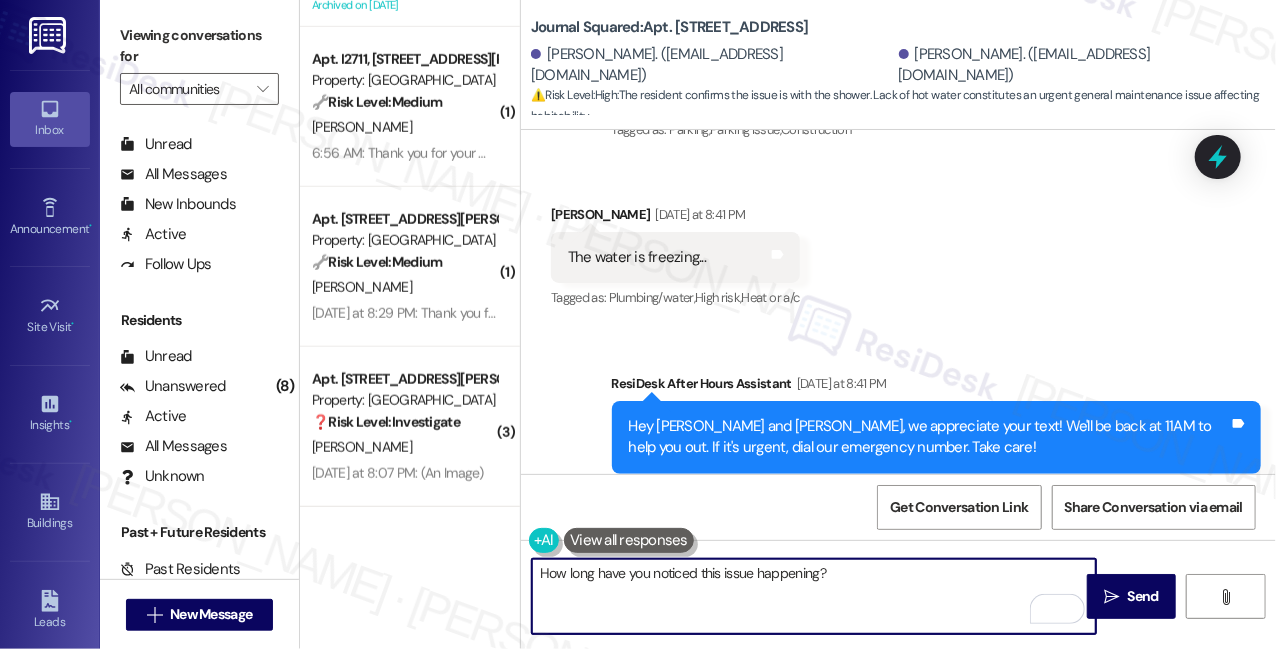 click on "How long have you noticed this issue happening?" at bounding box center [814, 596] 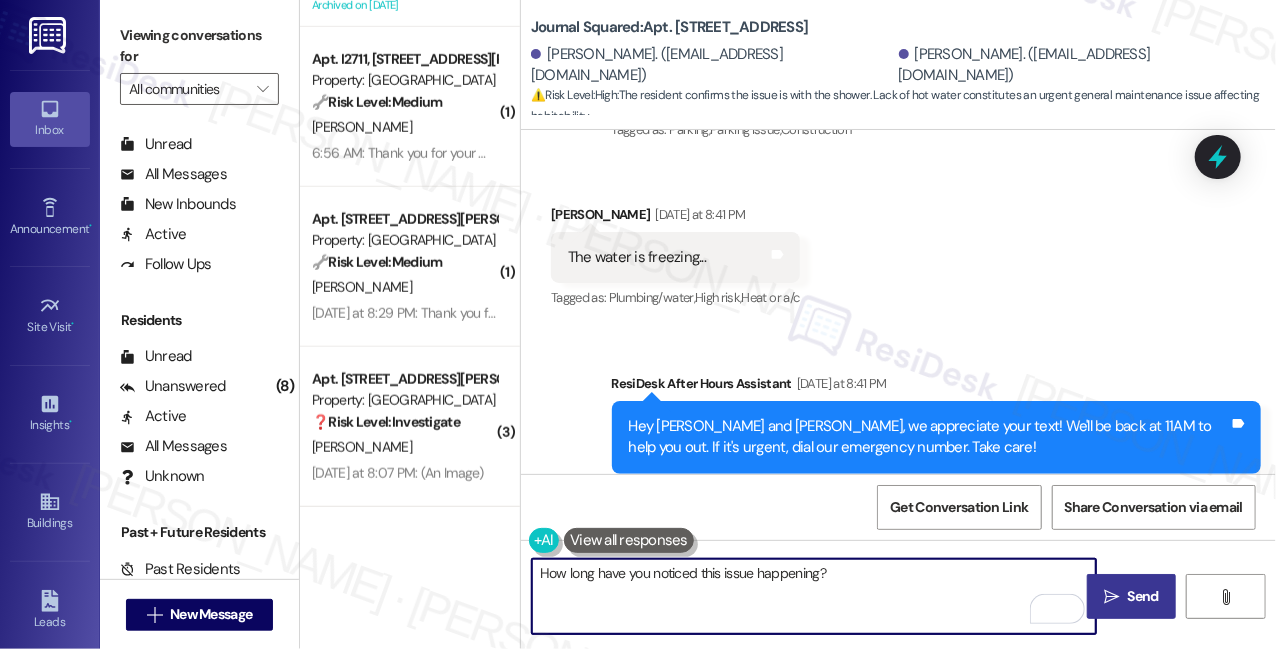 type on "How long have you noticed this issue happening?" 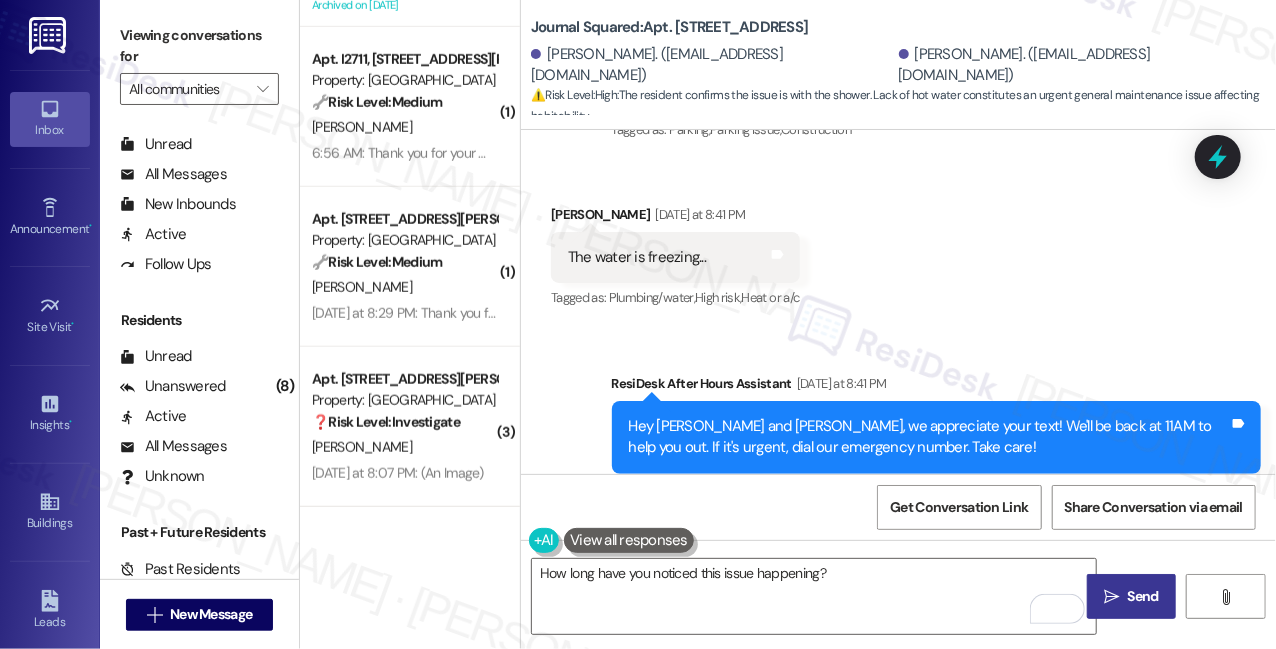 click on "" at bounding box center [1111, 597] 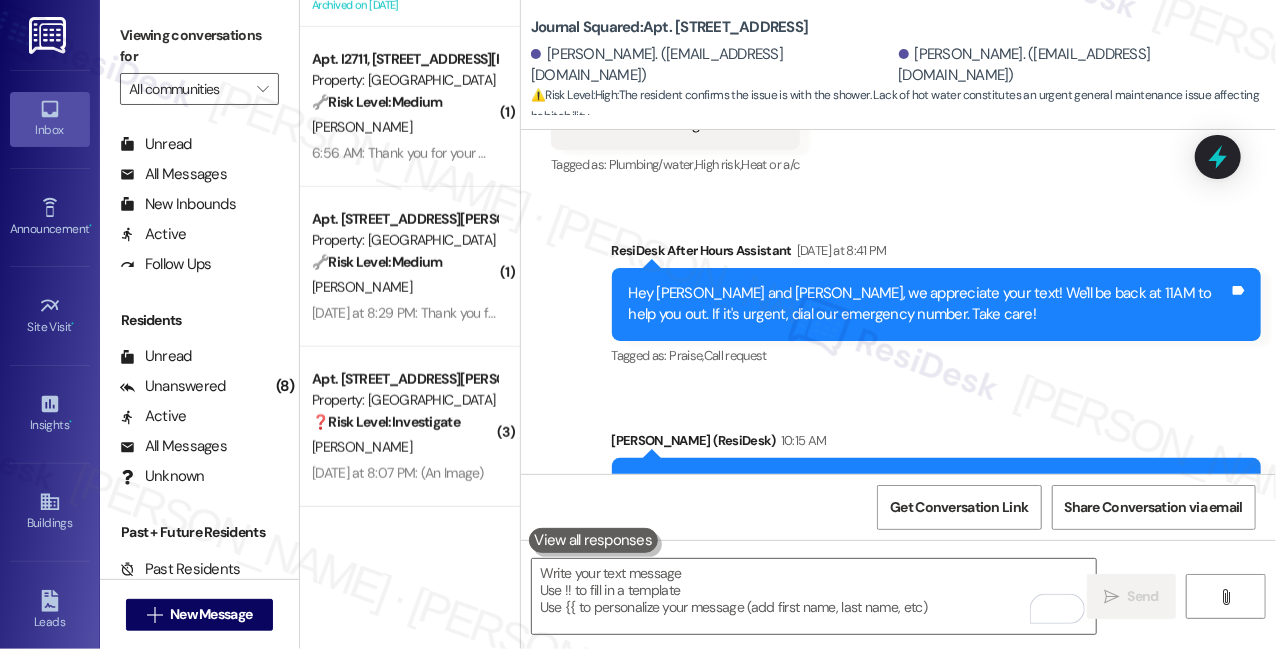 scroll, scrollTop: 54519, scrollLeft: 0, axis: vertical 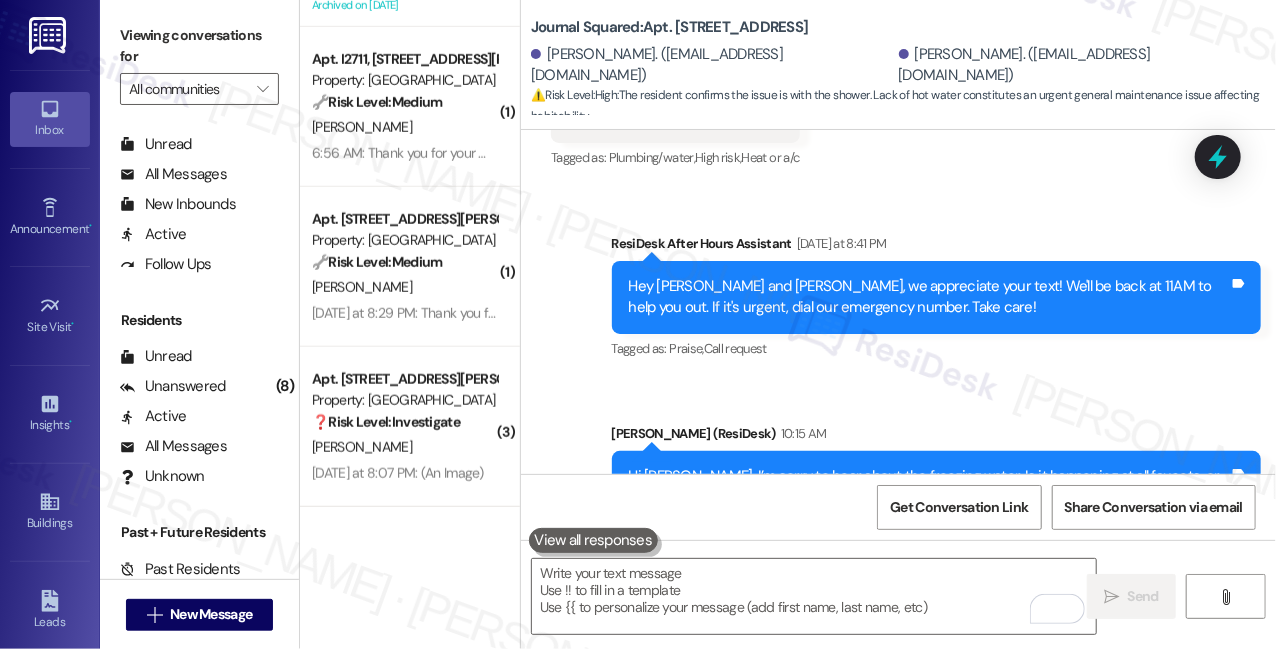 click on "[PERSON_NAME] 11:01 AM" at bounding box center [702, 627] 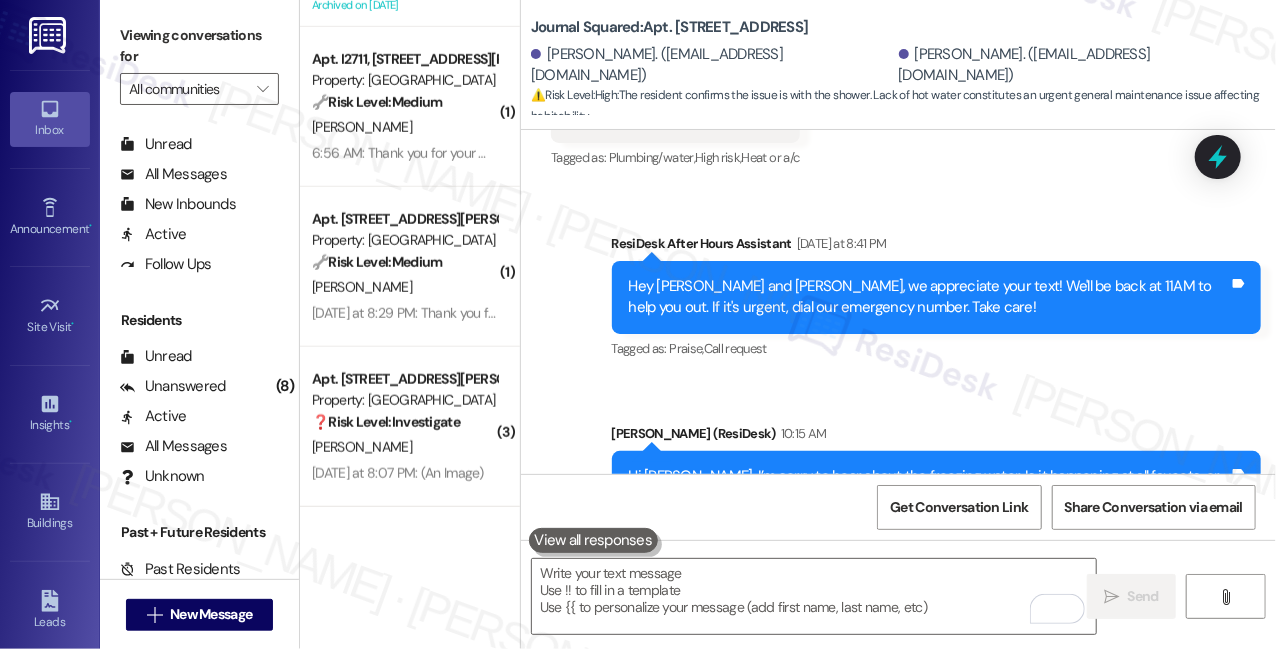 click on "Viewing conversations for" at bounding box center (199, 46) 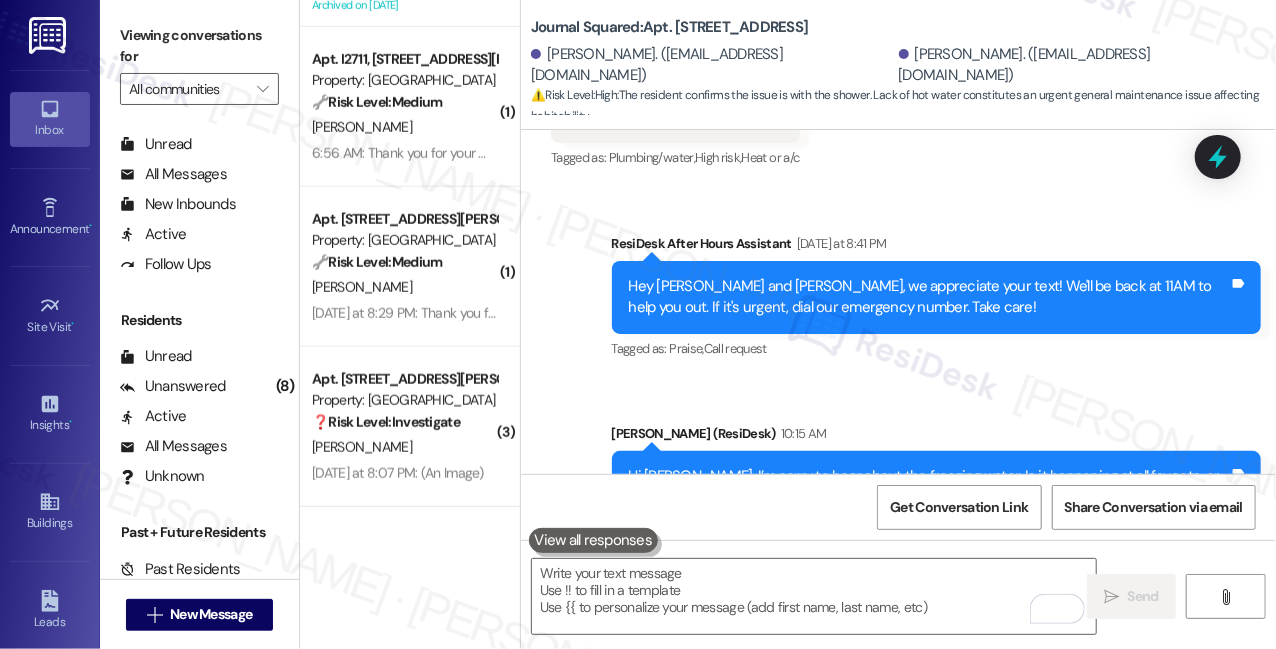 click on "Journal Squared:  Apt. 2606, [STREET_ADDRESS]" at bounding box center (669, 27) 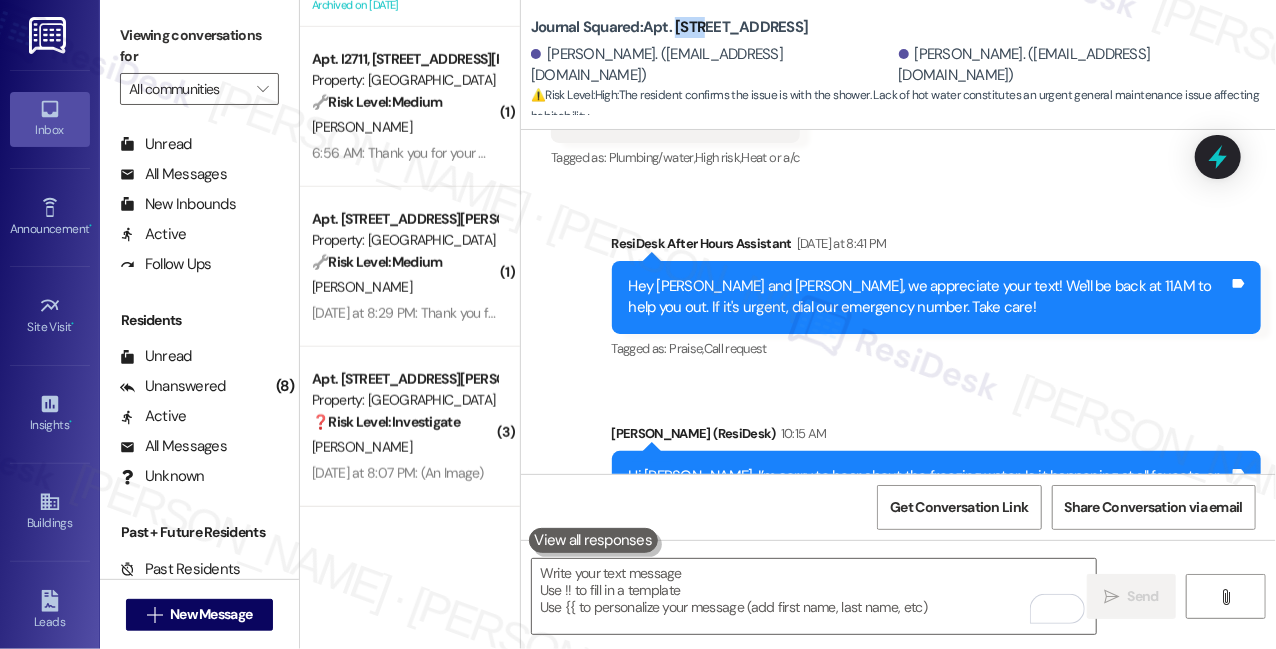 click on "Journal Squared:  Apt. 2606, [STREET_ADDRESS]" at bounding box center (669, 27) 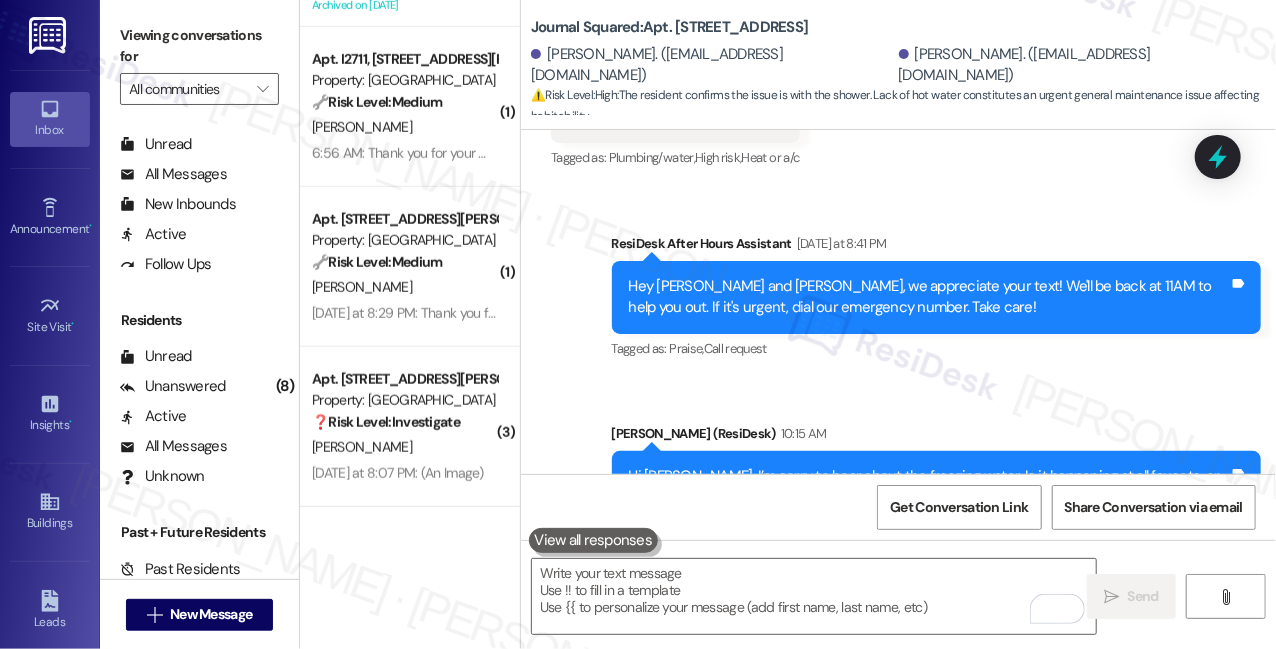 drag, startPoint x: 157, startPoint y: 22, endPoint x: 160, endPoint y: 5, distance: 17.262676 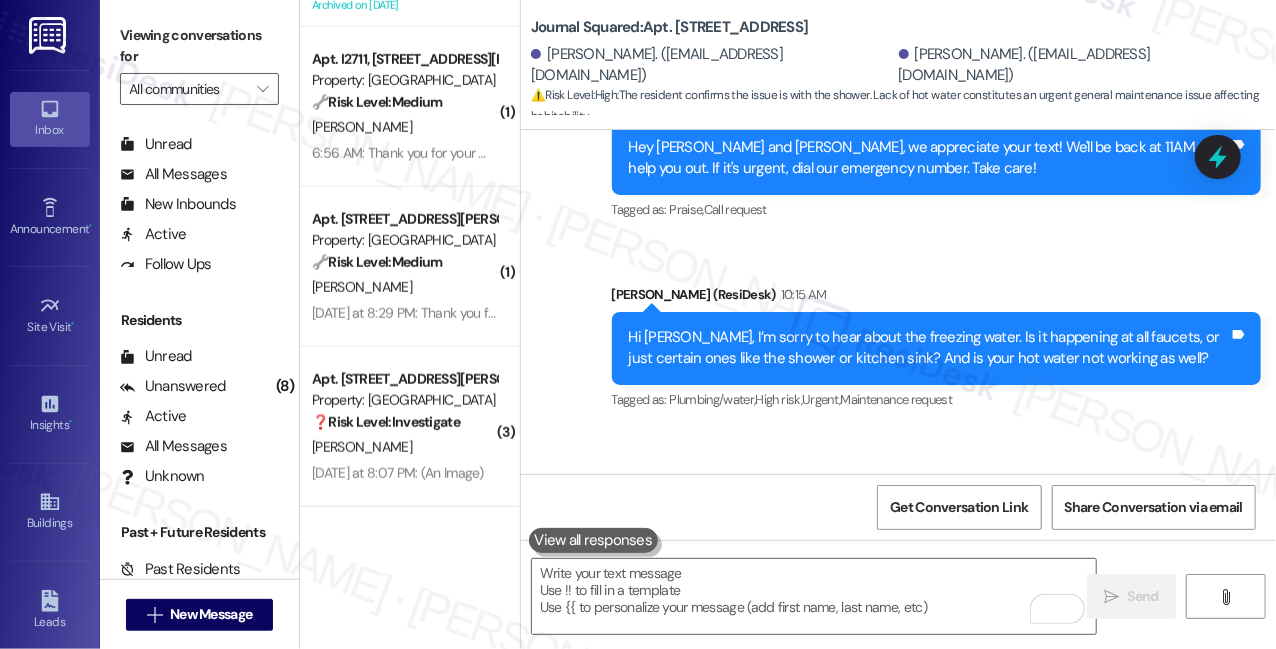 scroll, scrollTop: 54658, scrollLeft: 0, axis: vertical 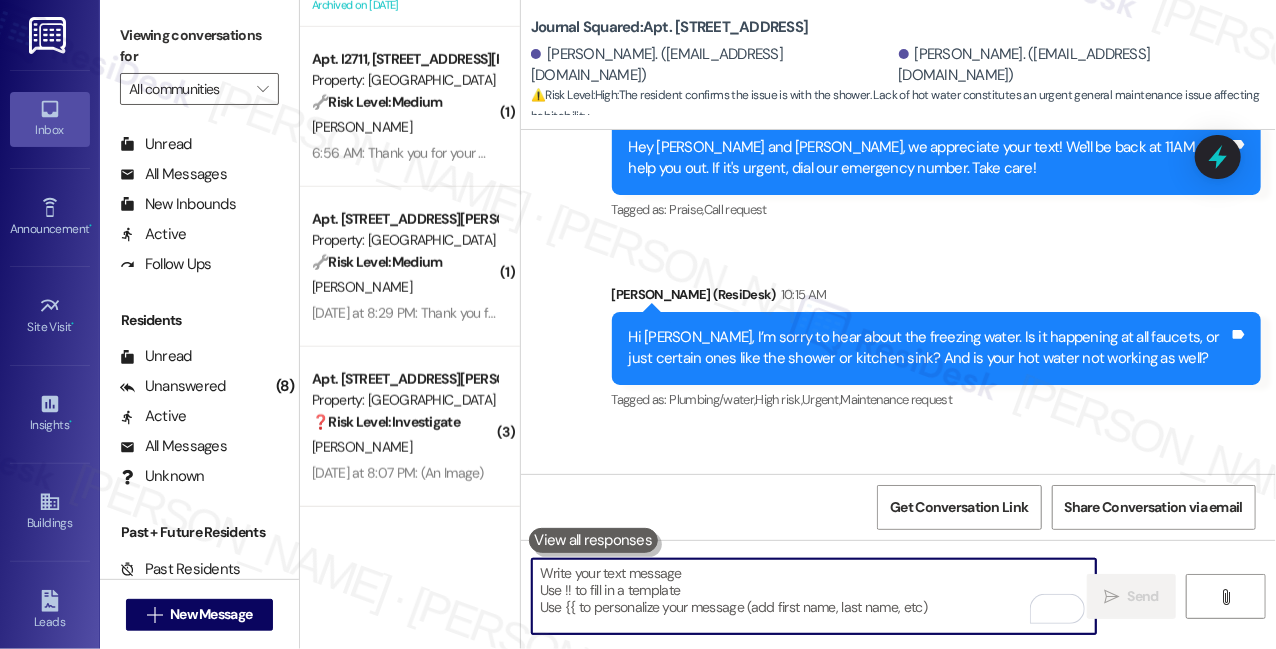 click at bounding box center (814, 596) 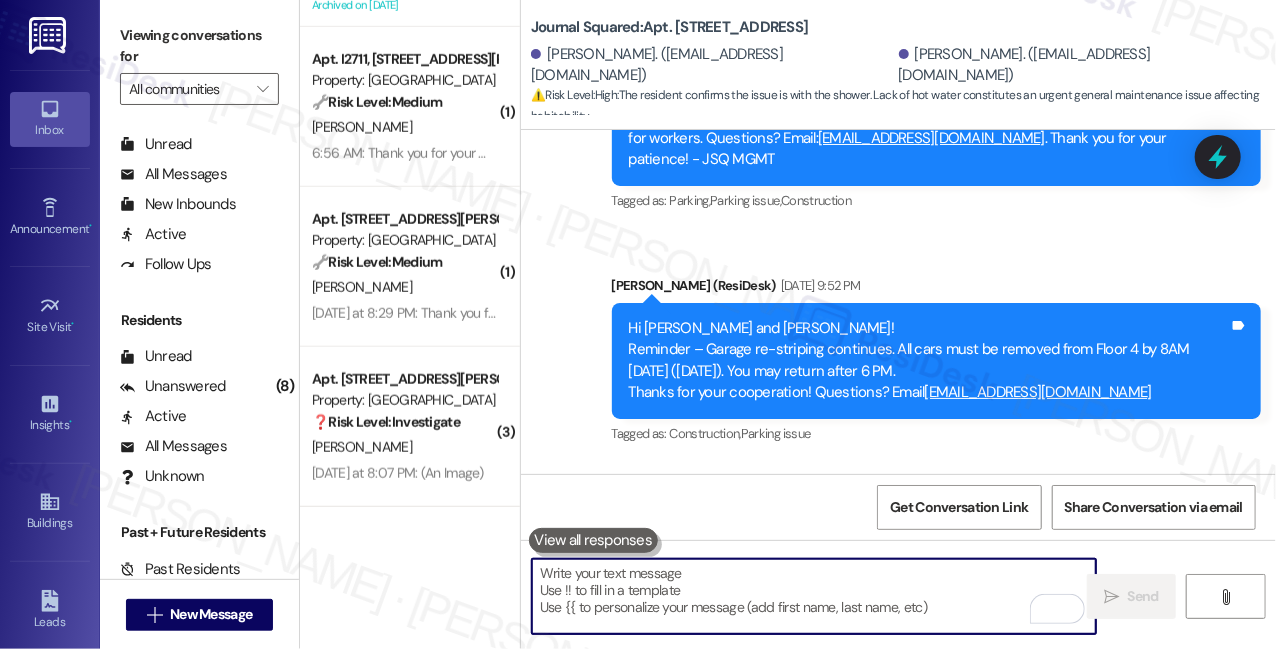 scroll, scrollTop: 53840, scrollLeft: 0, axis: vertical 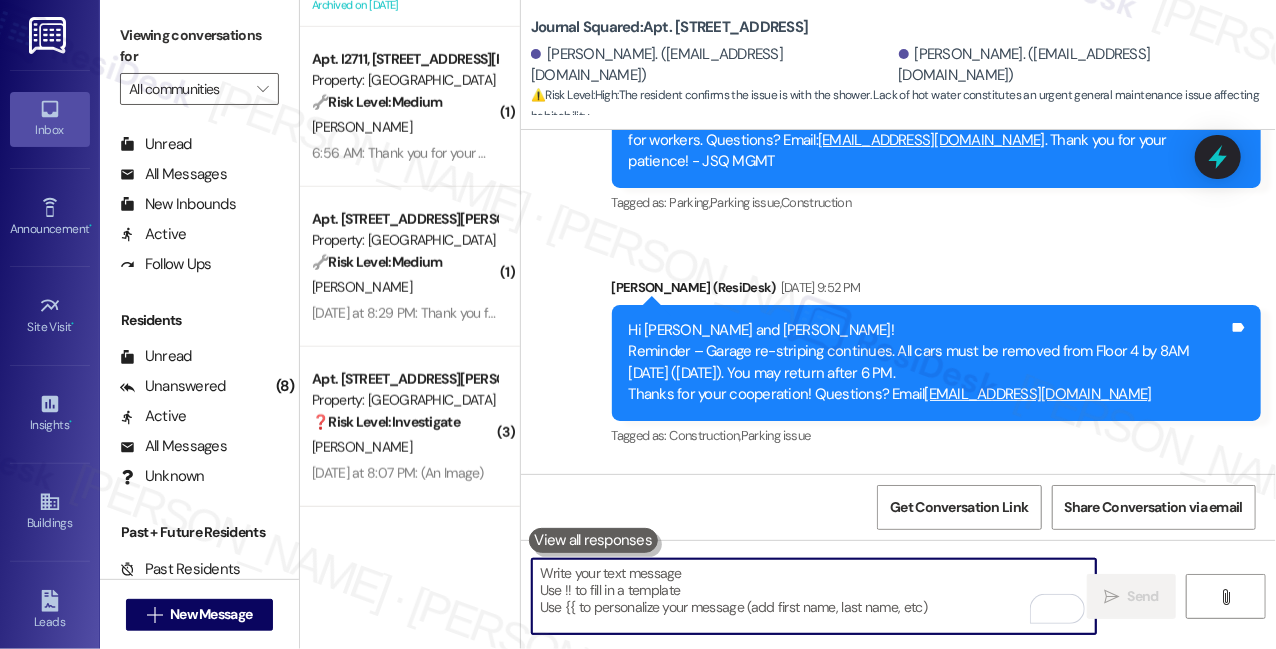 click on "The water is freezing... Tags and notes" at bounding box center (675, 796) 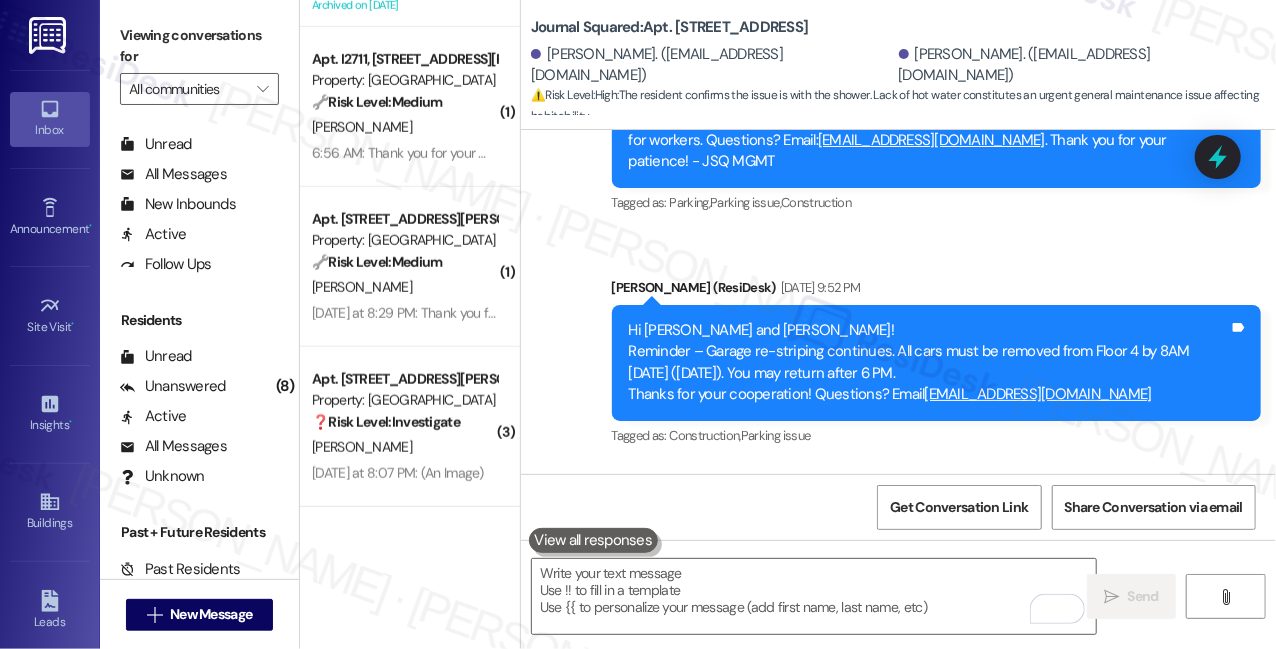 click on "The water is freezing... Tags and notes" at bounding box center (675, 796) 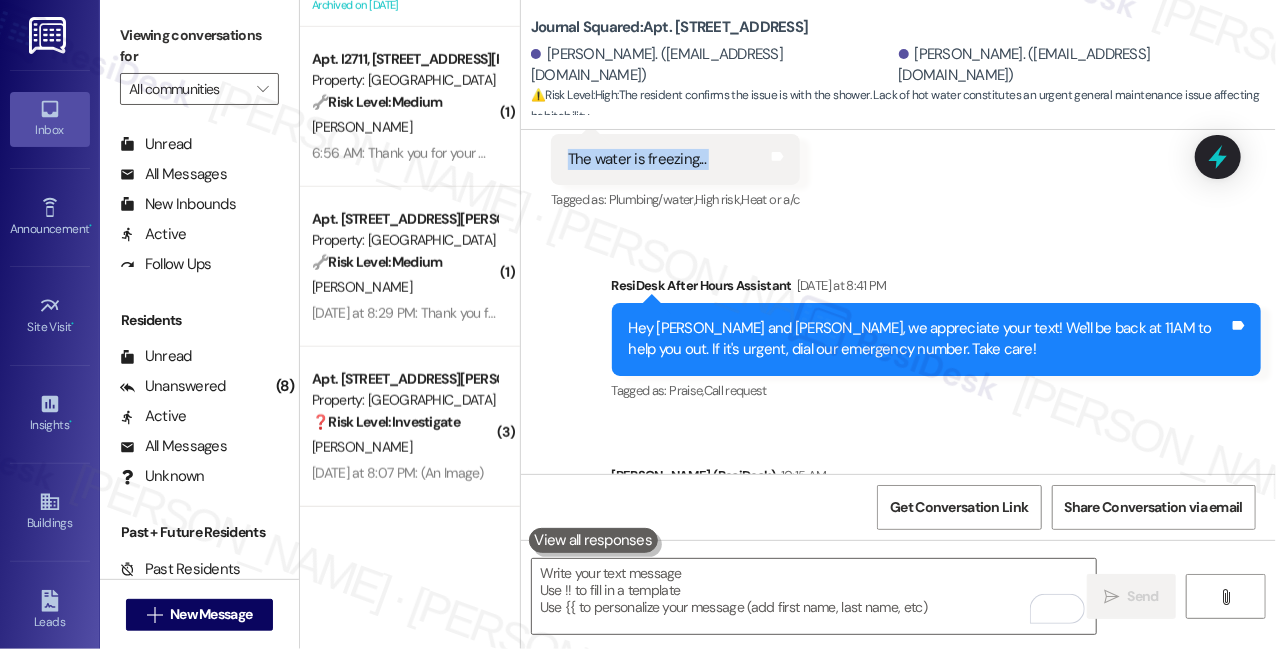 scroll, scrollTop: 54658, scrollLeft: 0, axis: vertical 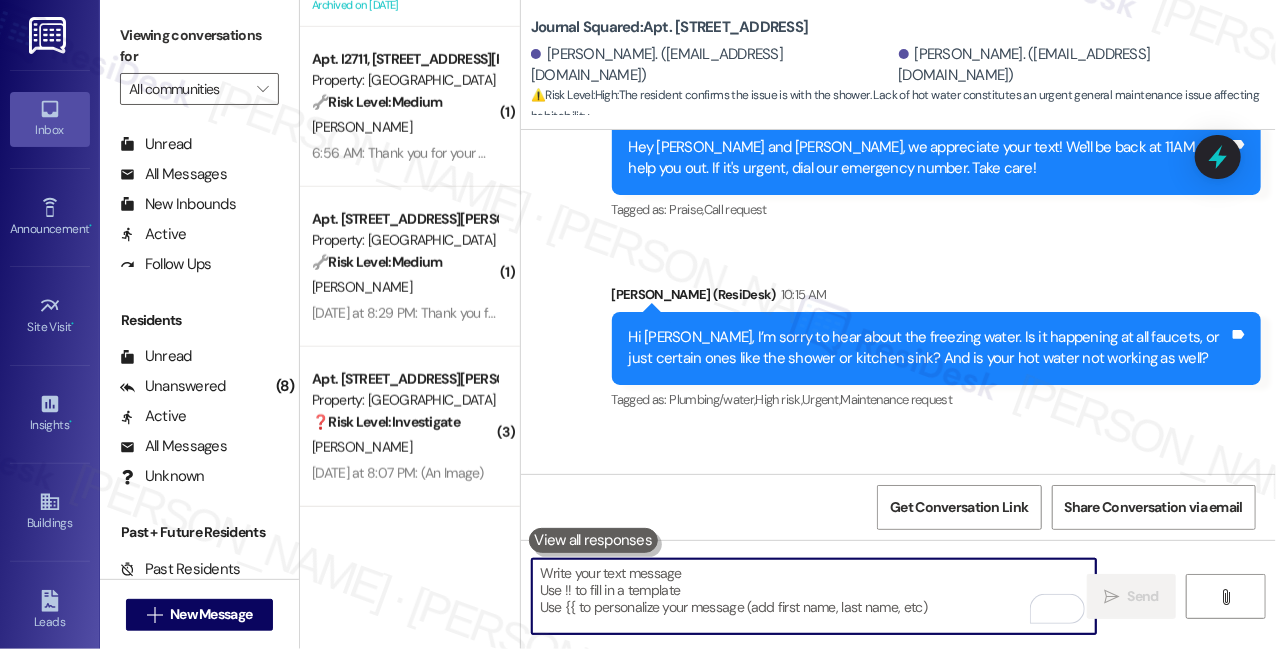 click at bounding box center [814, 596] 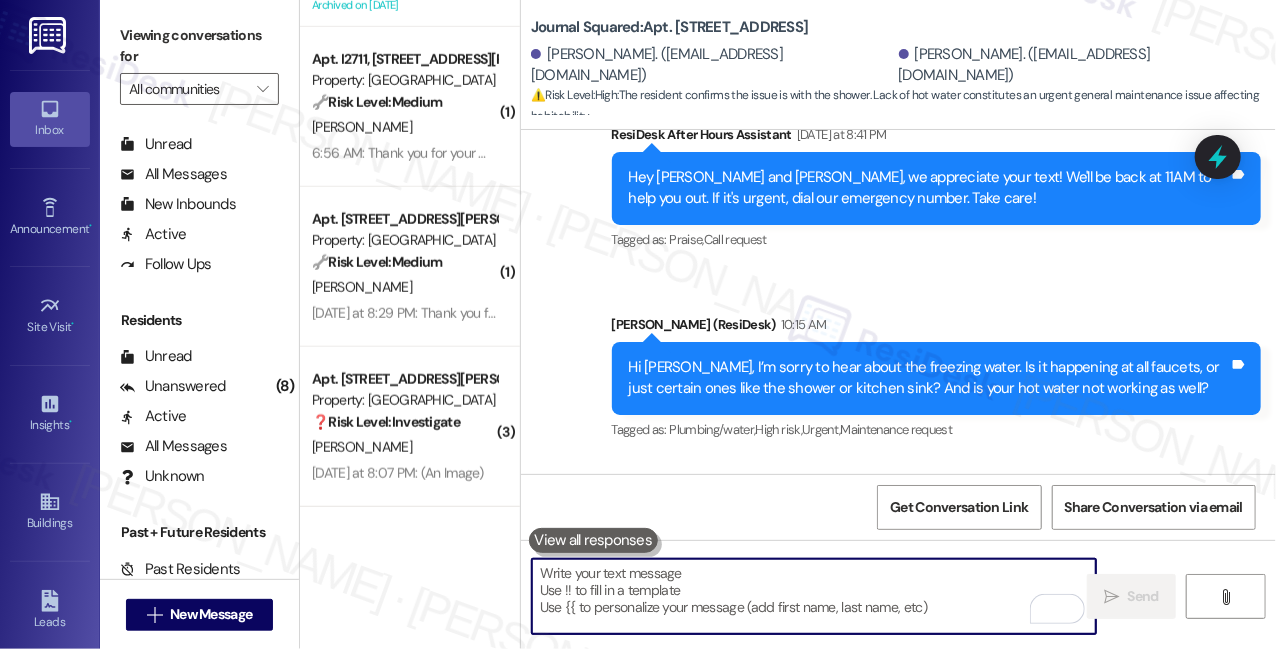 scroll, scrollTop: 54658, scrollLeft: 0, axis: vertical 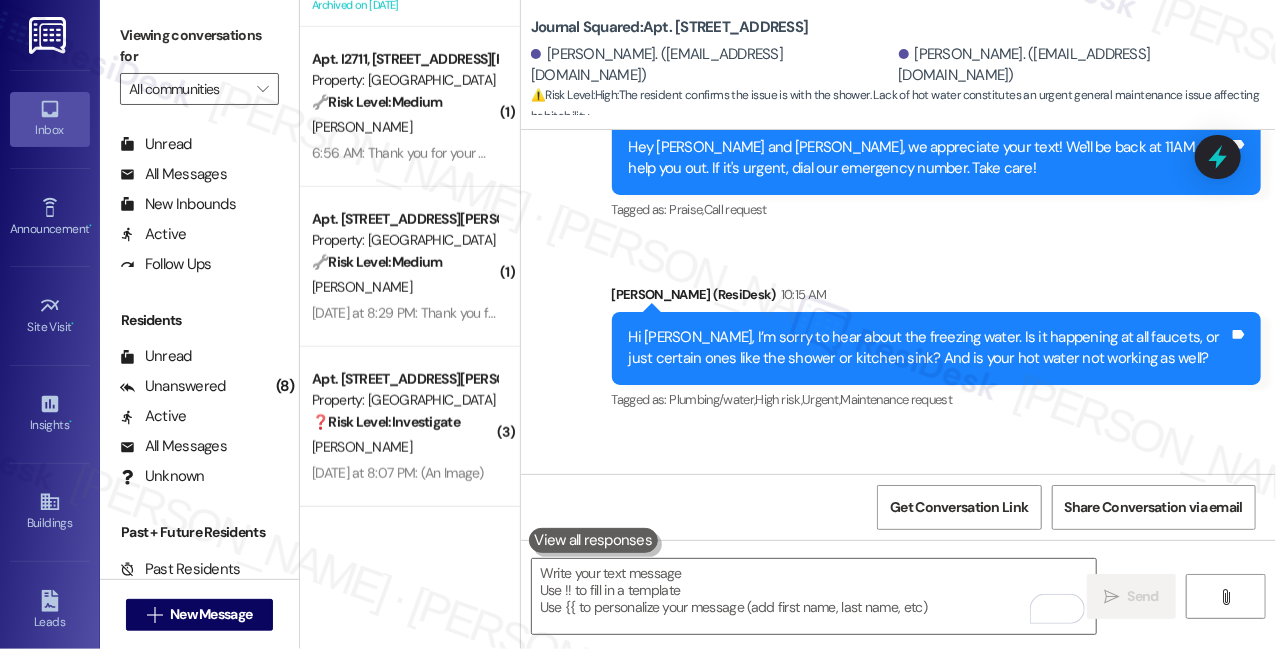 click on "Viewing conversations for" at bounding box center (199, 46) 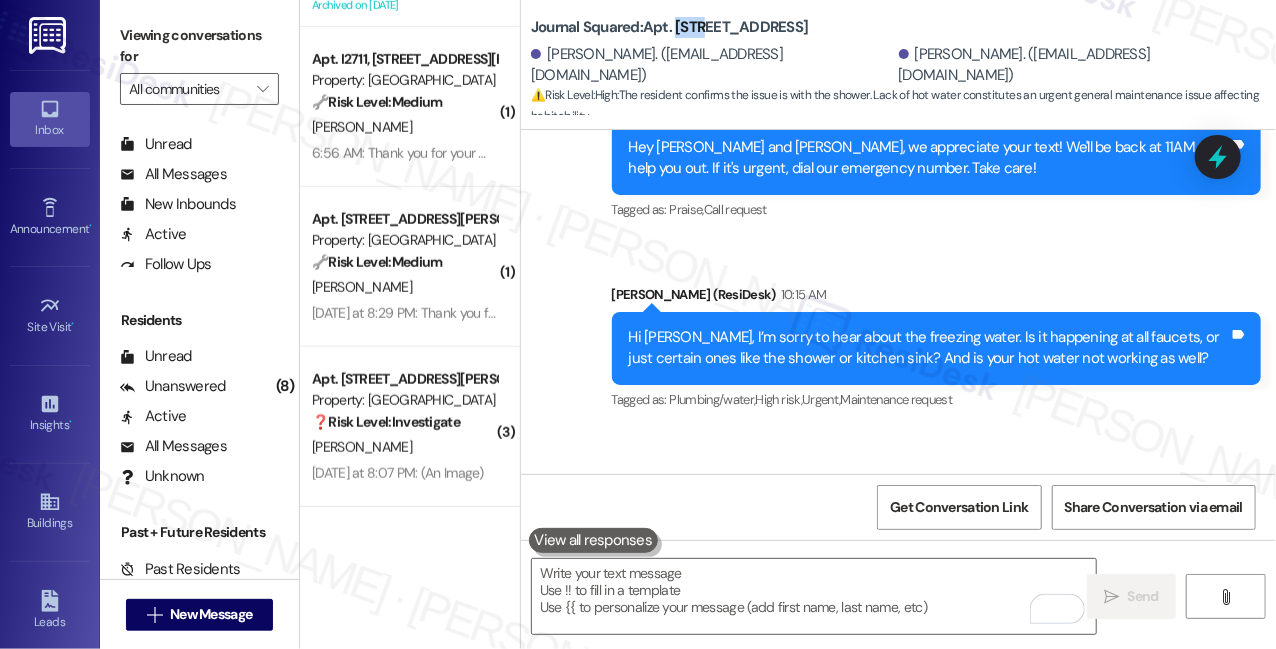 click on "Journal Squared:  Apt. 2606, [STREET_ADDRESS]" at bounding box center (669, 27) 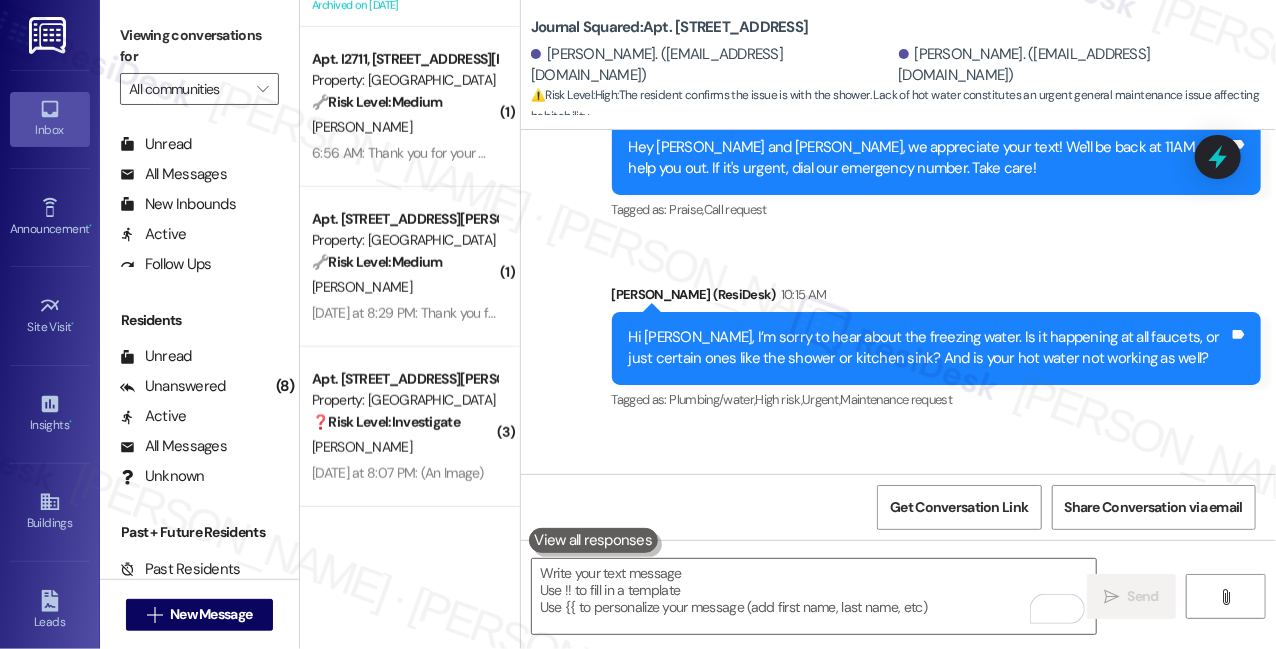 click on "Viewing conversations for" at bounding box center [199, 46] 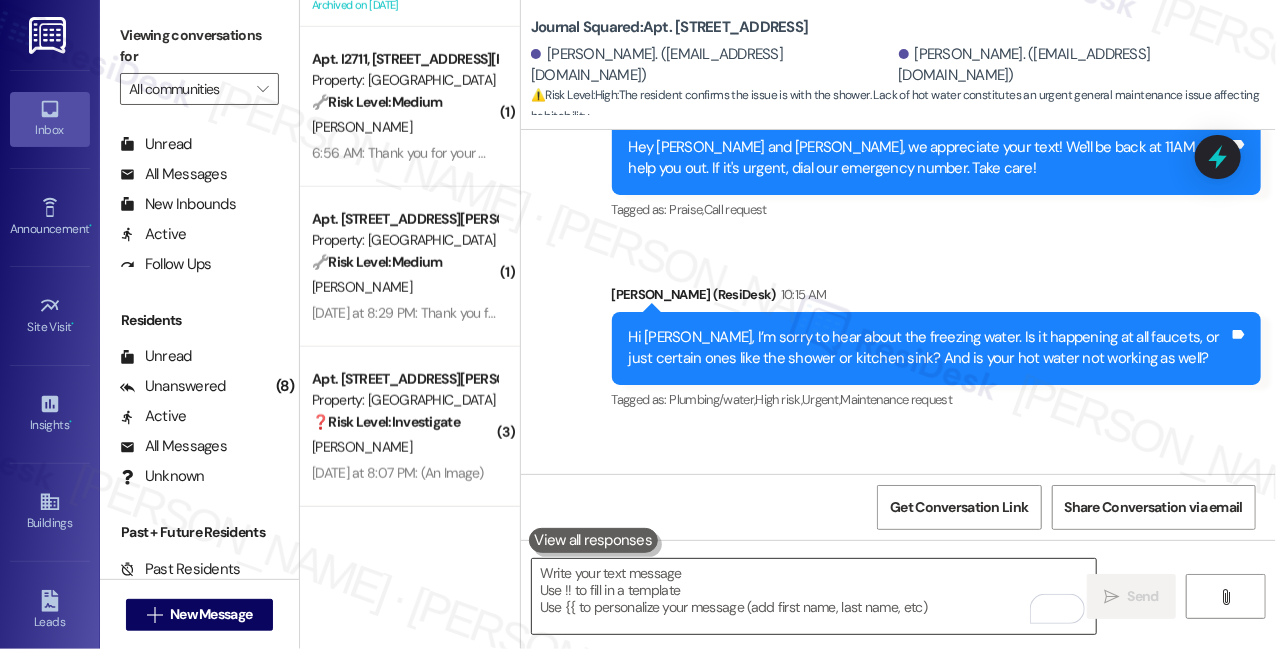 click at bounding box center [814, 596] 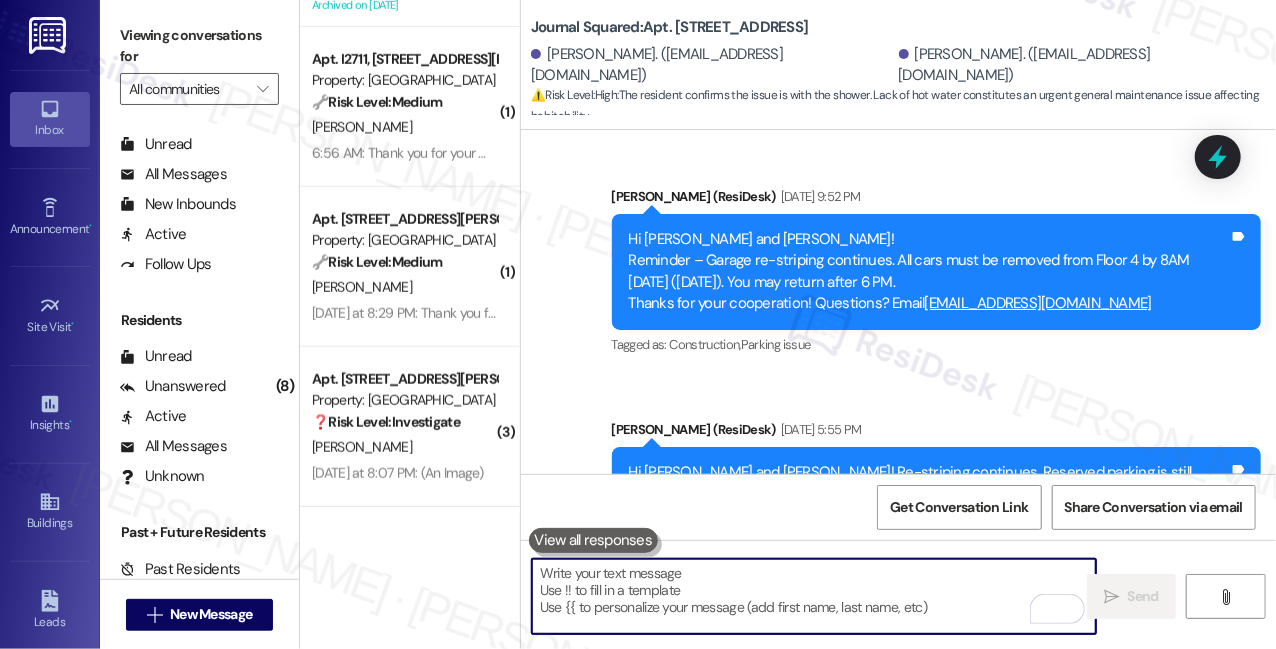 scroll, scrollTop: 54386, scrollLeft: 0, axis: vertical 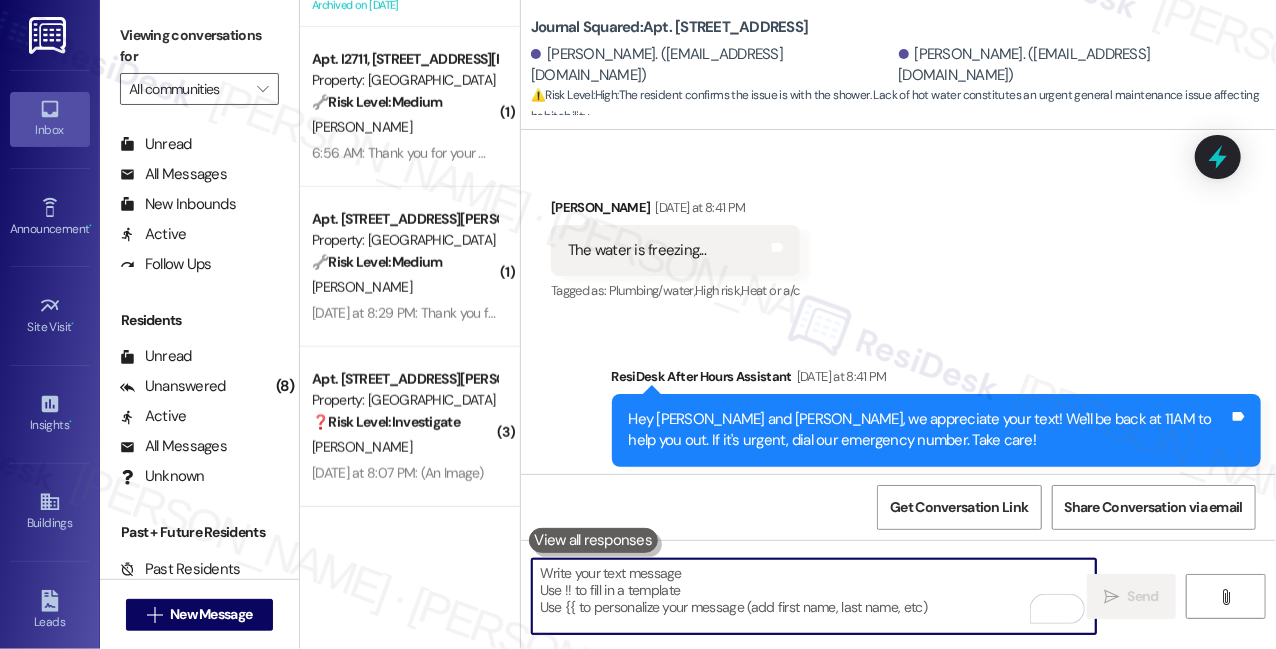 click on "Hi [PERSON_NAME], I’m sorry to hear about the freezing water. Is it happening at all faucets, or just certain ones like the shower or kitchen sink? And is your hot water not working as well?" at bounding box center (929, 620) 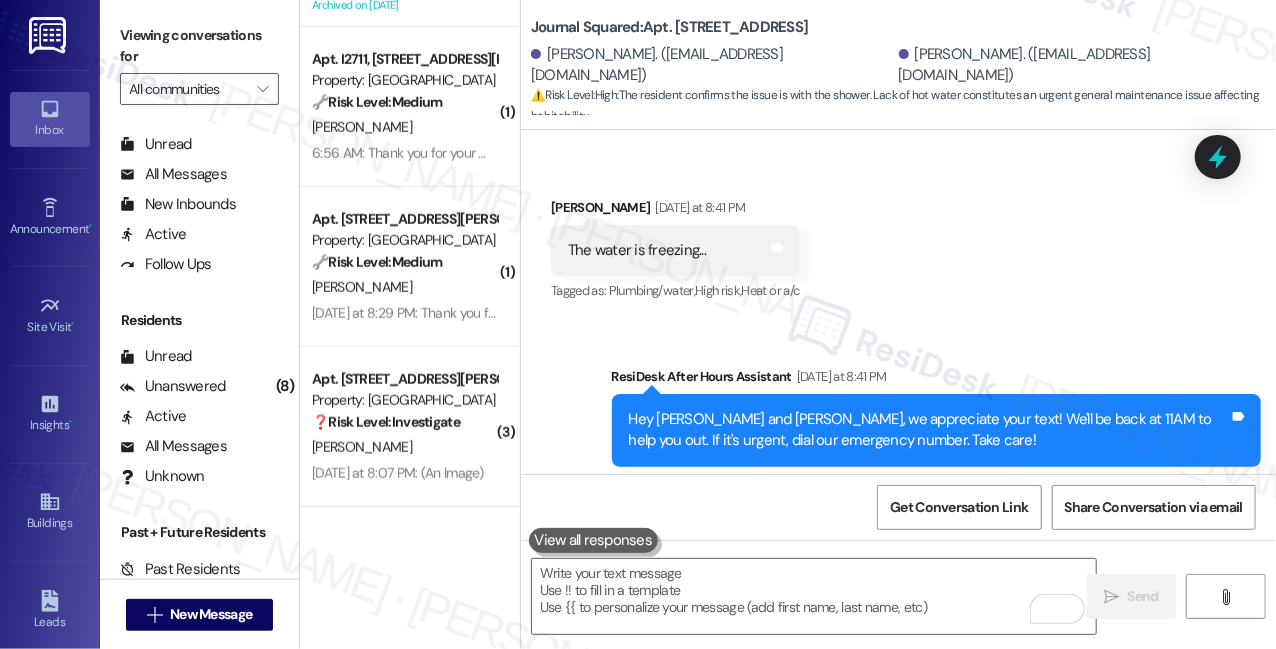 click on "Hi [PERSON_NAME], I’m sorry to hear about the freezing water. Is it happening at all faucets, or just certain ones like the shower or kitchen sink? And is your hot water not working as well?" at bounding box center (929, 620) 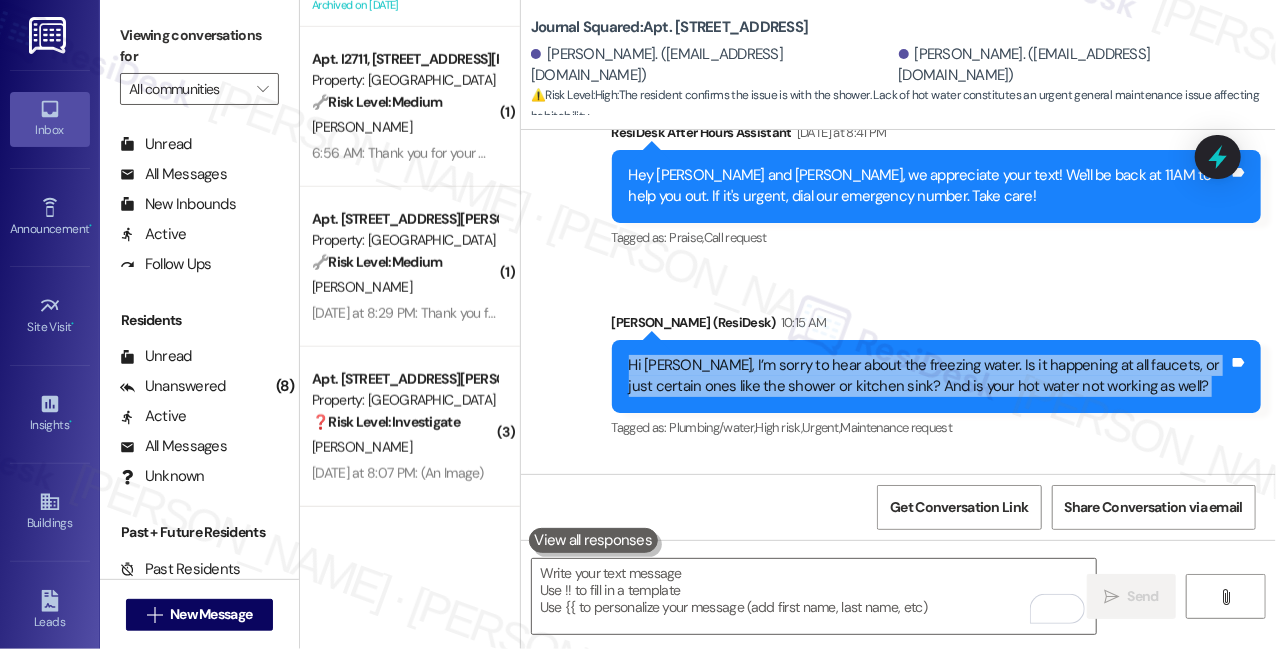 scroll, scrollTop: 54658, scrollLeft: 0, axis: vertical 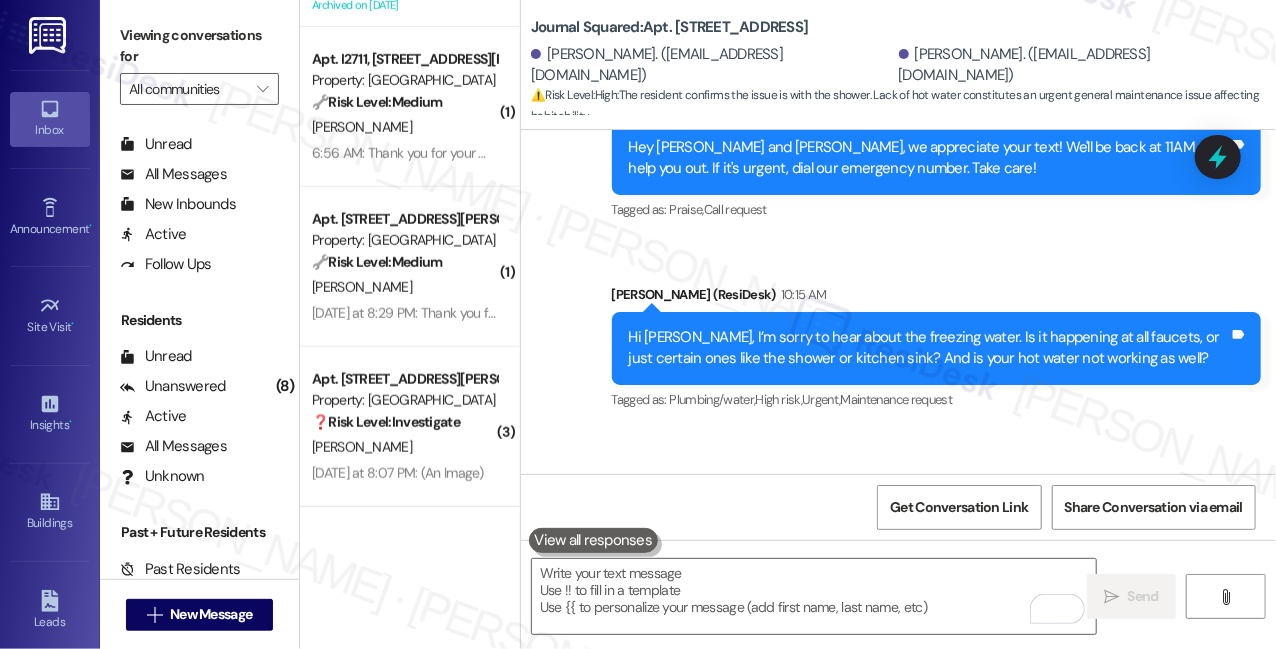 click on "[DATE] only" at bounding box center (602, 835) 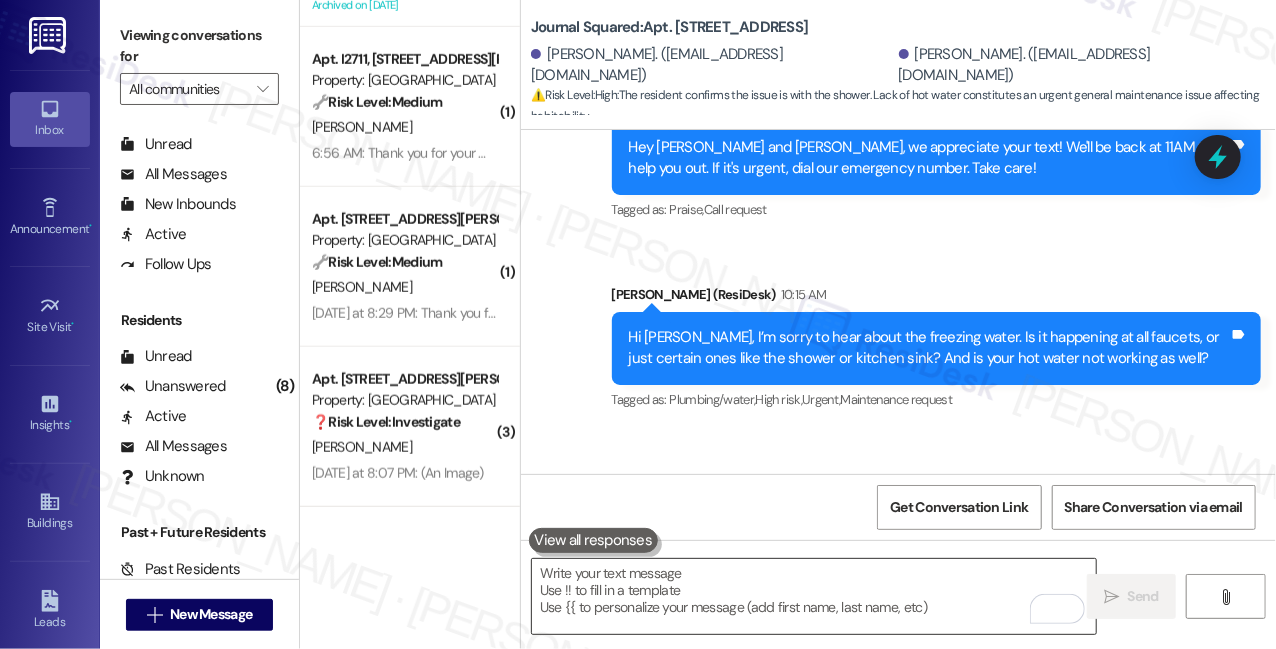 click at bounding box center [814, 596] 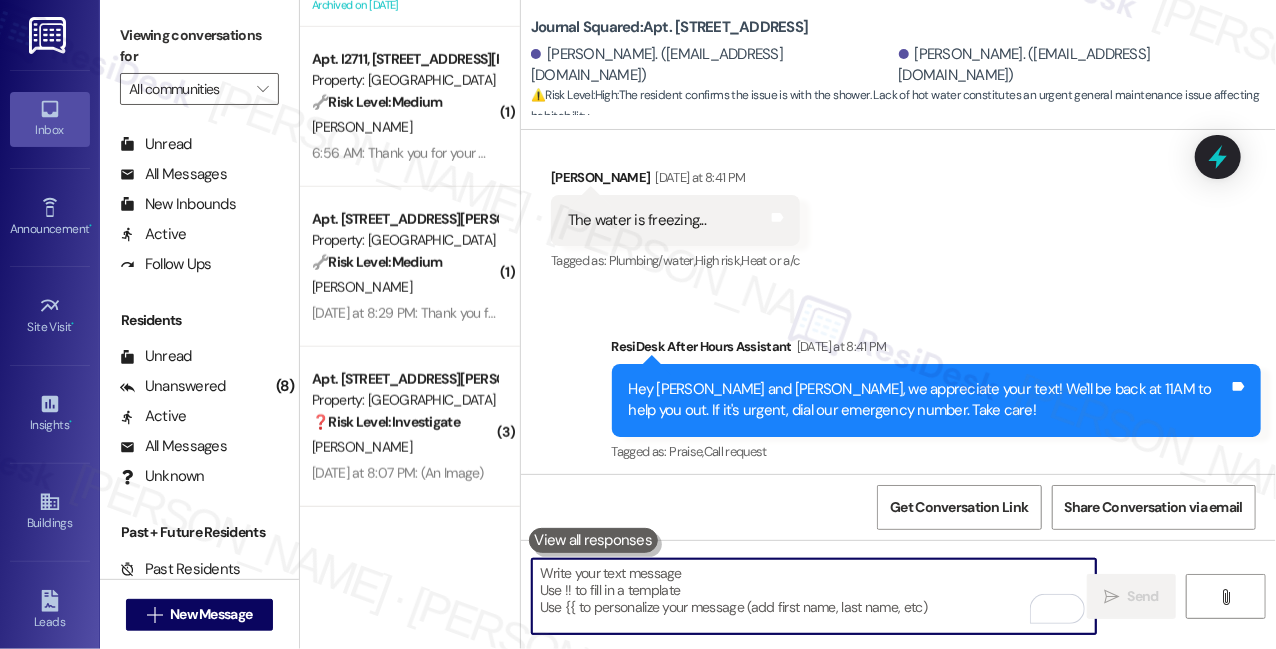 scroll, scrollTop: 54386, scrollLeft: 0, axis: vertical 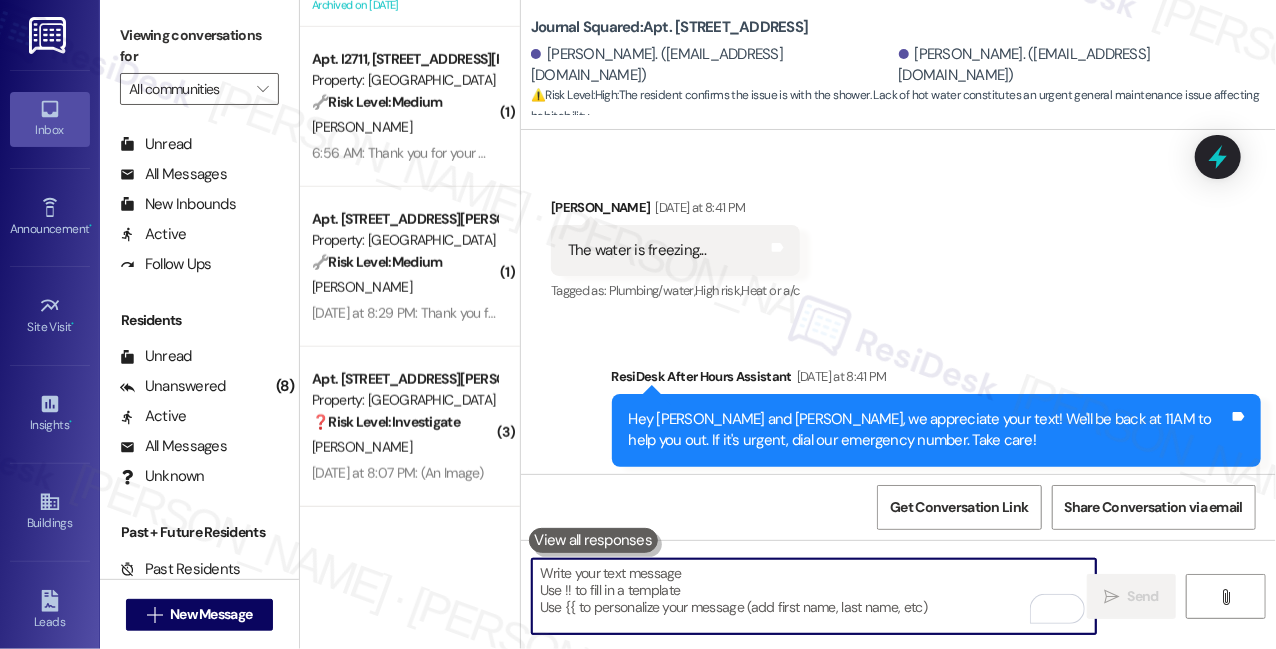 click at bounding box center [814, 596] 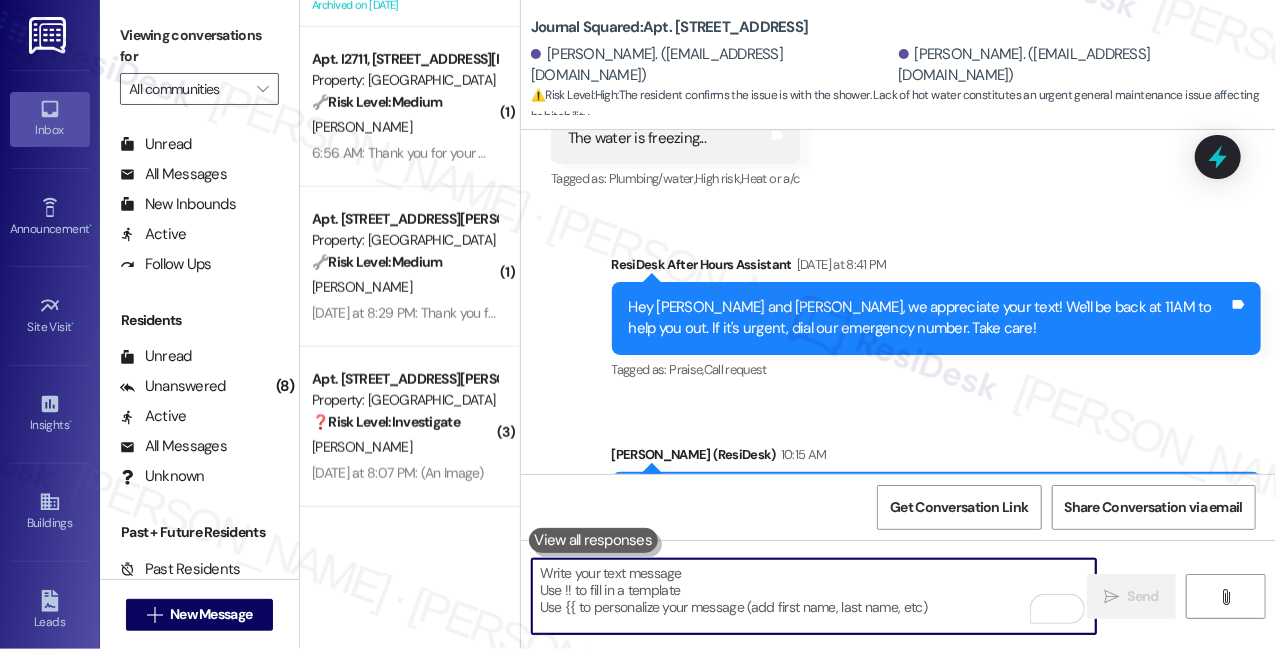 scroll, scrollTop: 54658, scrollLeft: 0, axis: vertical 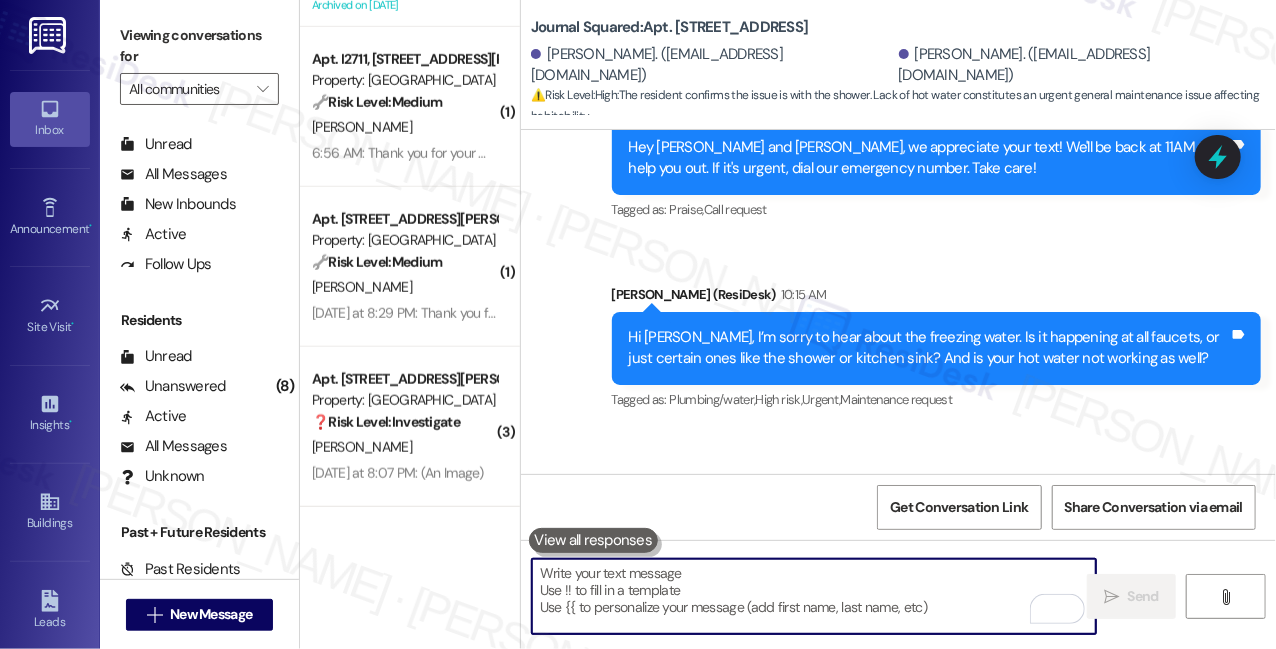 click at bounding box center (814, 596) 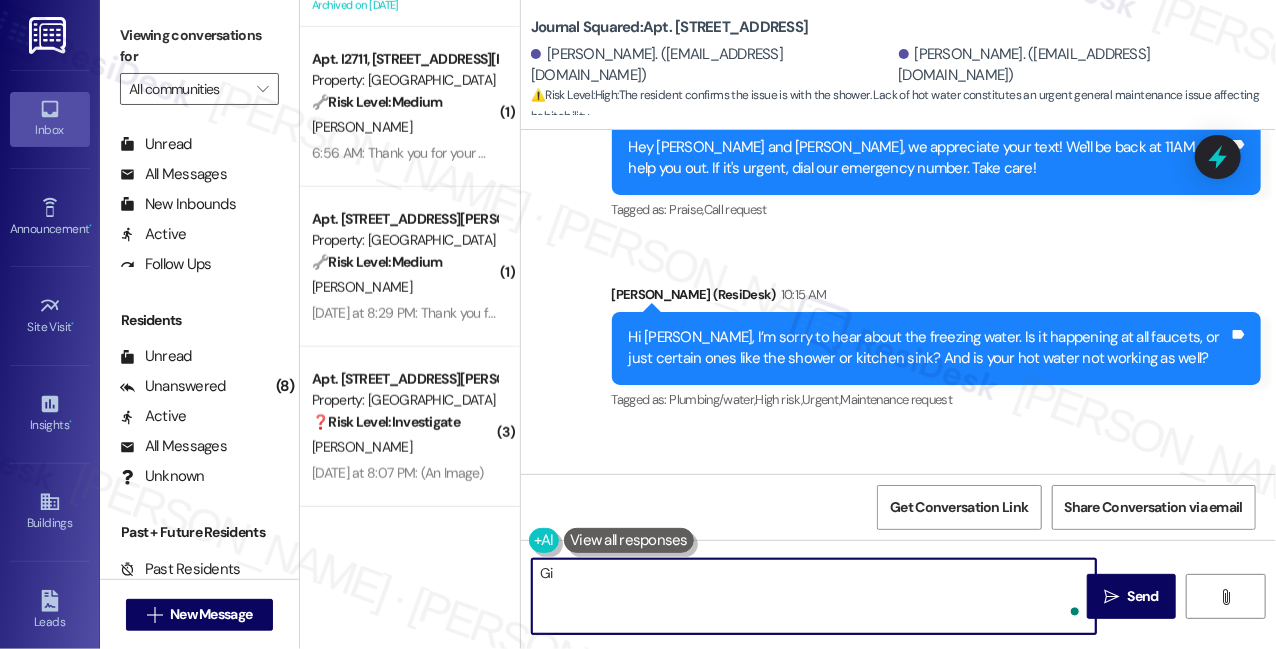 type on "G" 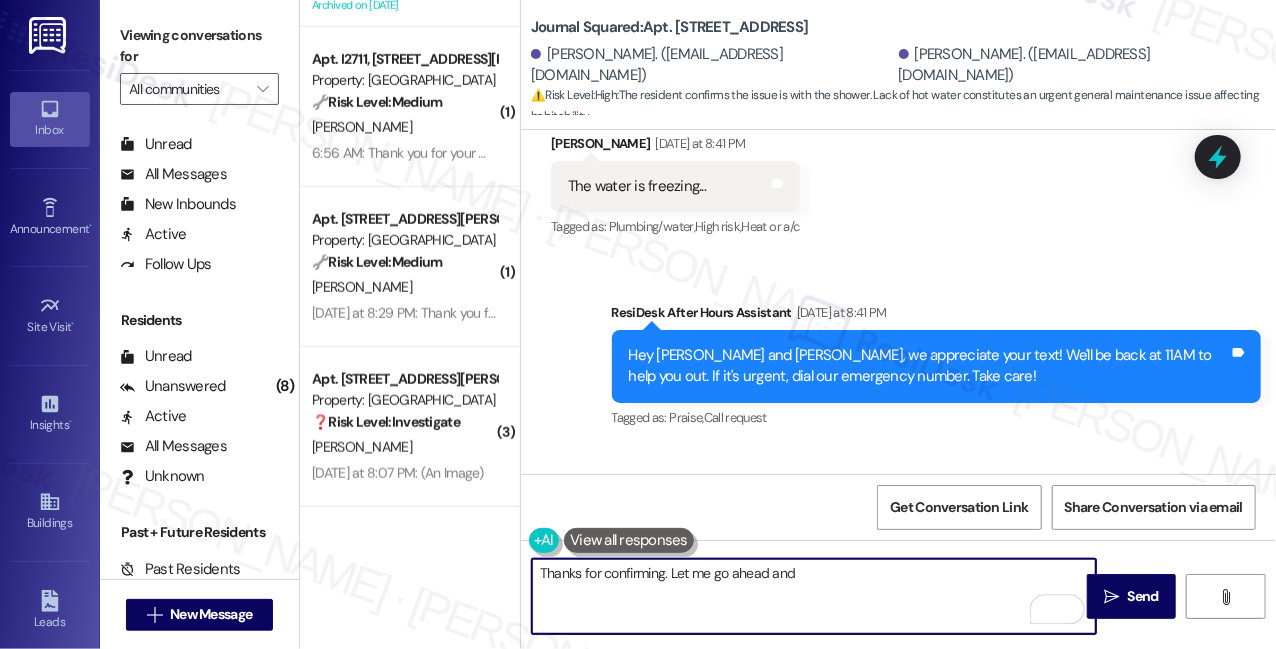 scroll, scrollTop: 54658, scrollLeft: 0, axis: vertical 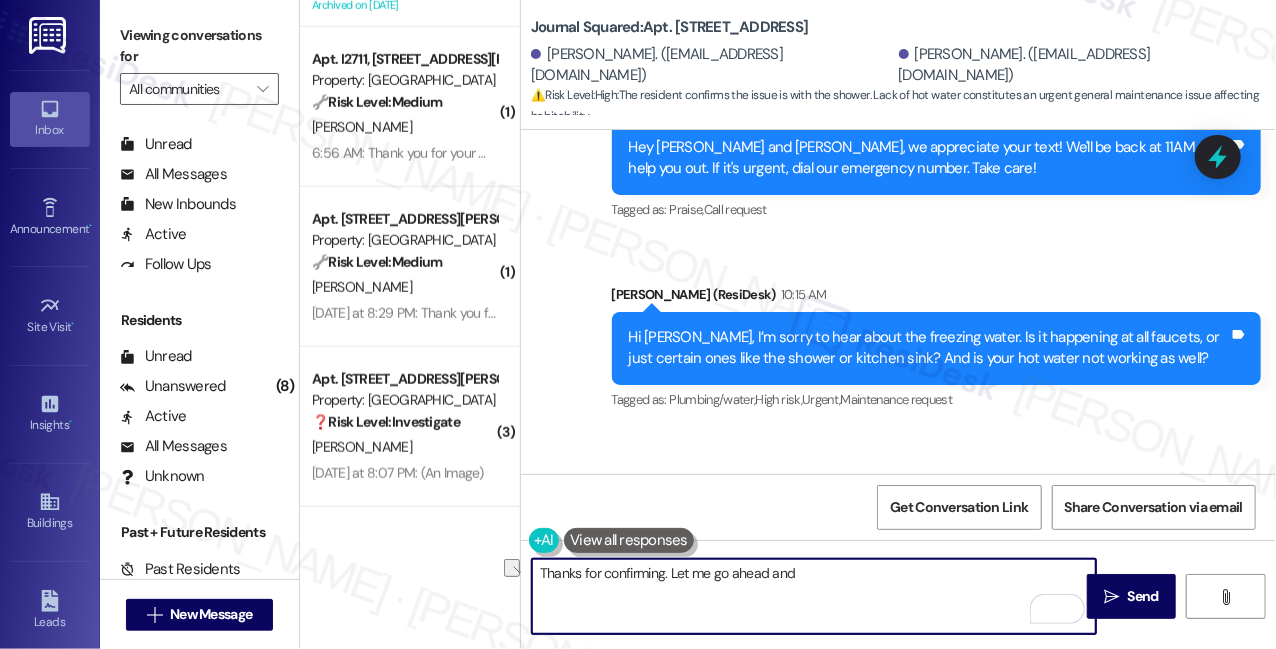 drag, startPoint x: 818, startPoint y: 576, endPoint x: 668, endPoint y: 566, distance: 150.33296 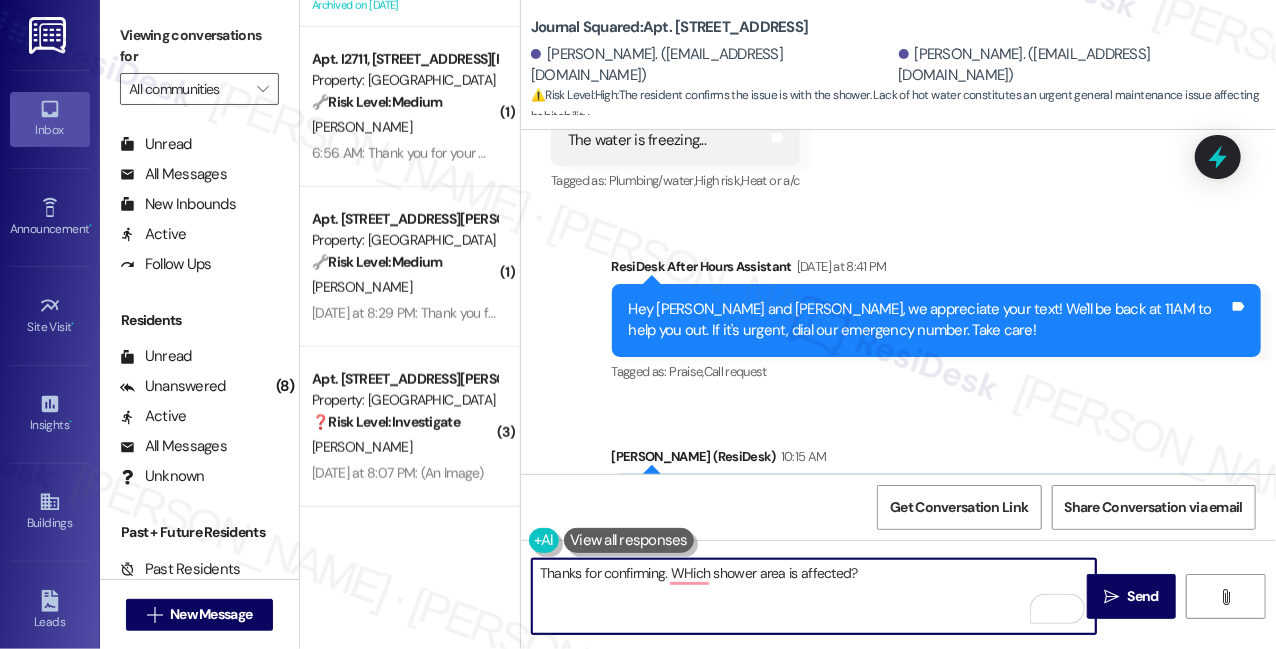 scroll, scrollTop: 54386, scrollLeft: 0, axis: vertical 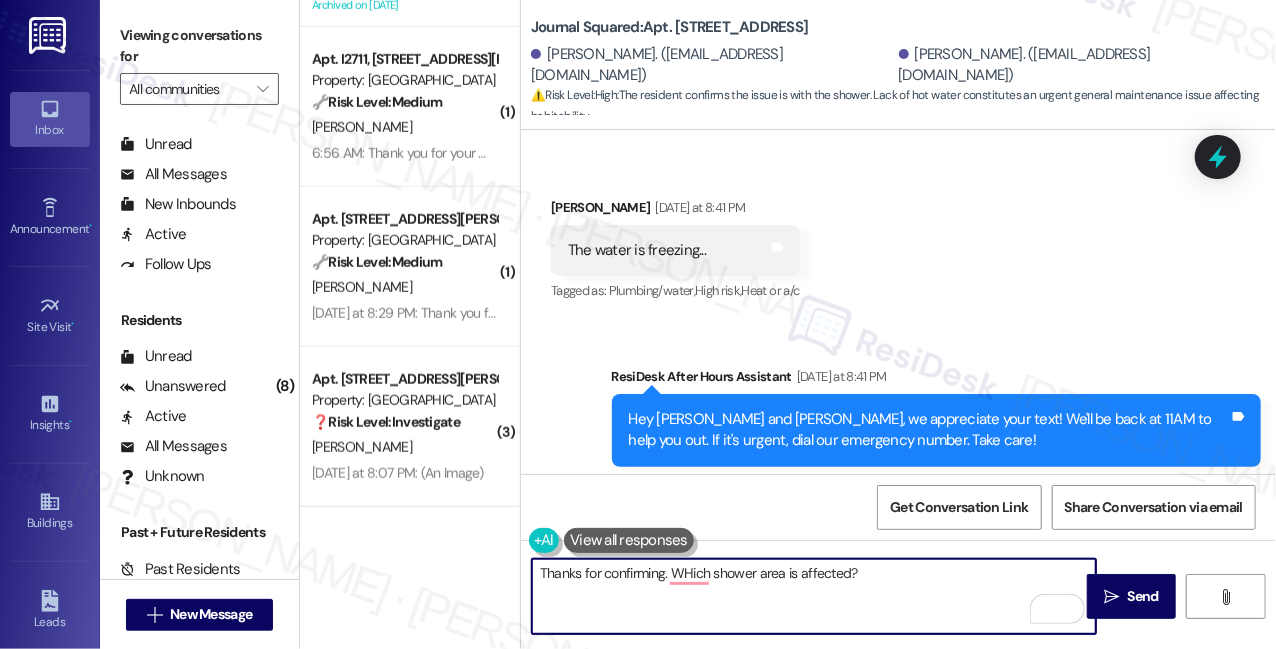 click on "Shower" at bounding box center (592, 799) 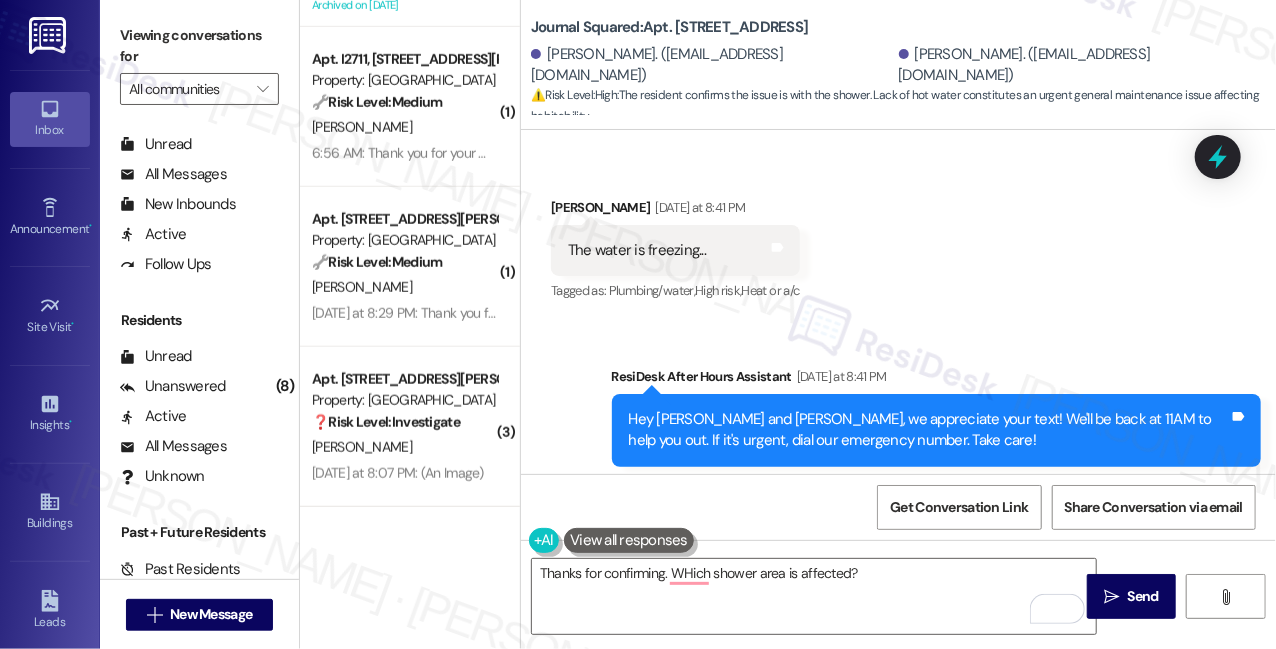 click on "Shower" at bounding box center (592, 799) 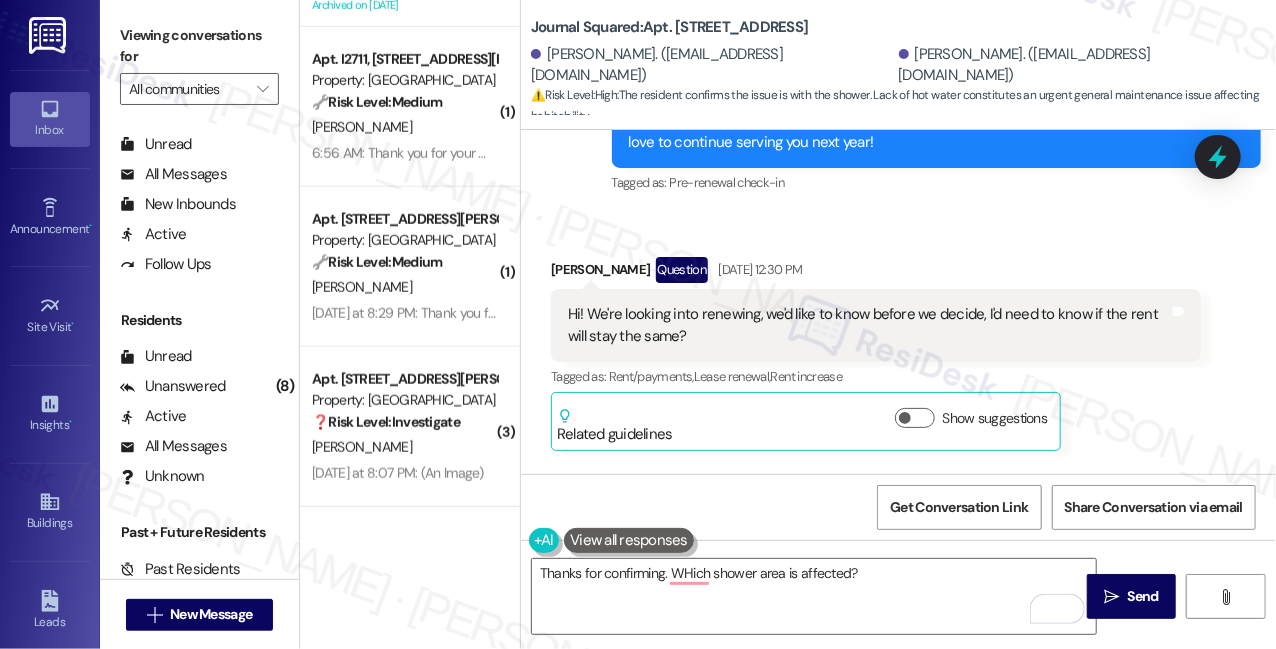 scroll, scrollTop: 19681, scrollLeft: 0, axis: vertical 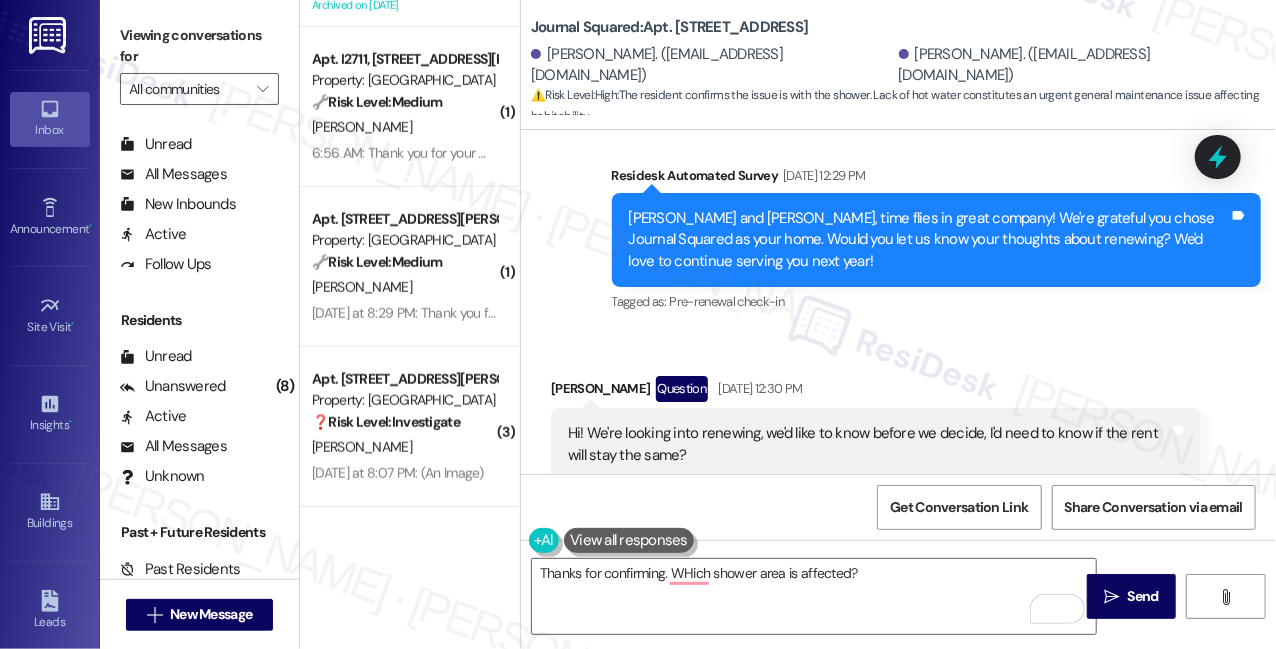 click on "Hi! We're looking into renewing, we'd like to know before we decide, I'd need to know if the rent will stay the same?" at bounding box center (868, 444) 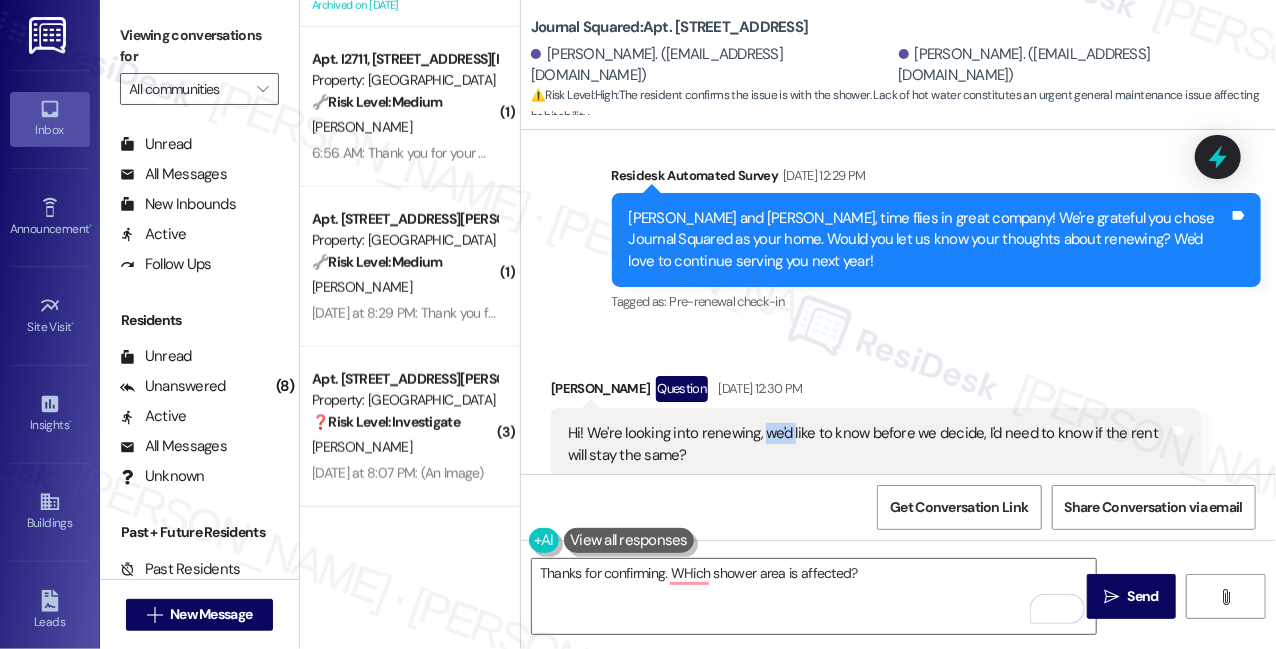 click on "Hi! We're looking into renewing, we'd like to know before we decide, I'd need to know if the rent will stay the same?" at bounding box center [868, 444] 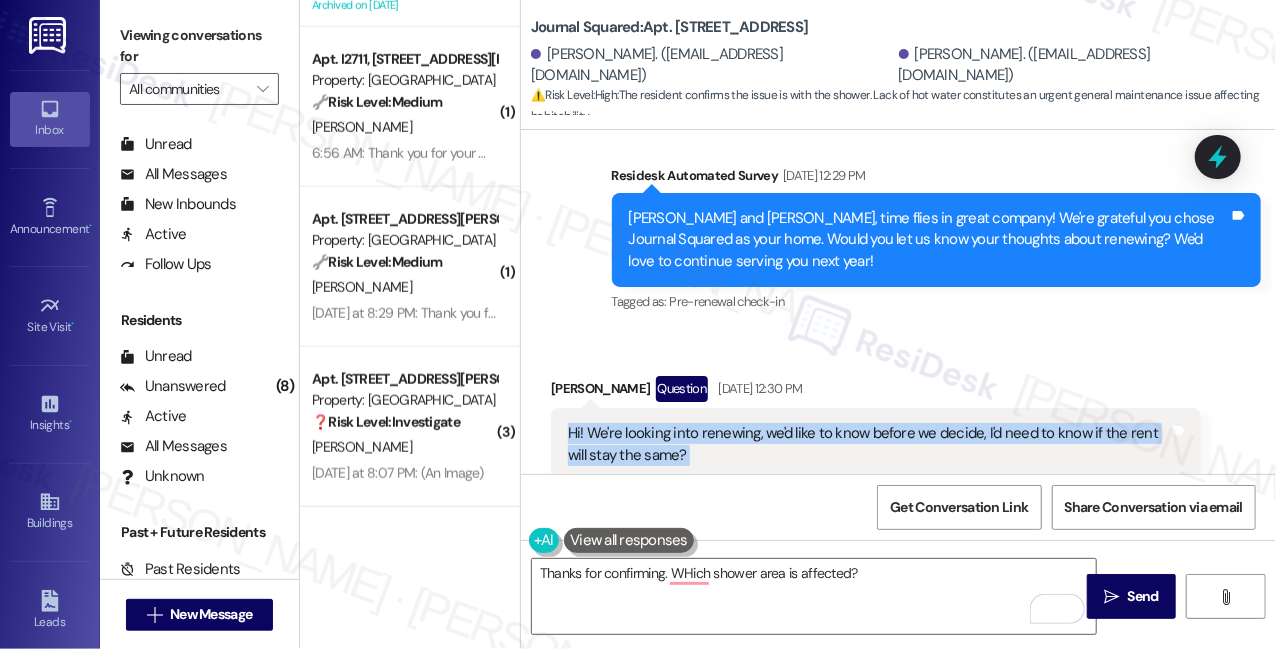 click on "Hi! We're looking into renewing, we'd like to know before we decide, I'd need to know if the rent will stay the same?" at bounding box center (868, 444) 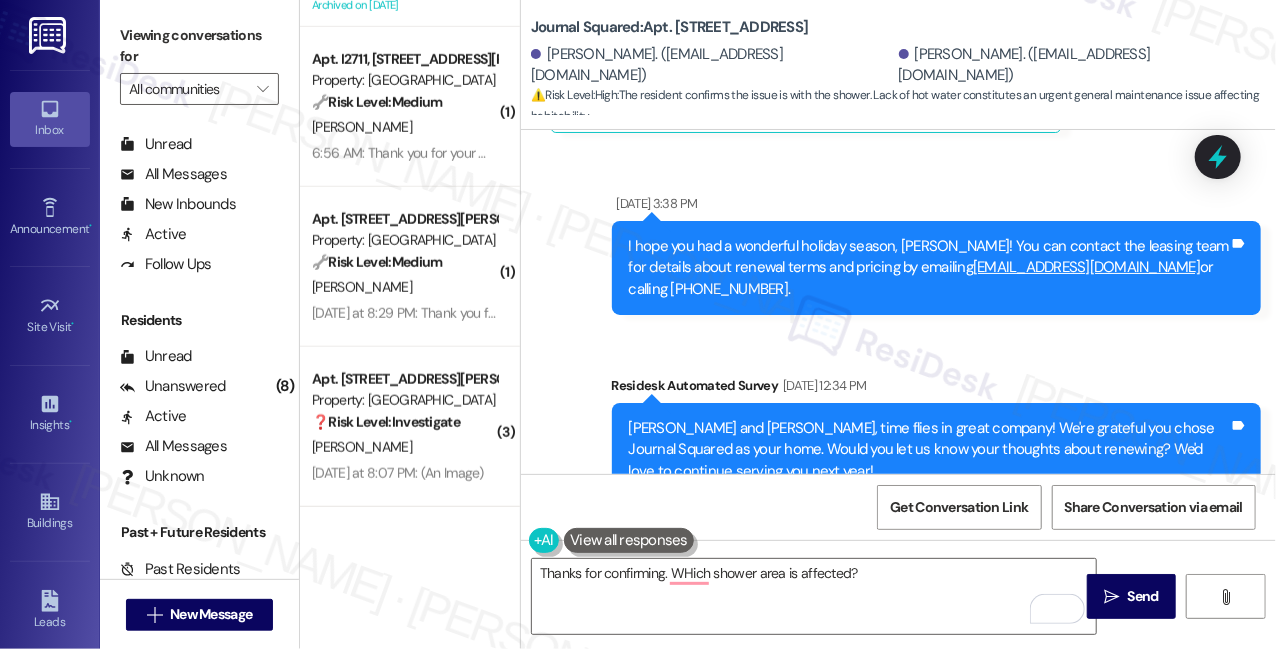 scroll, scrollTop: 20317, scrollLeft: 0, axis: vertical 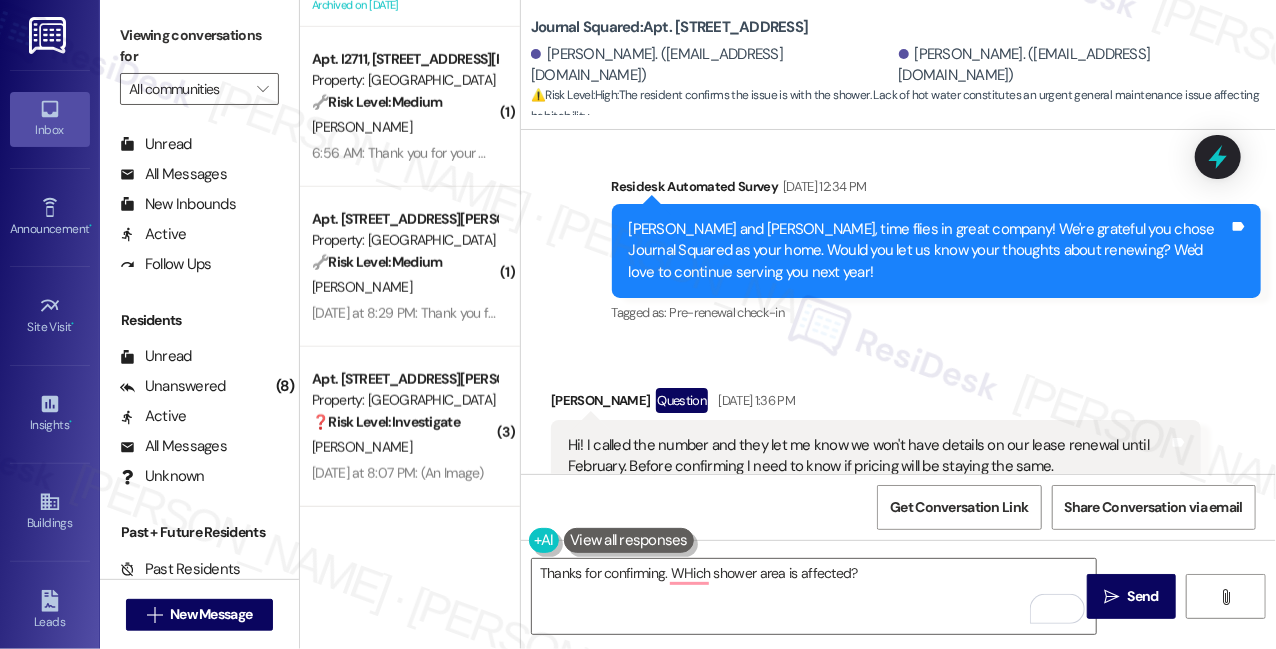 click on "Hi! I called the number and they let me know we won't have details on our lease renewal until February. Before confirming I need to know if pricing will be staying the same." at bounding box center (868, 456) 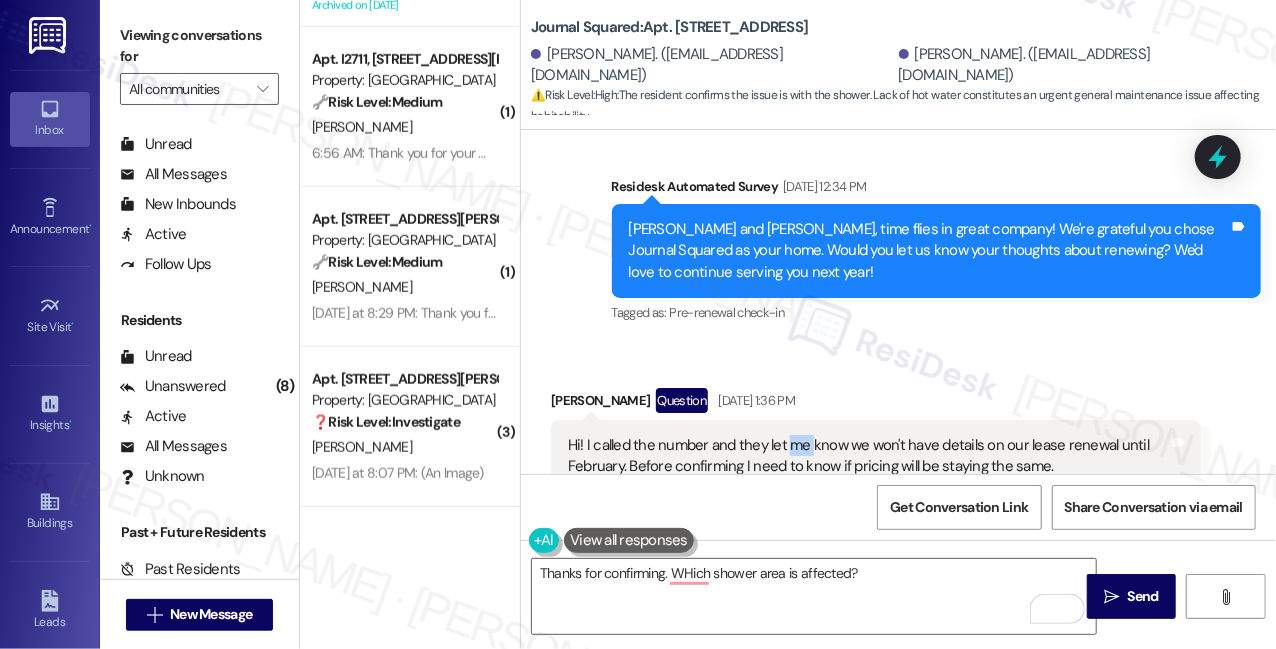 click on "Hi! I called the number and they let me know we won't have details on our lease renewal until February. Before confirming I need to know if pricing will be staying the same." at bounding box center [868, 456] 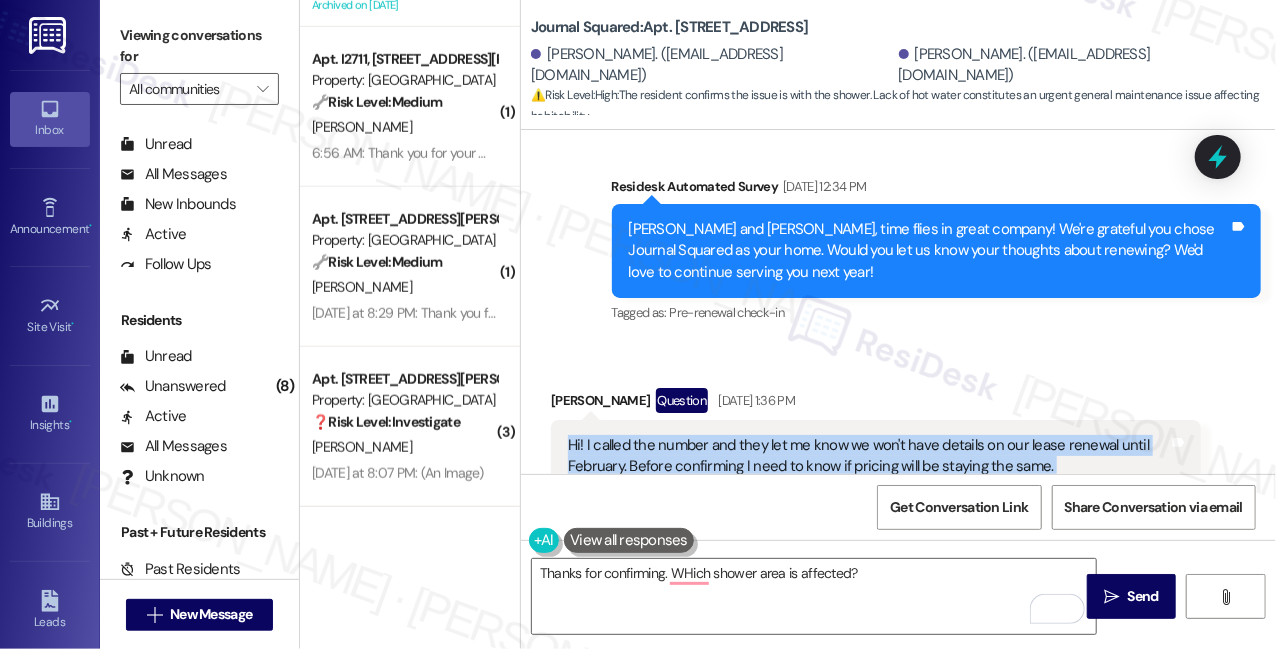 click on "Hi! I called the number and they let me know we won't have details on our lease renewal until February. Before confirming I need to know if pricing will be staying the same." at bounding box center (868, 456) 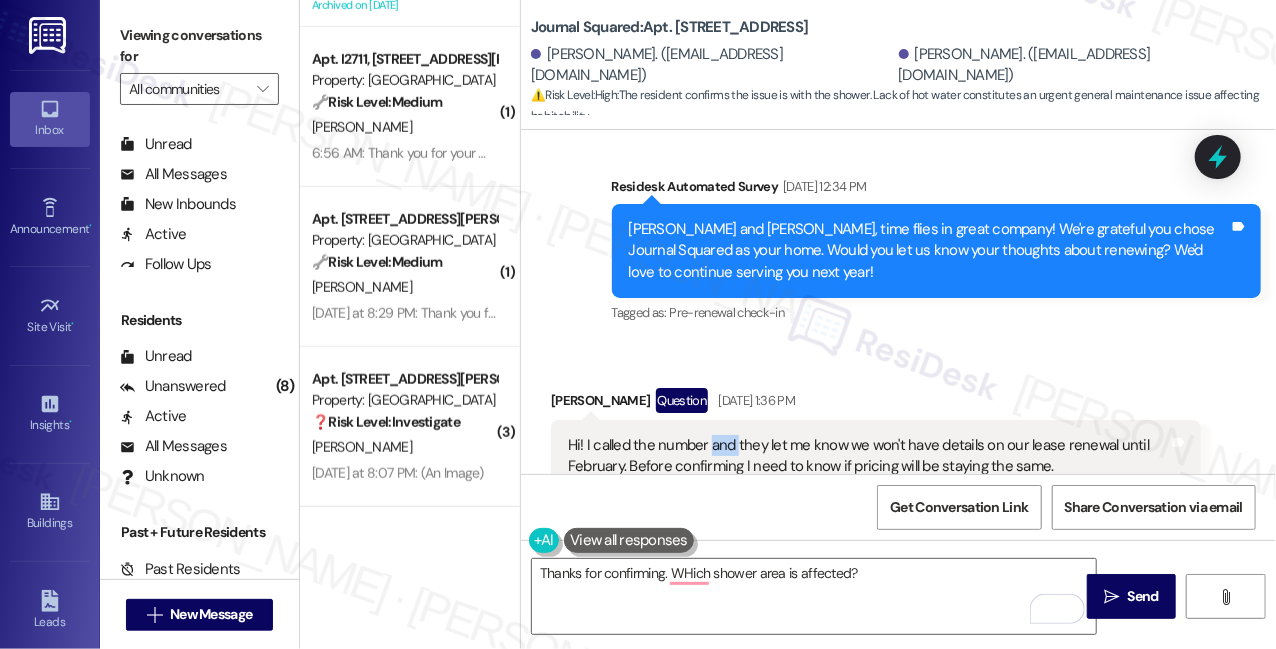 click on "Hi! I called the number and they let me know we won't have details on our lease renewal until February. Before confirming I need to know if pricing will be staying the same." at bounding box center (868, 456) 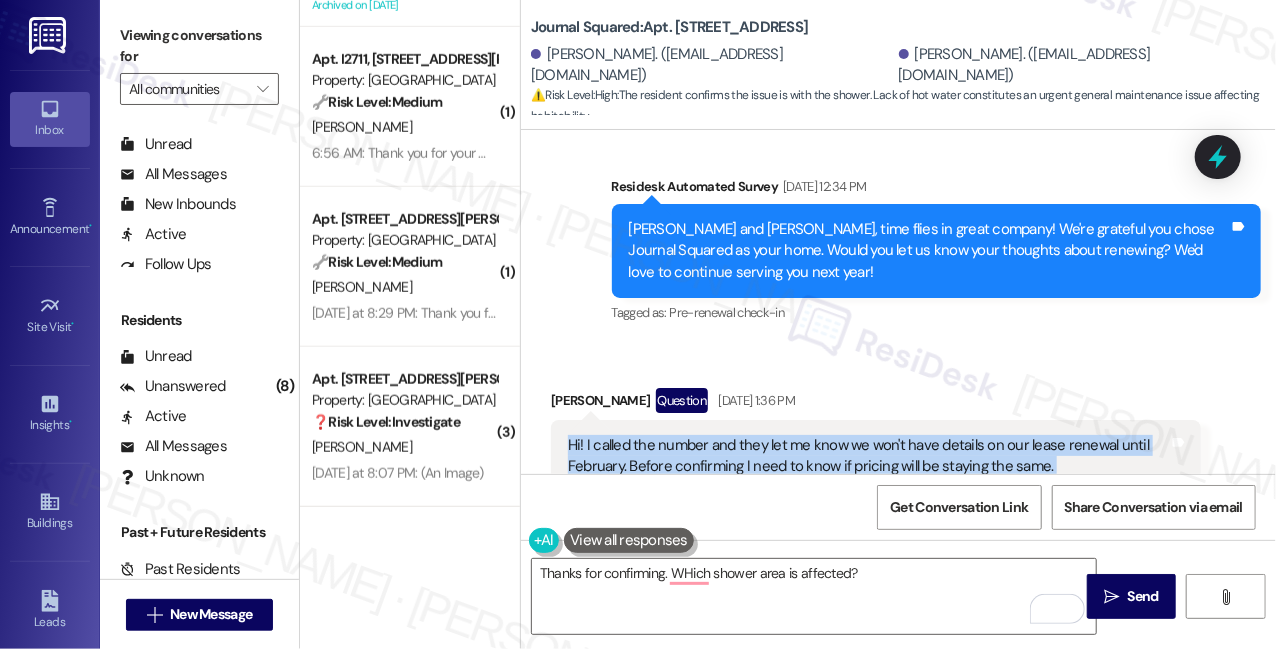 click on "Hi! I called the number and they let me know we won't have details on our lease renewal until February. Before confirming I need to know if pricing will be staying the same." at bounding box center (868, 456) 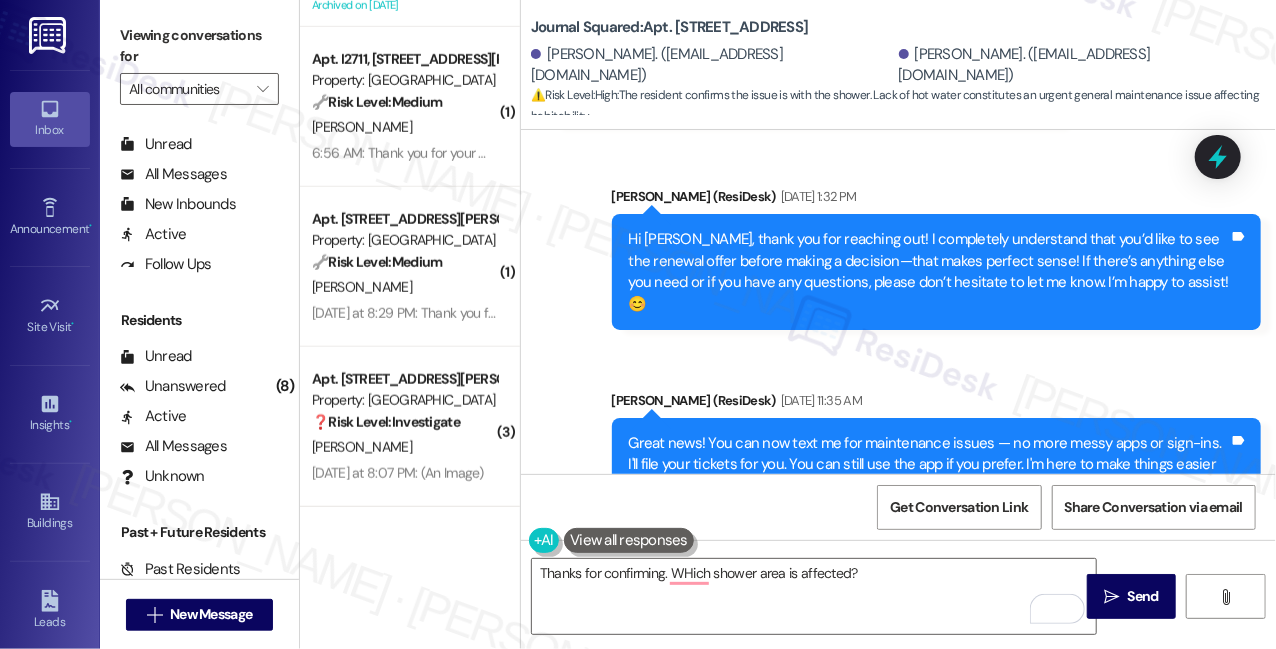 scroll, scrollTop: 20954, scrollLeft: 0, axis: vertical 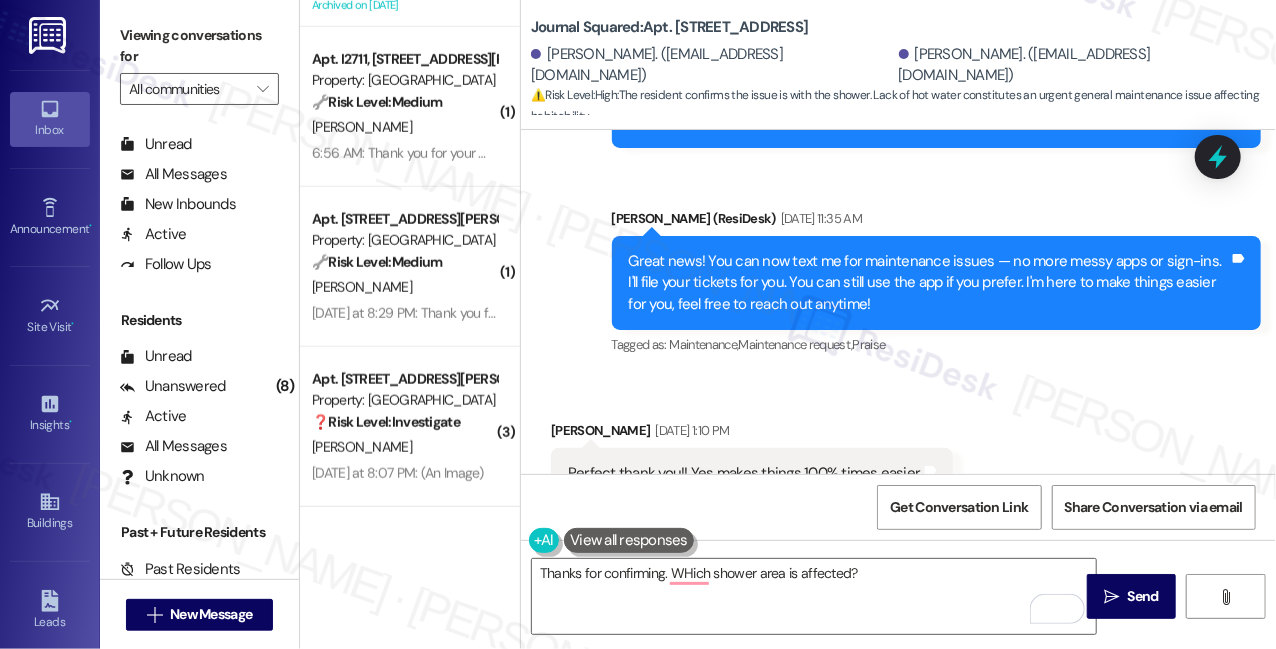 click on "Perfect thank you!! Yes makes things 100% times easier" at bounding box center [744, 473] 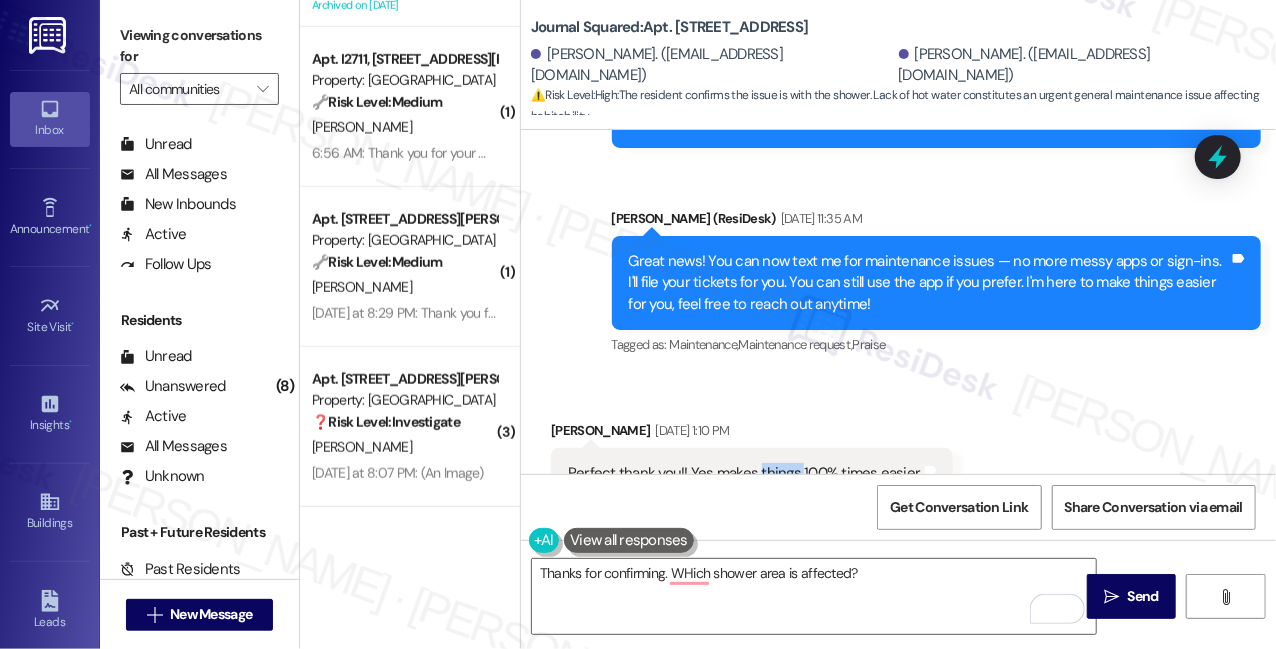 click on "Perfect thank you!! Yes makes things 100% times easier" at bounding box center [744, 473] 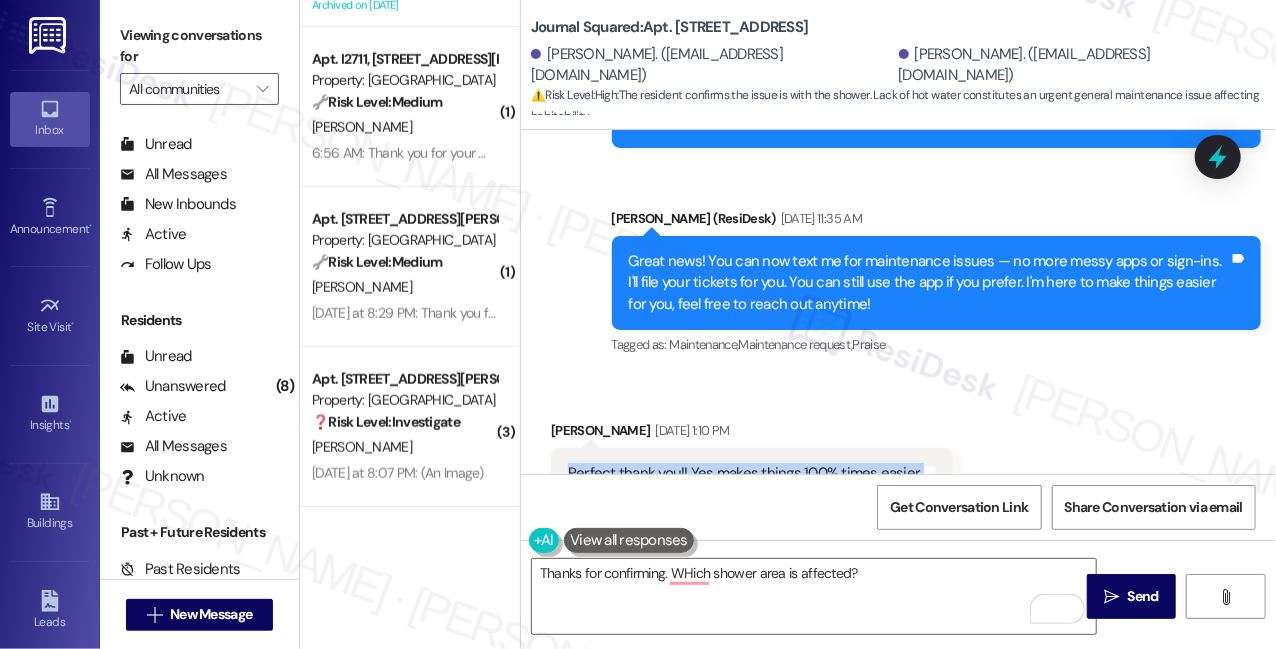 click on "Perfect thank you!! Yes makes things 100% times easier" at bounding box center (744, 473) 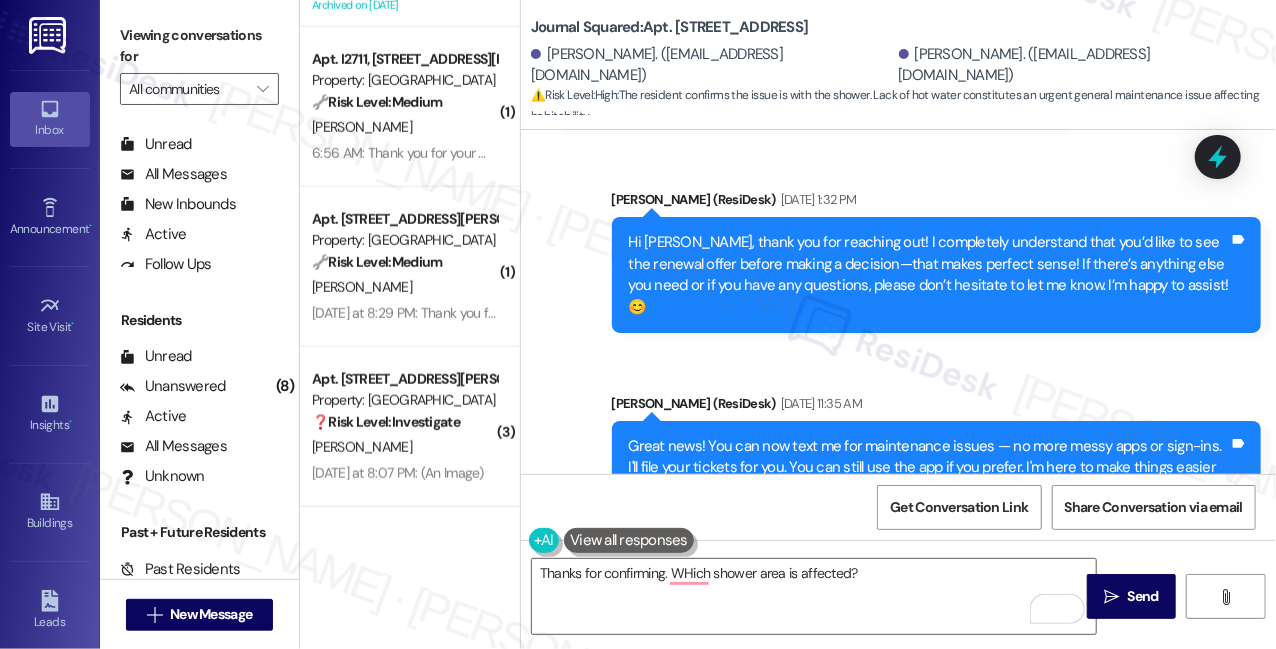 scroll, scrollTop: 20681, scrollLeft: 0, axis: vertical 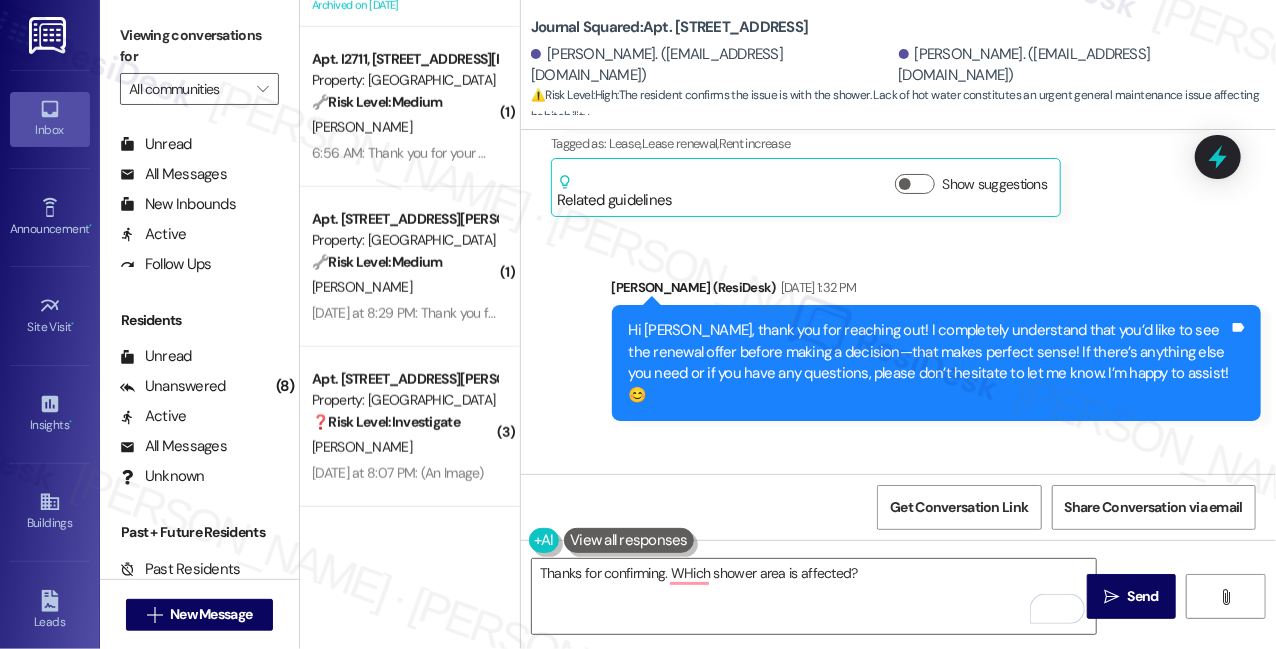 click on "Great news! You can now text me for maintenance issues — no more messy apps or sign-ins. I'll file your tickets for you. You can still use the app if you prefer.  I'm here to make things easier for you, feel free to reach out anytime!" at bounding box center (929, 556) 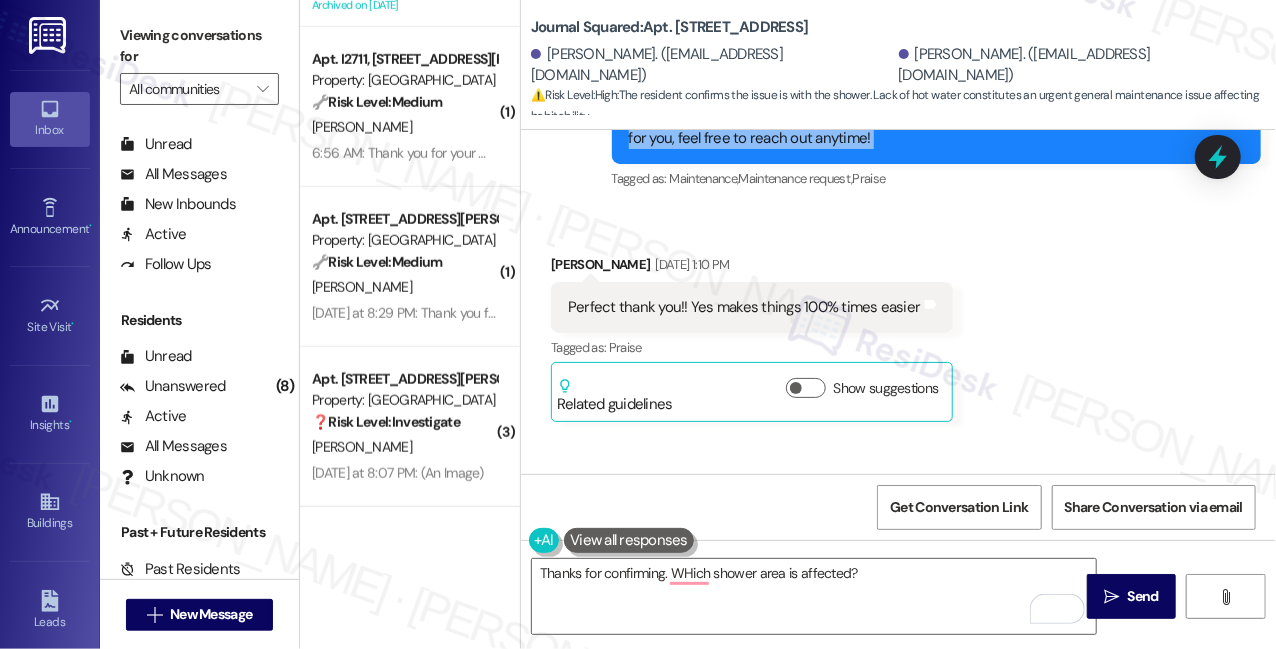 scroll, scrollTop: 21226, scrollLeft: 0, axis: vertical 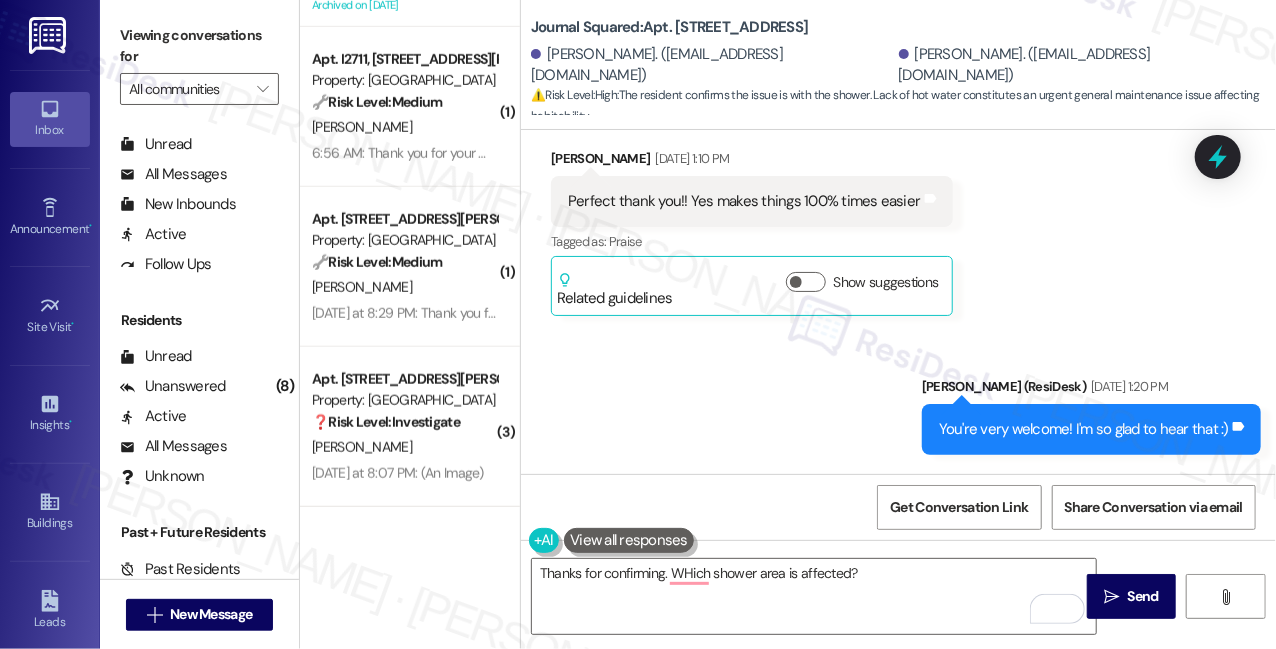 click on "You're very welcome! I'm so glad to hear that :)" at bounding box center (1084, 429) 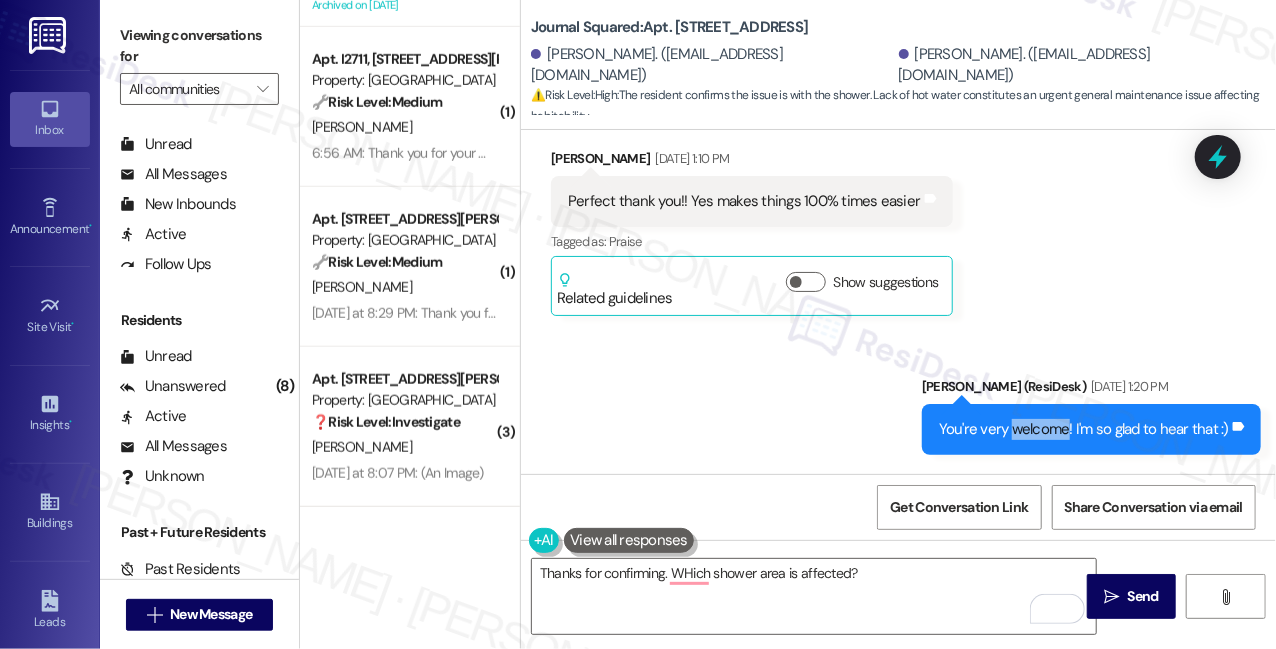 click on "You're very welcome! I'm so glad to hear that :)" at bounding box center [1084, 429] 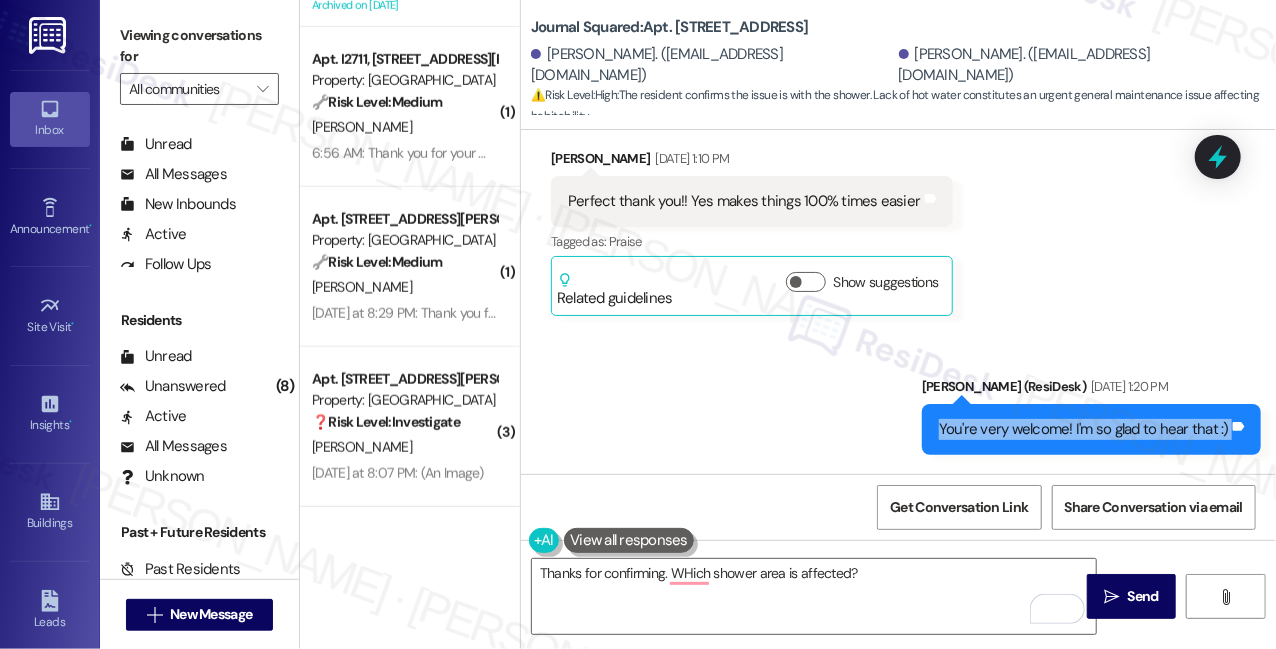 click on "You're very welcome! I'm so glad to hear that :)" at bounding box center (1084, 429) 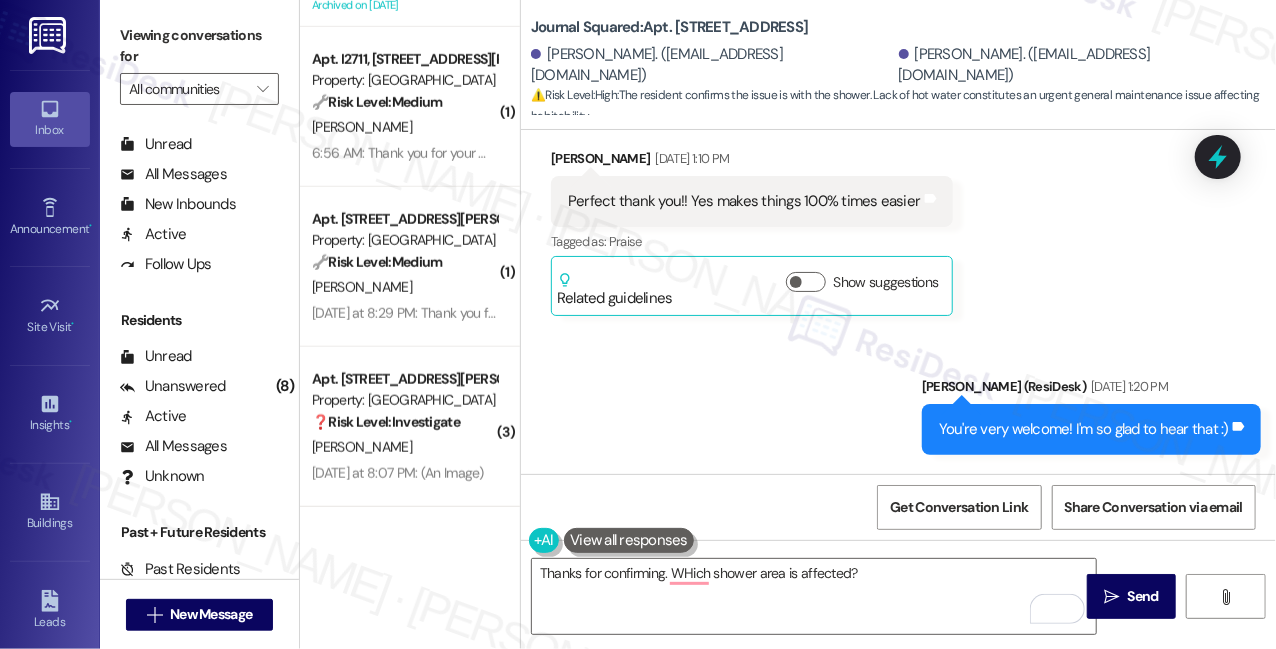 click on "Hi! The blind in my bedroom might be stuck or broken if someone can come up and fix it 😊" at bounding box center [857, 589] 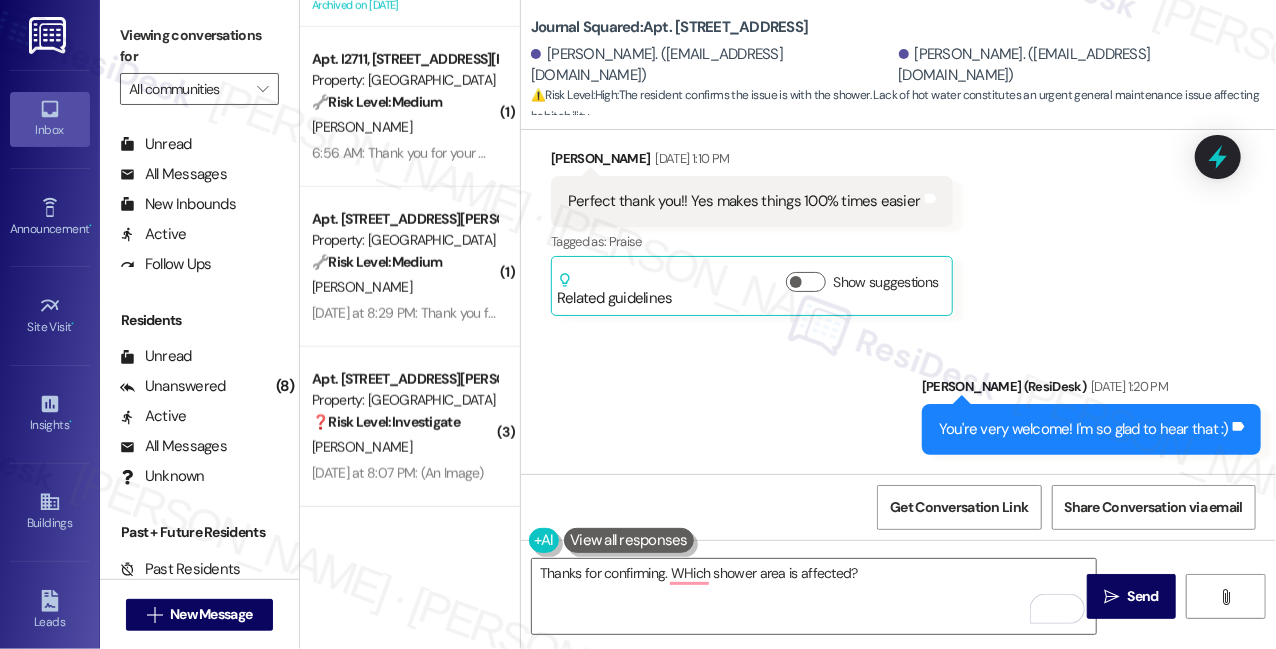 click on "Hi! The blind in my bedroom might be stuck or broken if someone can come up and fix it 😊" at bounding box center (857, 589) 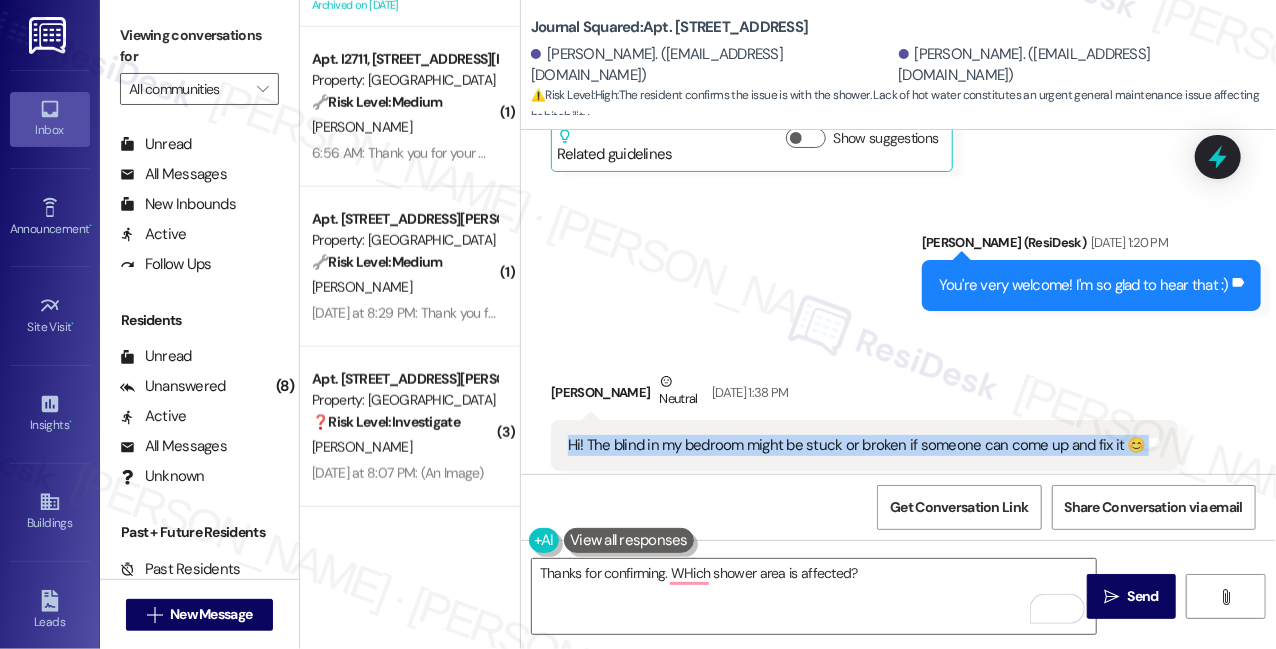 scroll, scrollTop: 21499, scrollLeft: 0, axis: vertical 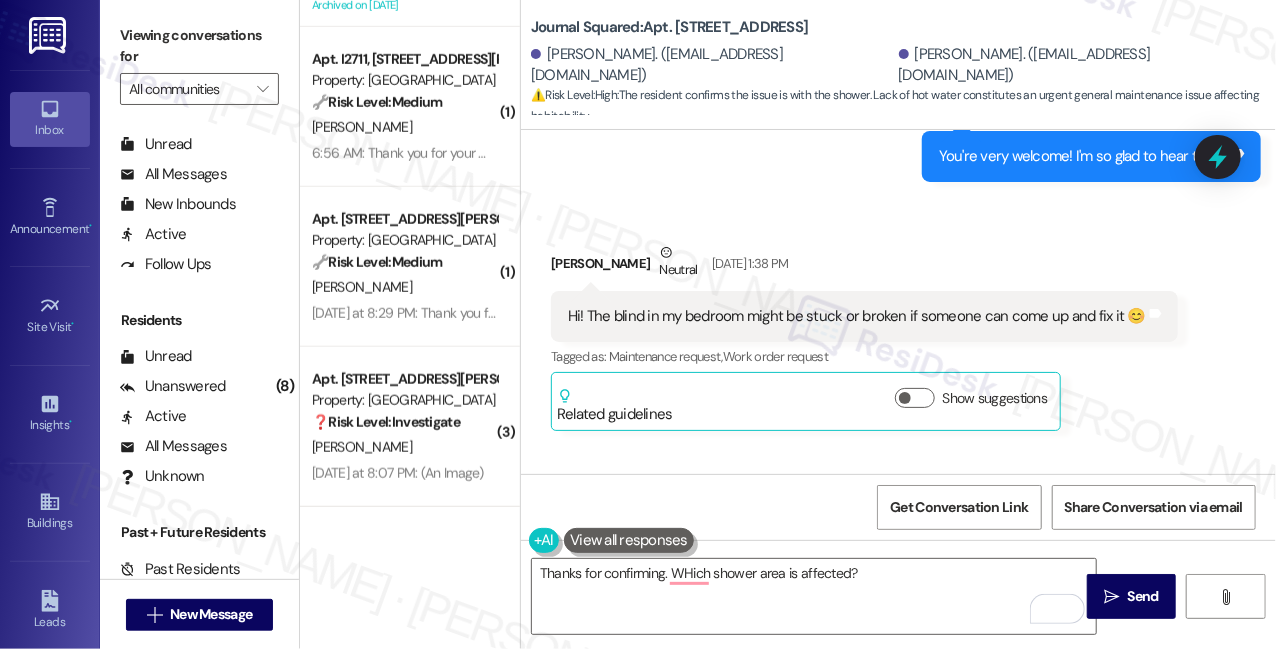 click on "Hi [PERSON_NAME], thanks for reaching out! I'm sorry to hear about your blinds. Are there any visible damages? Tags and notes" at bounding box center [937, 555] 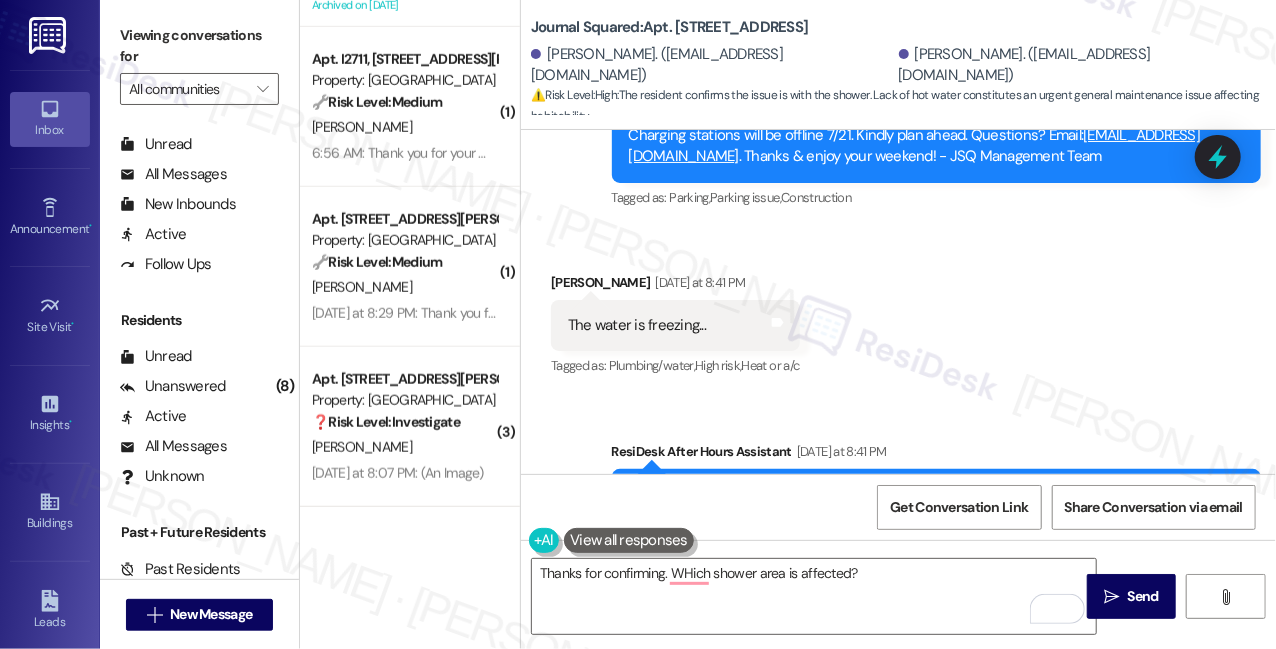 scroll, scrollTop: 54318, scrollLeft: 0, axis: vertical 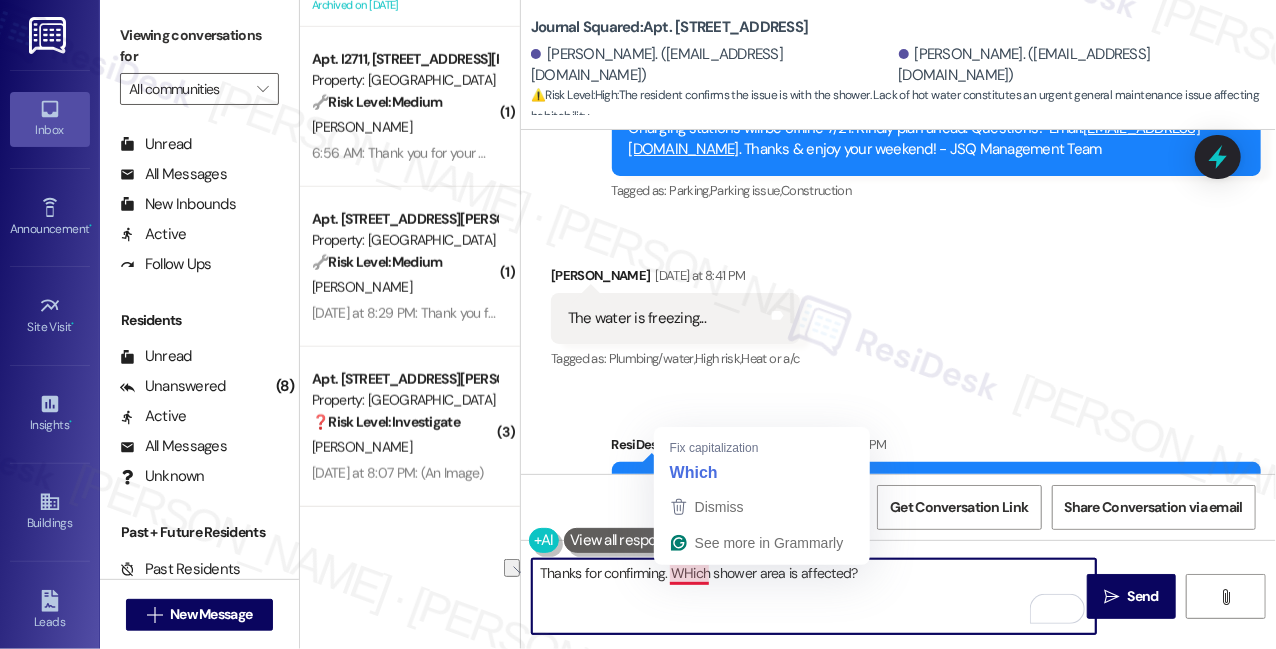 drag, startPoint x: 879, startPoint y: 579, endPoint x: 671, endPoint y: 571, distance: 208.1538 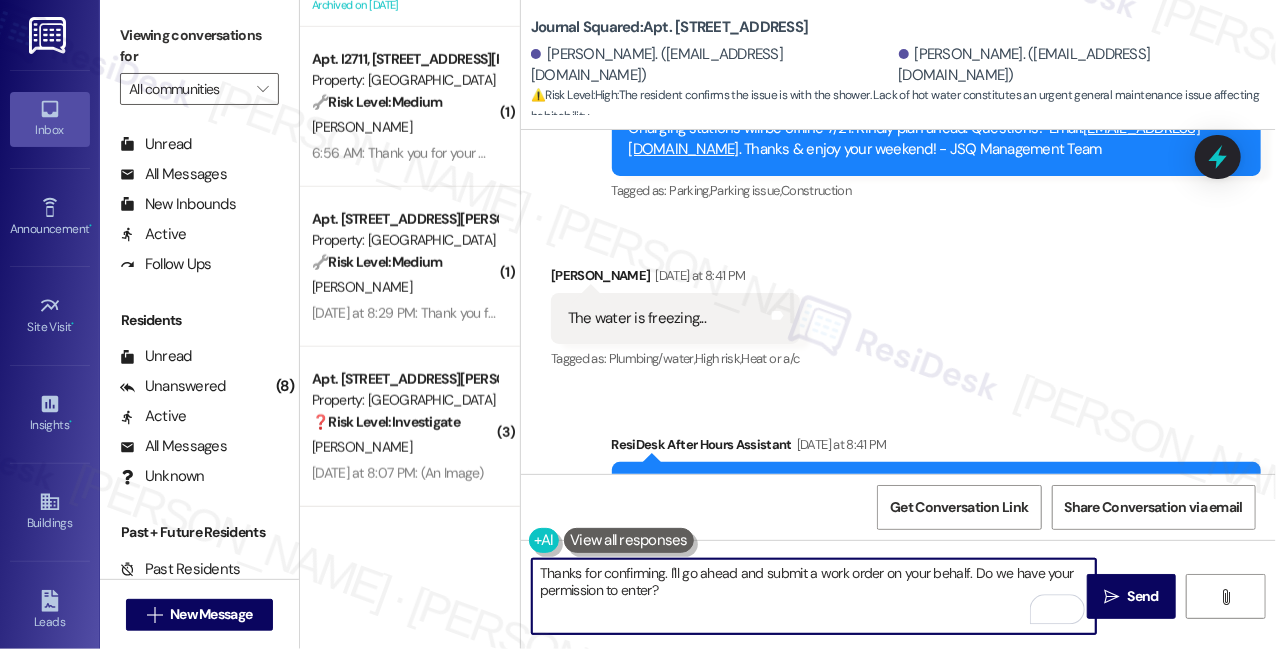 click on "Thanks for confirming. I'll go ahead and submit a work order on your behalf. Do we have your permission to enter?" at bounding box center [814, 596] 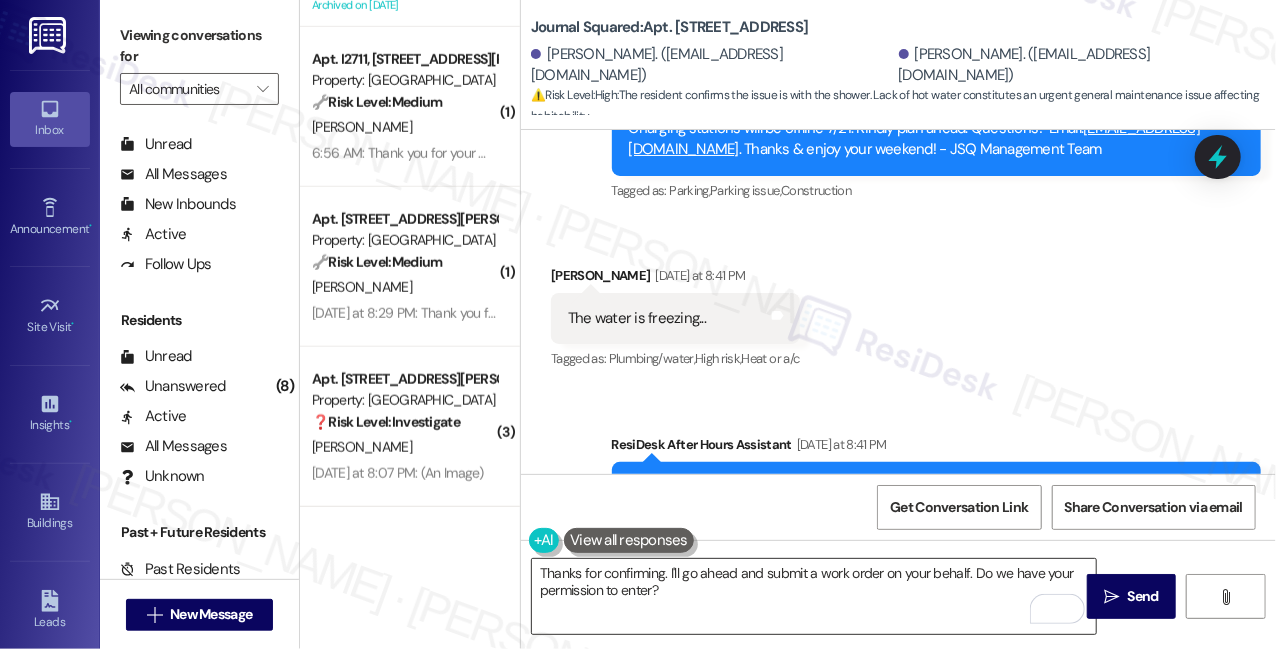 click on "Thanks for confirming. I'll go ahead and submit a work order on your behalf. Do we have your permission to enter?" at bounding box center [814, 596] 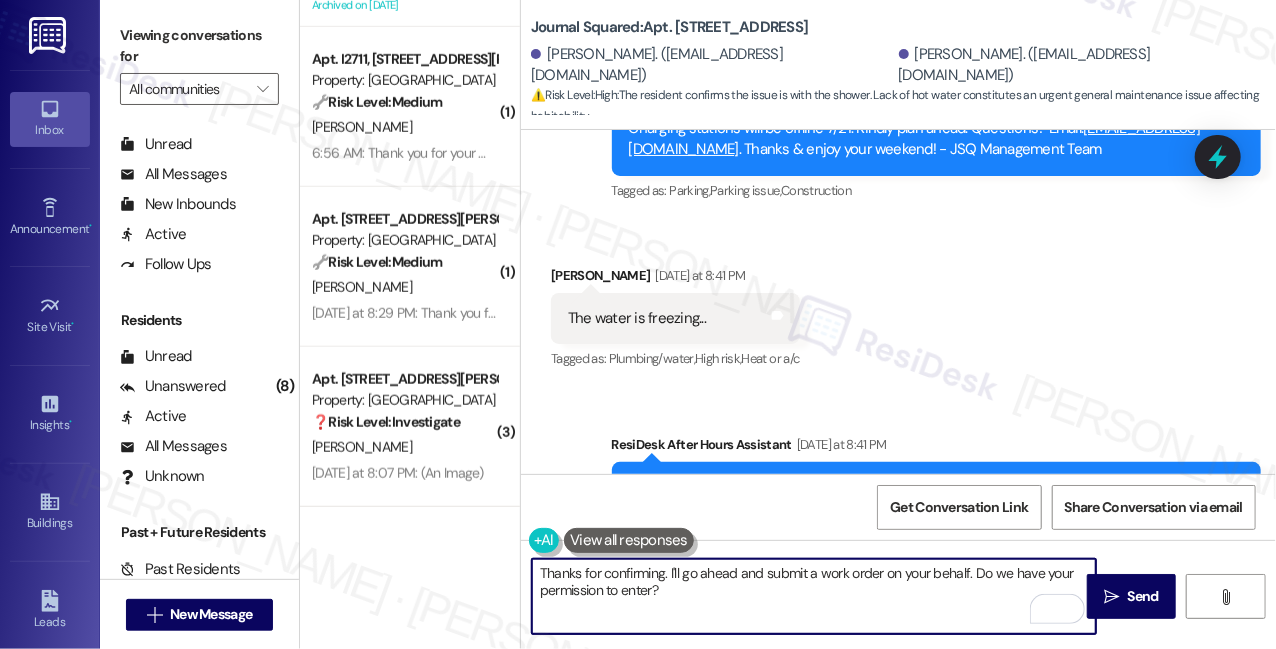 click on "Thanks for confirming. I'll go ahead and submit a work order on your behalf. Do we have your permission to enter?" at bounding box center (814, 596) 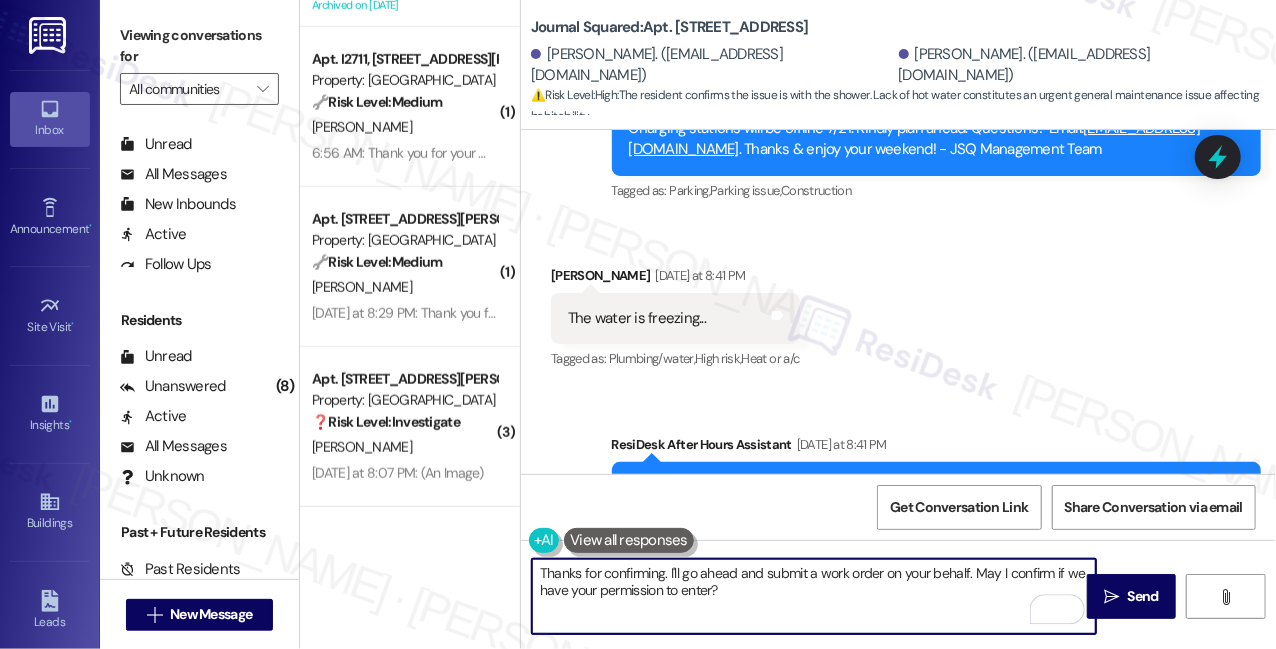 drag, startPoint x: 756, startPoint y: 587, endPoint x: 762, endPoint y: 571, distance: 17.088007 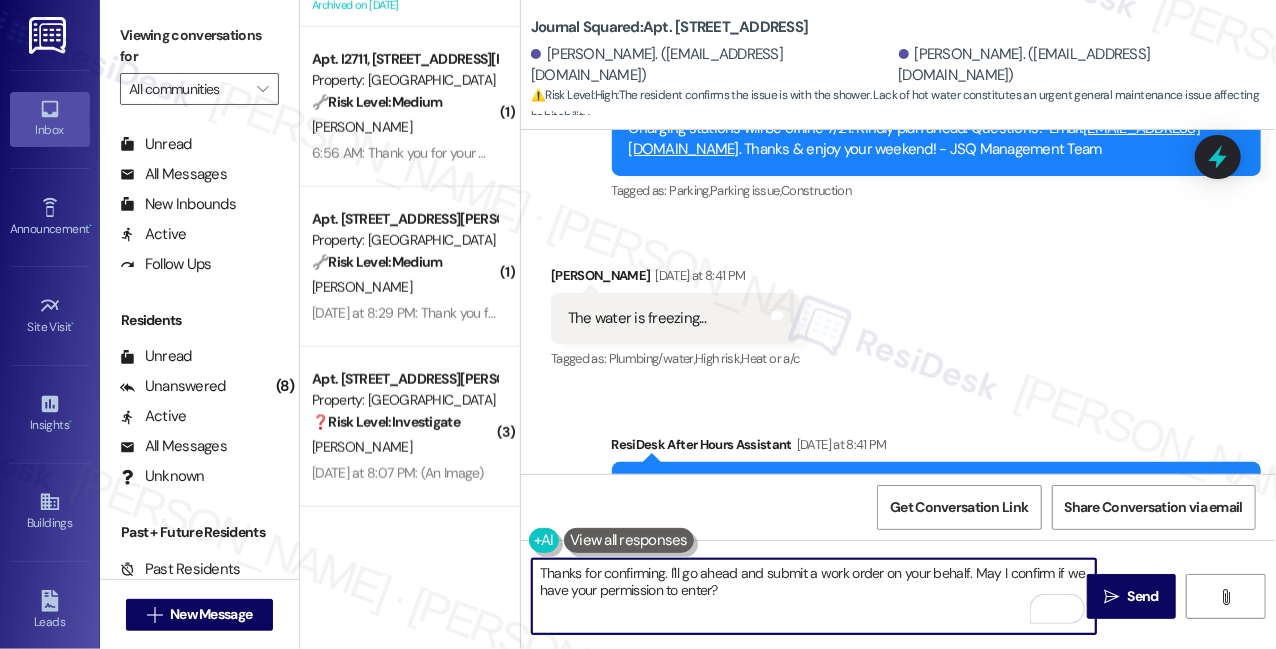 click on "Thanks for confirming. I'll go ahead and submit a work order on your behalf. May I confirm if we have your permission to enter?" at bounding box center (814, 596) 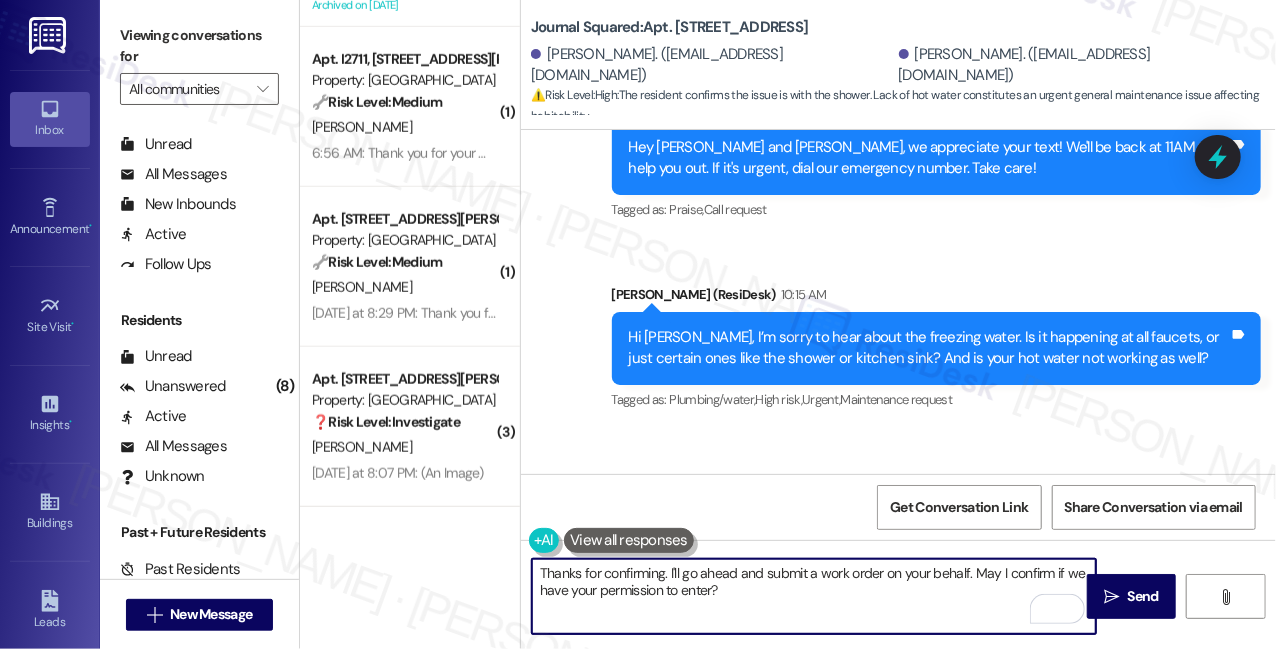 click on "Thanks for confirming. I'll go ahead and submit a work order on your behalf. May I confirm if we have your permission to enter?" at bounding box center (814, 596) 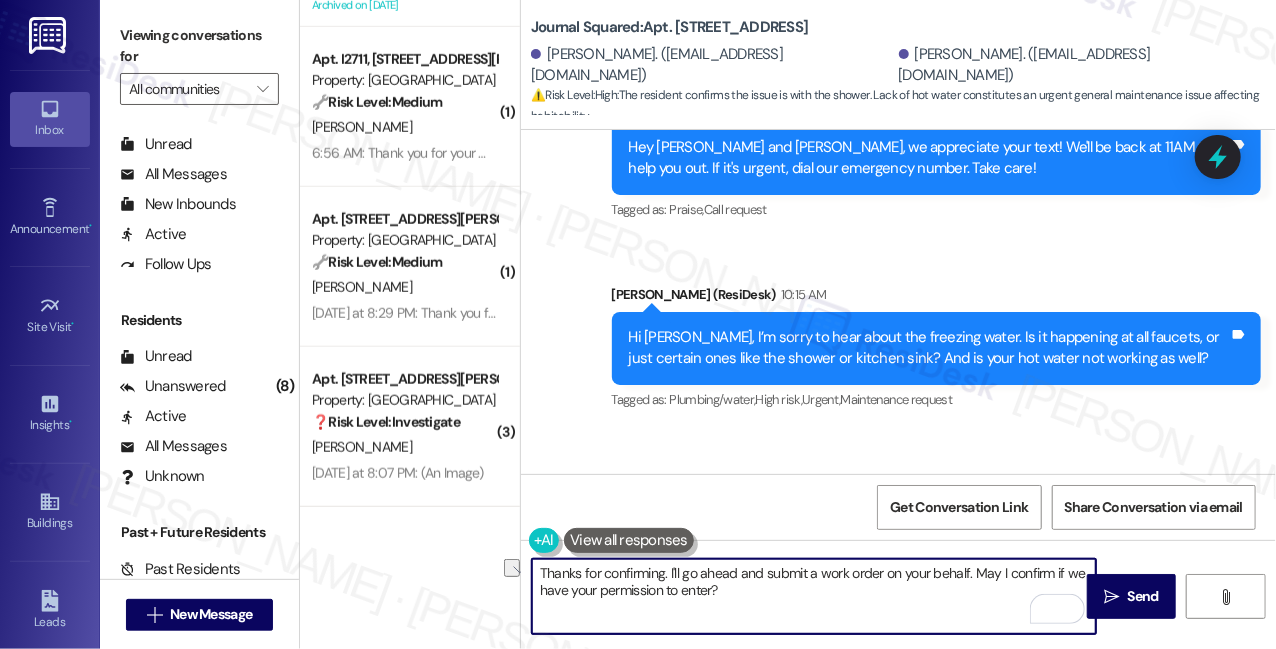 drag, startPoint x: 664, startPoint y: 571, endPoint x: 531, endPoint y: 568, distance: 133.03383 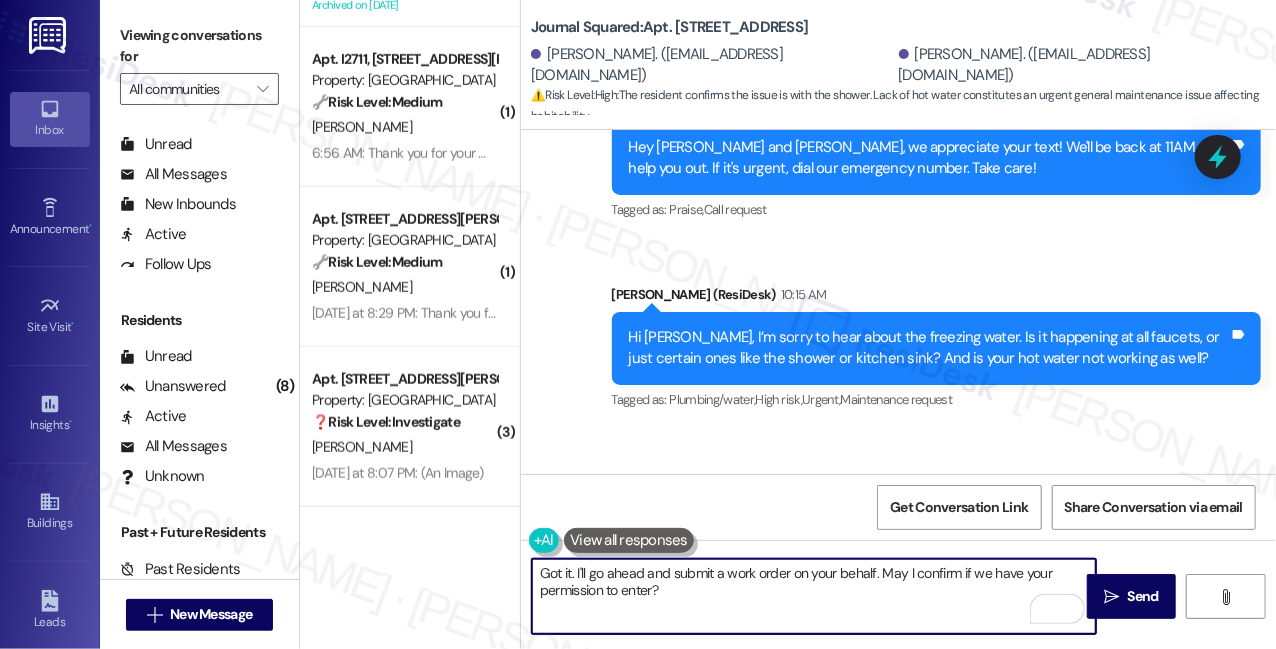 type on "Got it. I'll go ahead and submit a work order on your behalf. May I confirm if we have your permission to enter?" 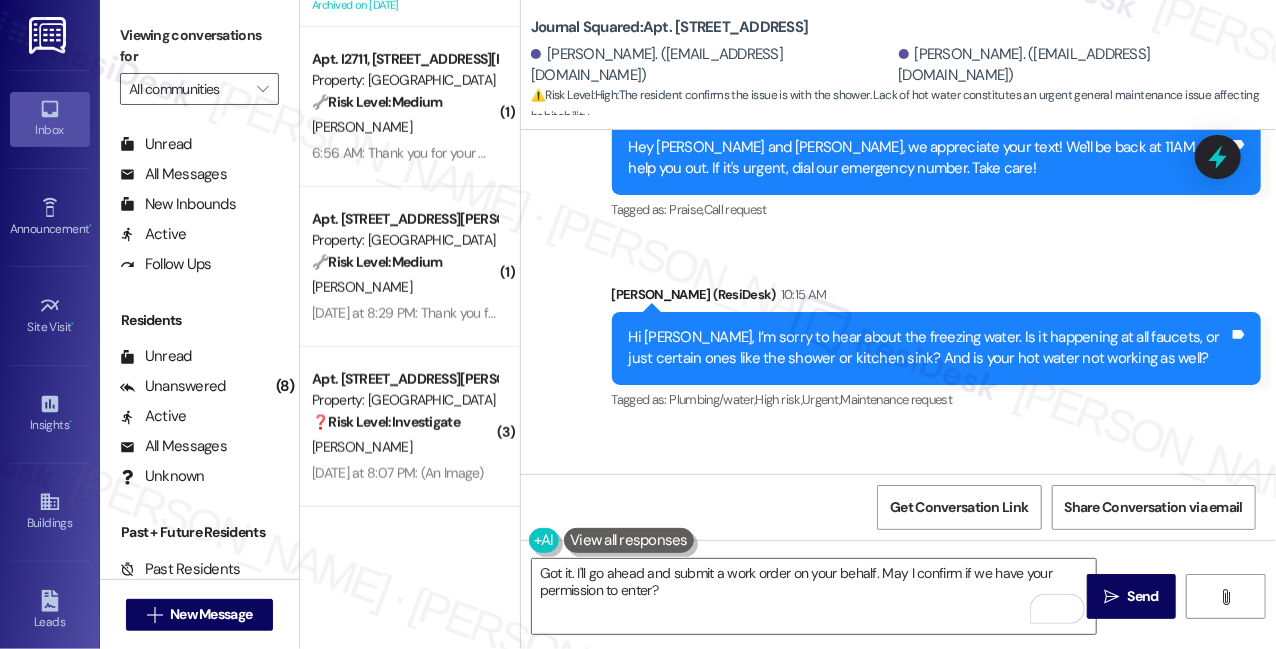 click on "How long have you noticed this issue happening?" at bounding box center (1072, 696) 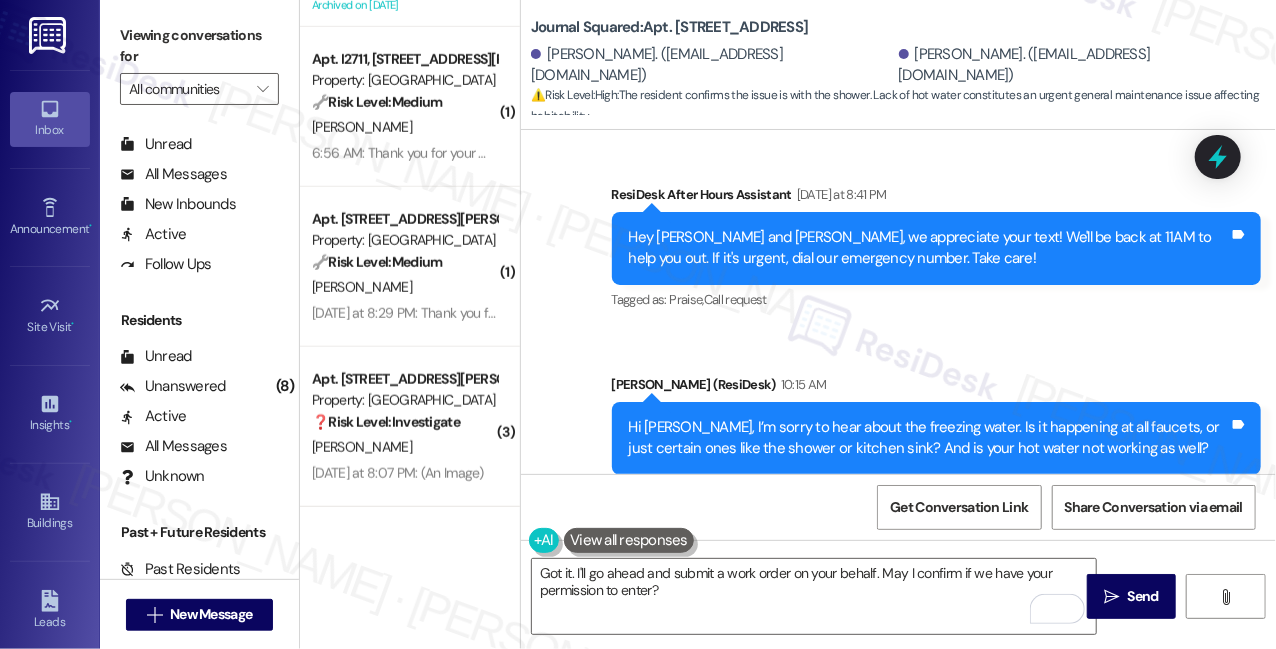 scroll, scrollTop: 54386, scrollLeft: 0, axis: vertical 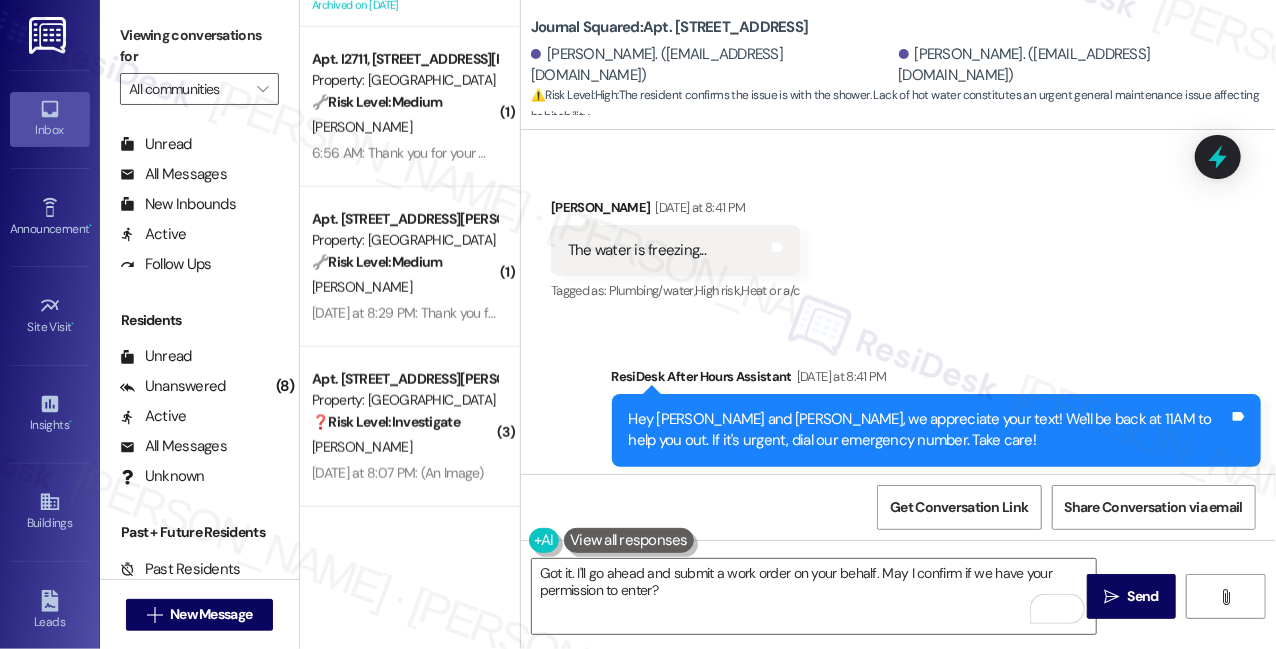 click on "Hi [PERSON_NAME], I’m sorry to hear about the freezing water. Is it happening at all faucets, or just certain ones like the shower or kitchen sink? And is your hot water not working as well?" at bounding box center [929, 620] 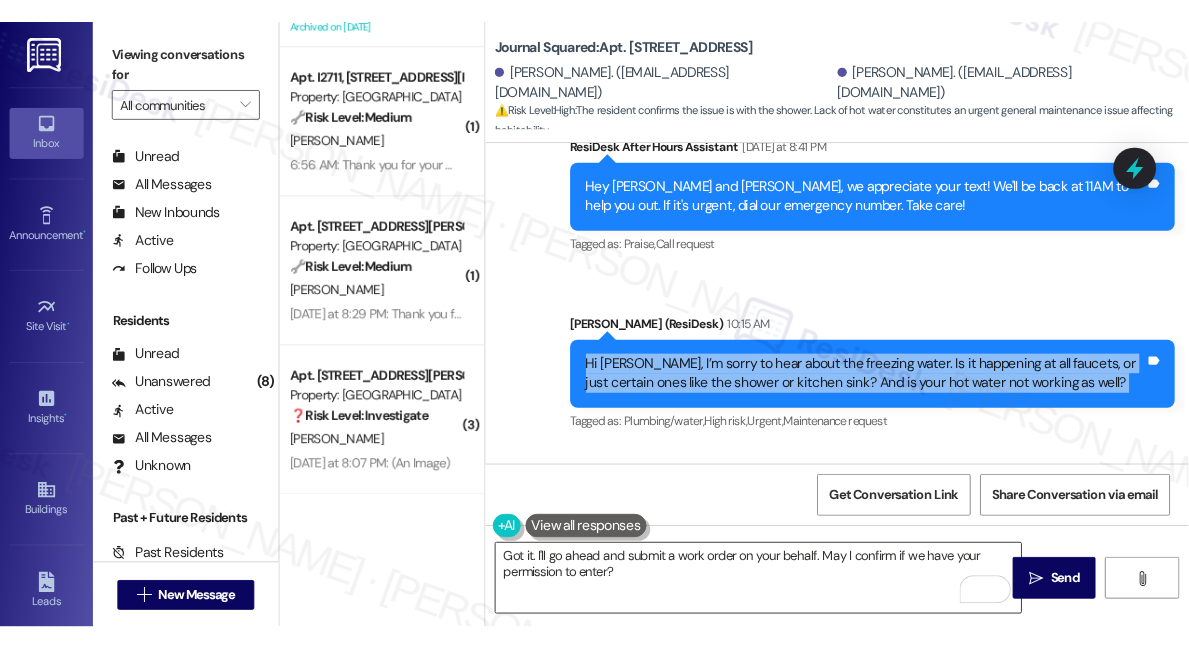 scroll, scrollTop: 54658, scrollLeft: 0, axis: vertical 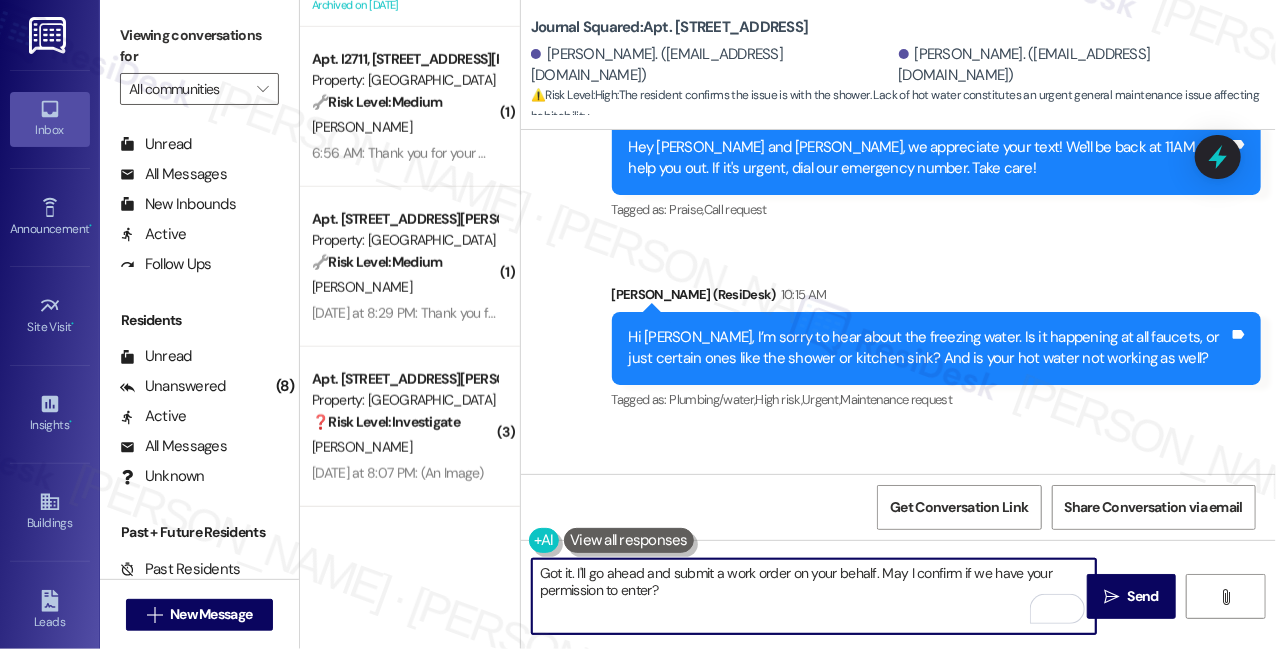 click on "Got it. I'll go ahead and submit a work order on your behalf. May I confirm if we have your permission to enter?" at bounding box center (814, 596) 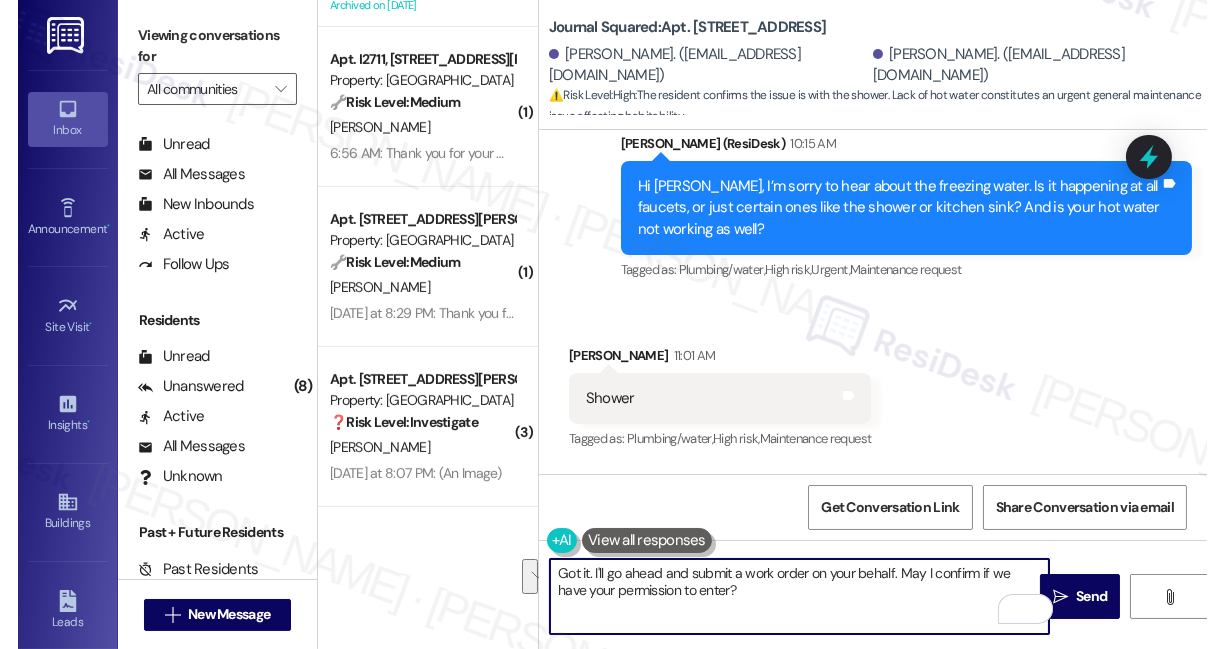 scroll, scrollTop: 55558, scrollLeft: 0, axis: vertical 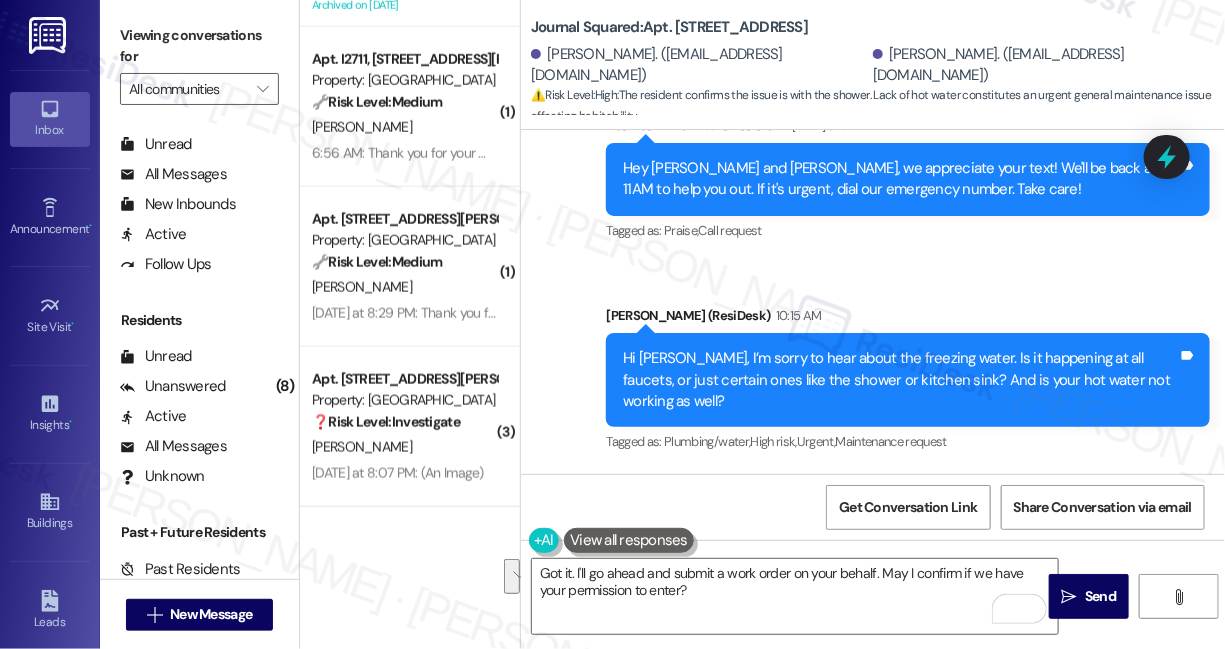 click on "Viewing conversations for" at bounding box center [199, 46] 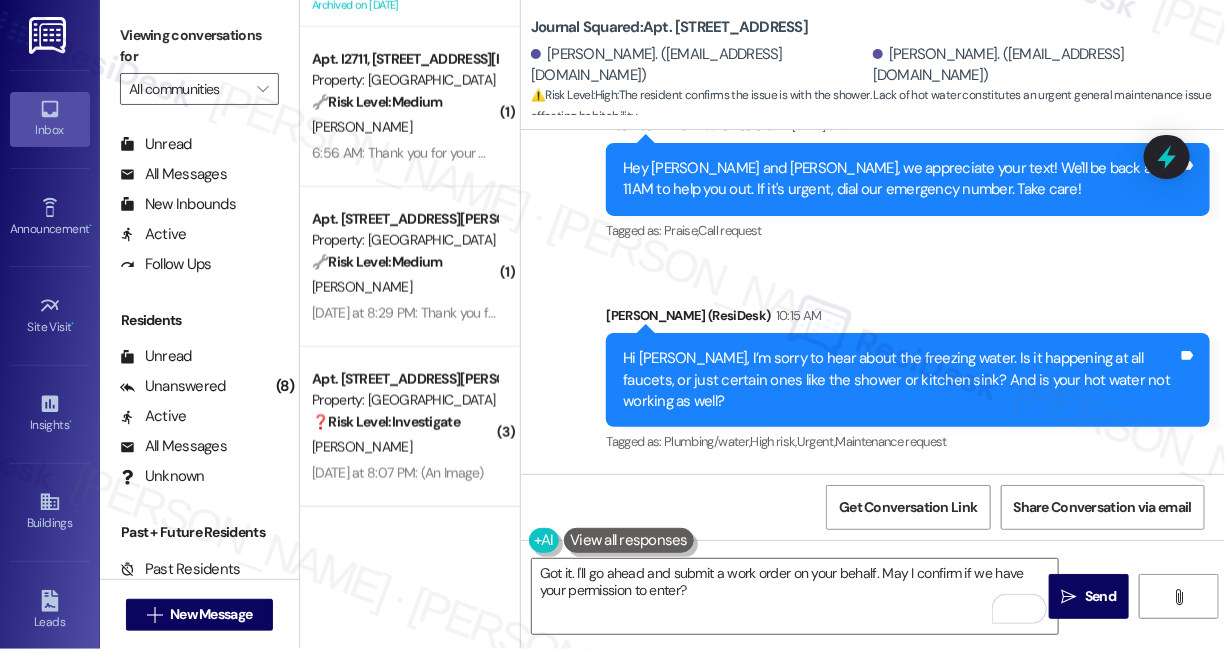 click on "Journal Squared:  Apt. 2606, [STREET_ADDRESS]" at bounding box center (669, 27) 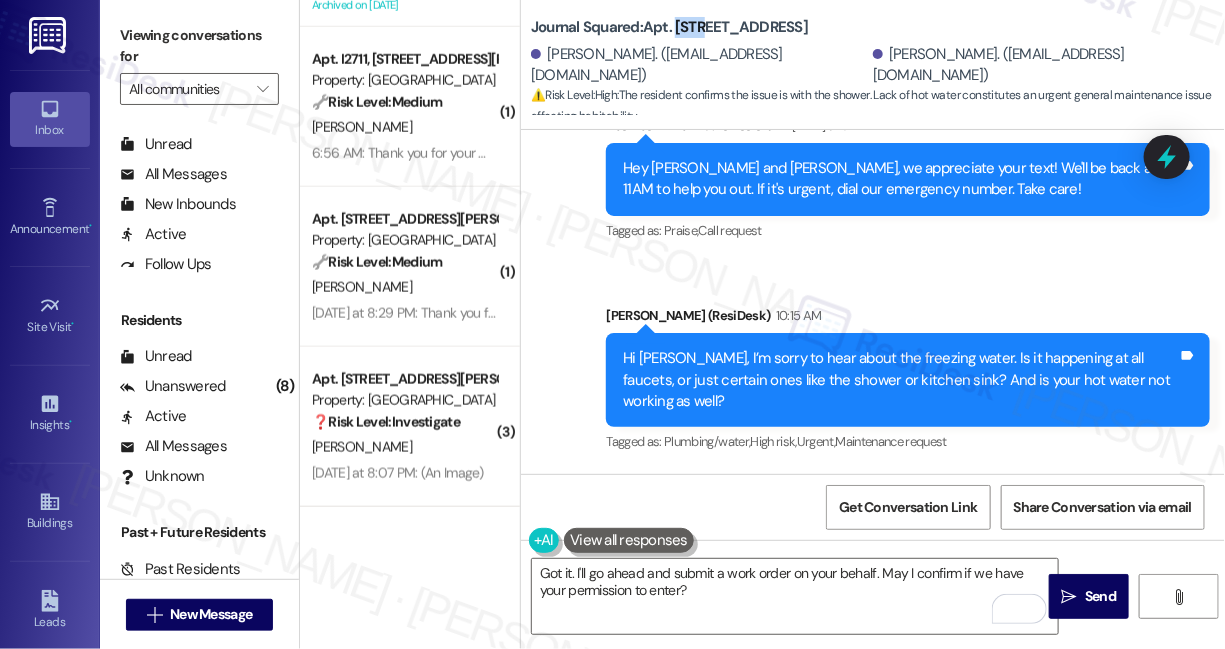 click on "Journal Squared:  Apt. 2606, [STREET_ADDRESS]" at bounding box center (669, 27) 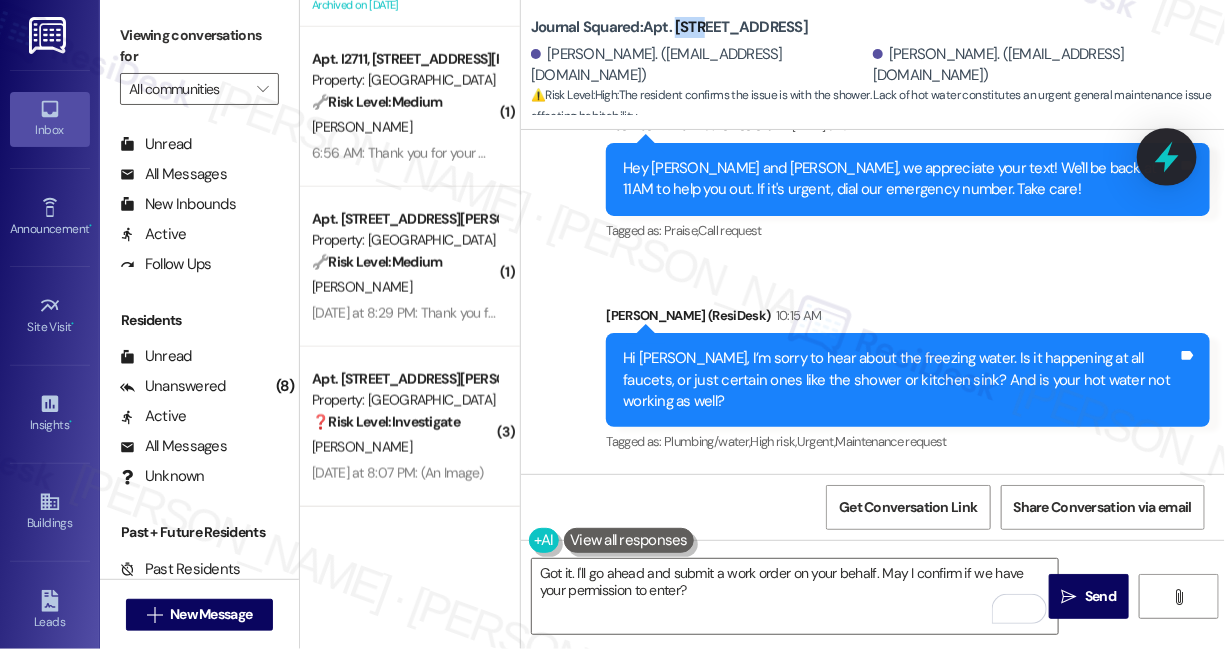 copy on "2606" 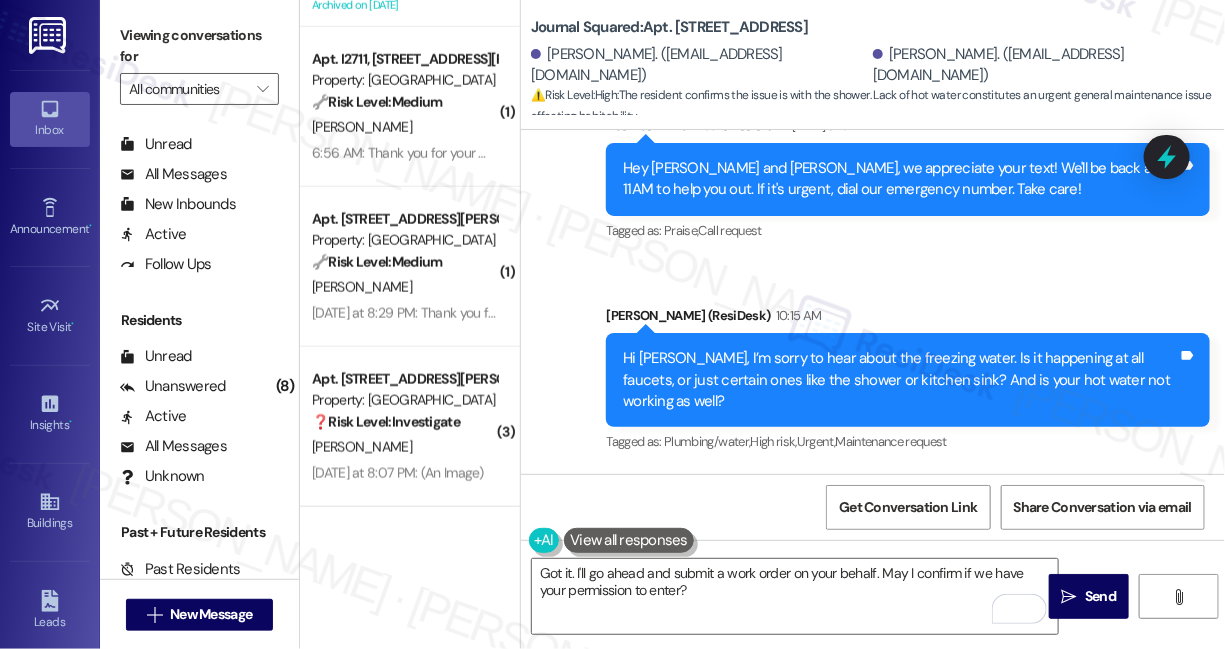 click on "Viewing conversations for" at bounding box center (199, 46) 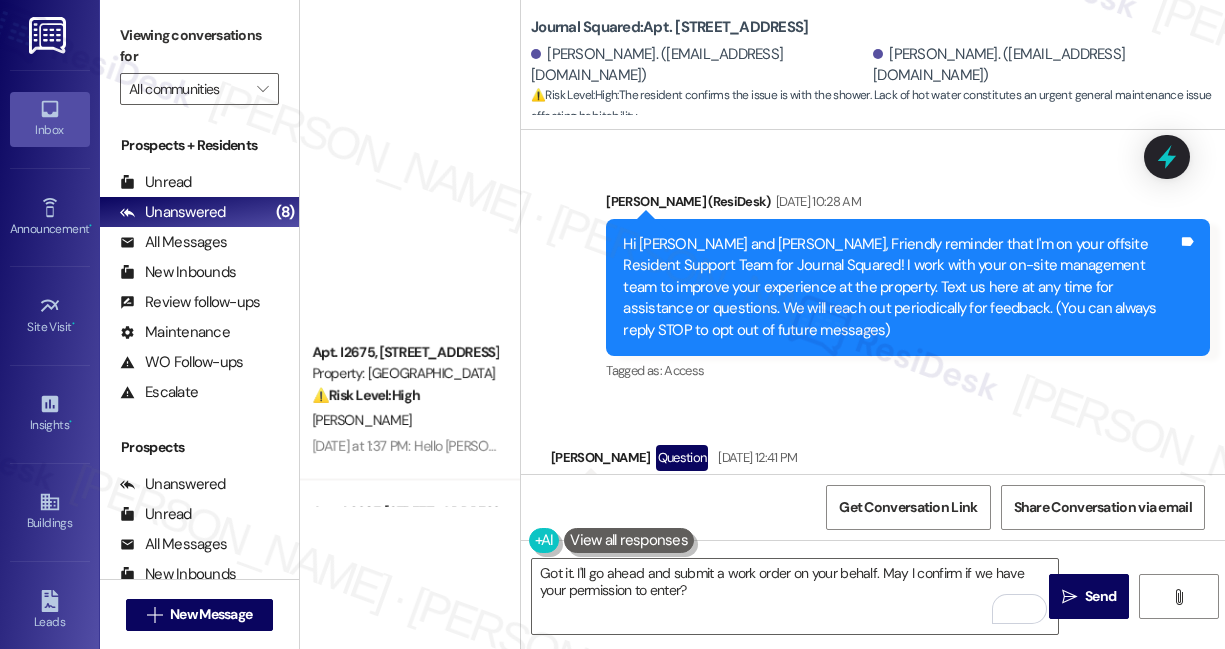 scroll, scrollTop: 0, scrollLeft: 0, axis: both 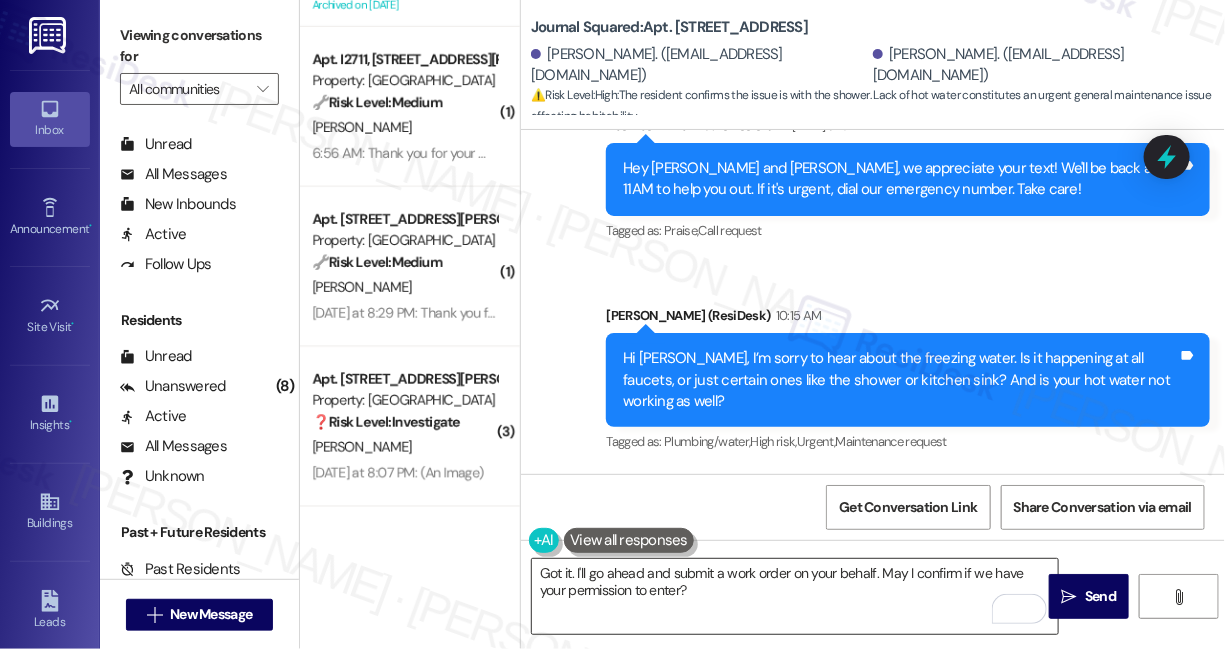 click on "Got it. I'll go ahead and submit a work order on your behalf. May I confirm if we have your permission to enter?" at bounding box center (795, 596) 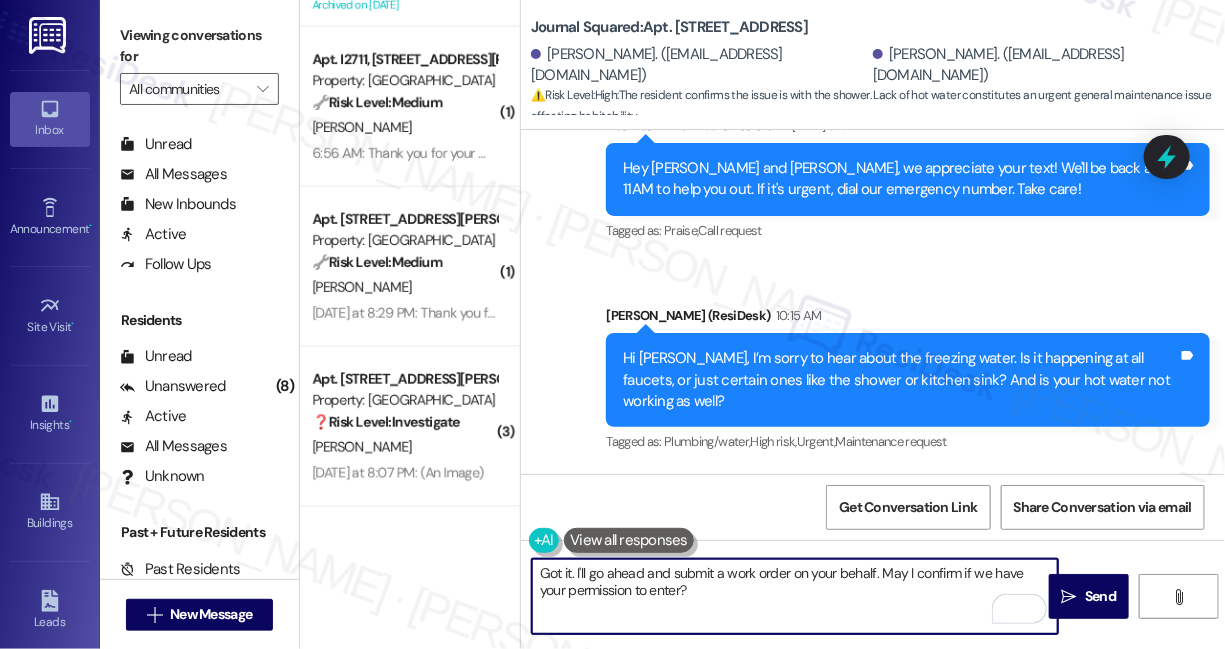 drag, startPoint x: 703, startPoint y: 590, endPoint x: 634, endPoint y: 574, distance: 70.83079 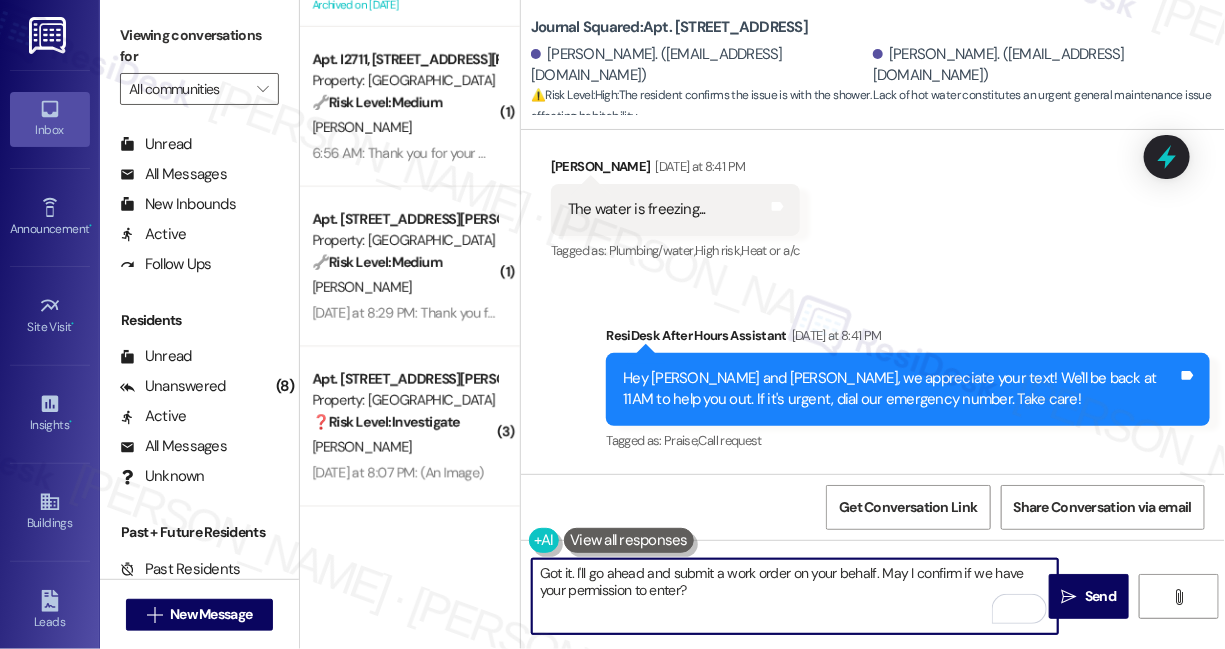 scroll, scrollTop: 55194, scrollLeft: 0, axis: vertical 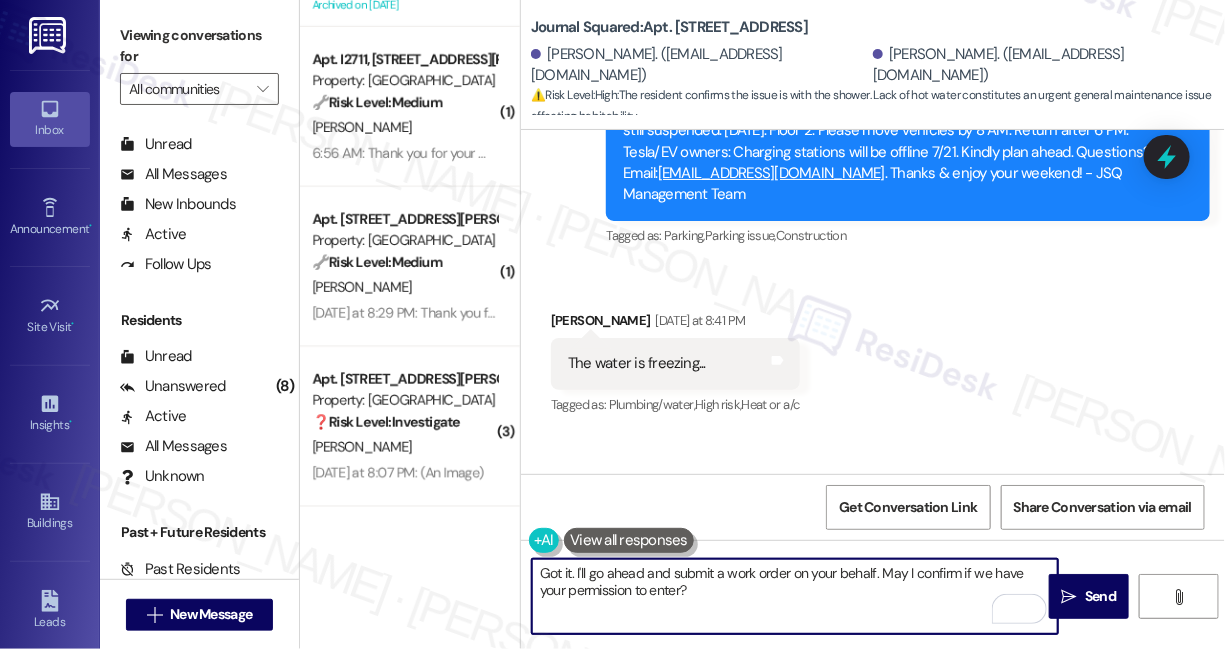 click on "Hi [PERSON_NAME], I’m sorry to hear about the freezing water. Is it happening at all faucets, or just certain ones like the shower or kitchen sink? And is your hot water not working as well?" at bounding box center (900, 744) 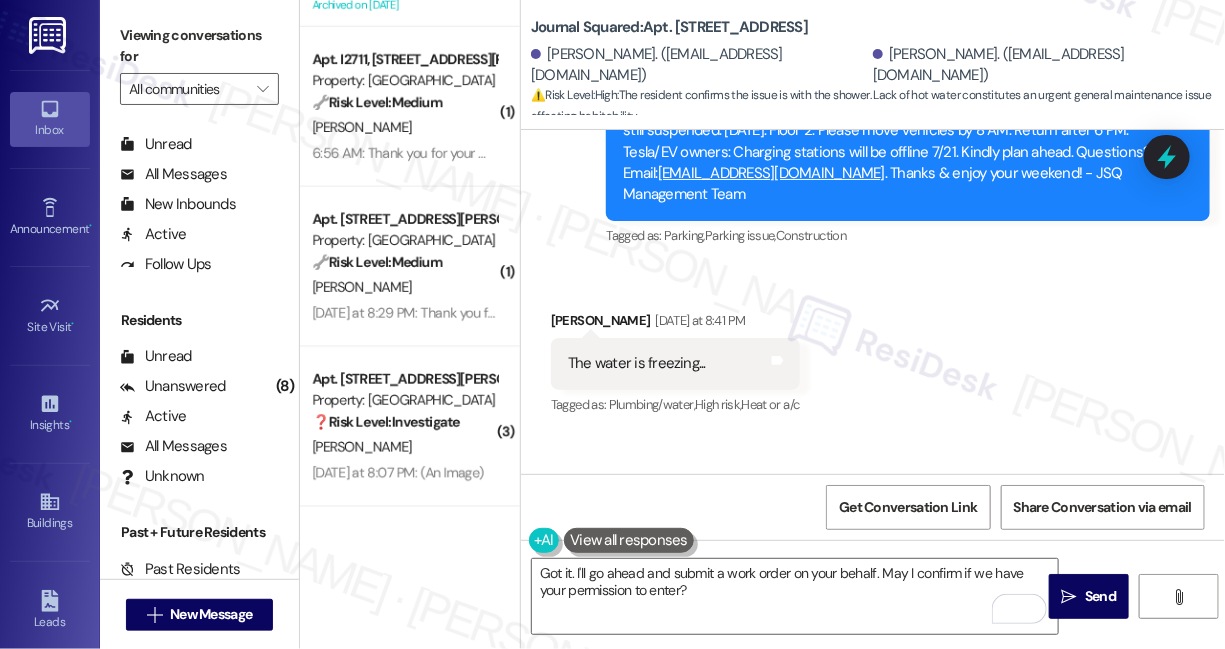click on "Hi [PERSON_NAME], I’m sorry to hear about the freezing water. Is it happening at all faucets, or just certain ones like the shower or kitchen sink? And is your hot water not working as well?" at bounding box center [900, 744] 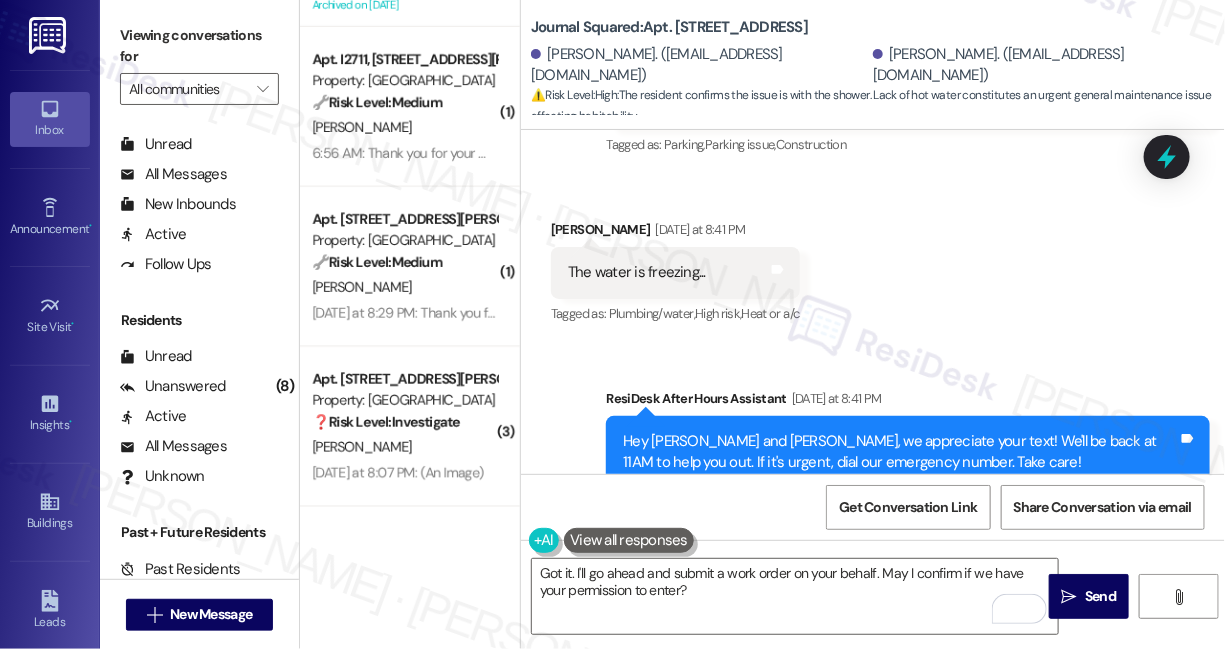 scroll, scrollTop: 55558, scrollLeft: 0, axis: vertical 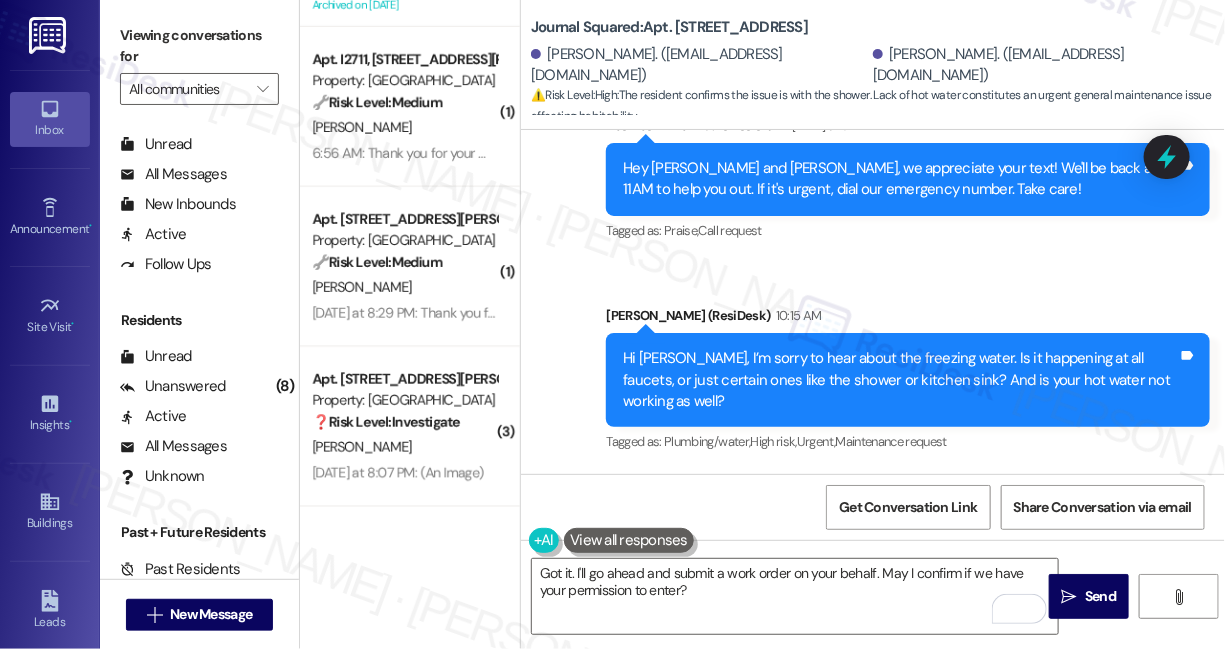 click on "How long have you noticed this issue happening?" at bounding box center (1021, 739) 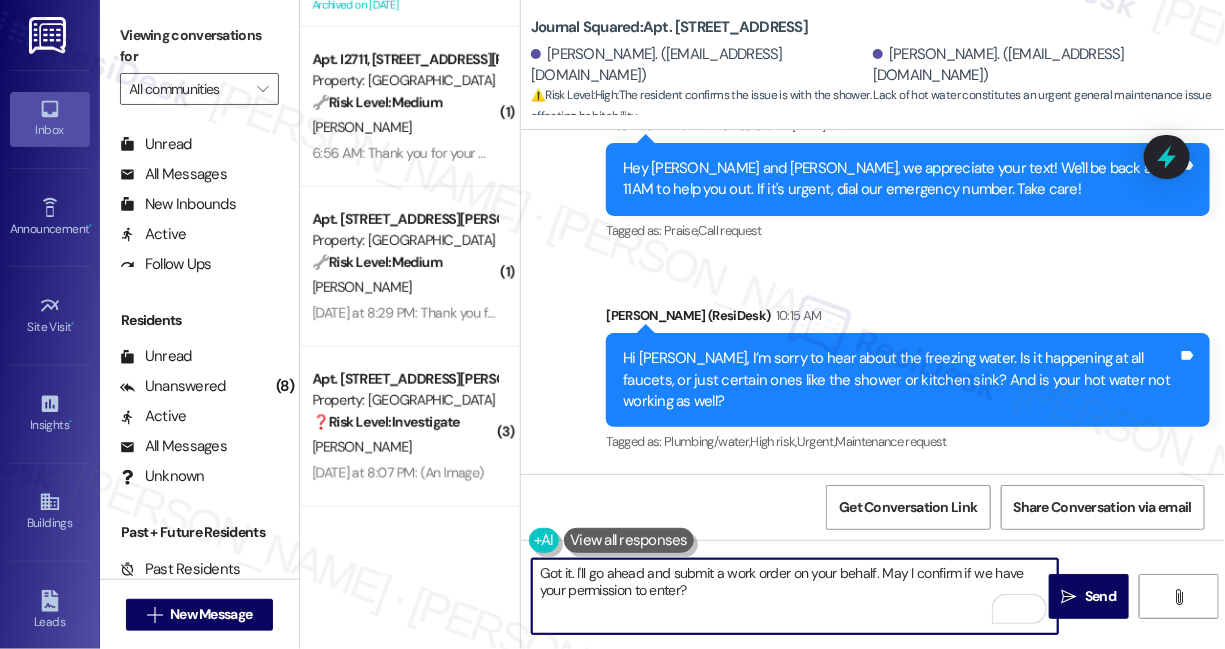 click on "Got it. I'll go ahead and submit a work order on your behalf. May I confirm if we have your permission to enter?" at bounding box center [795, 596] 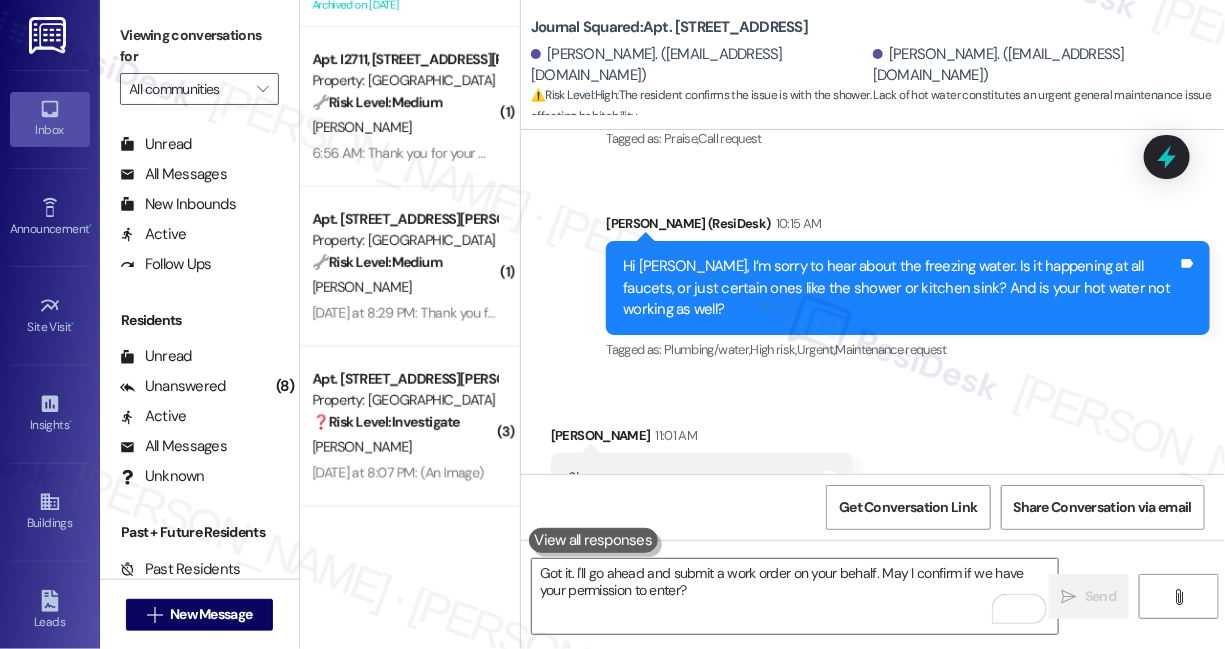 scroll, scrollTop: 55719, scrollLeft: 0, axis: vertical 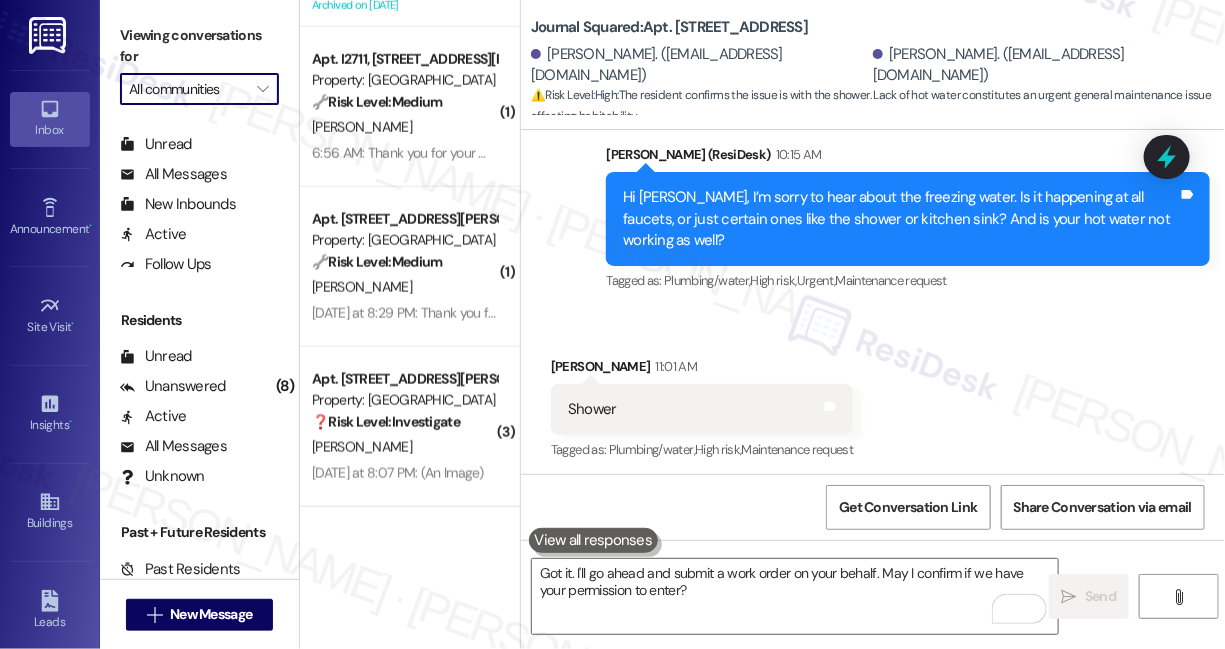 click on "All communities" at bounding box center (188, 89) 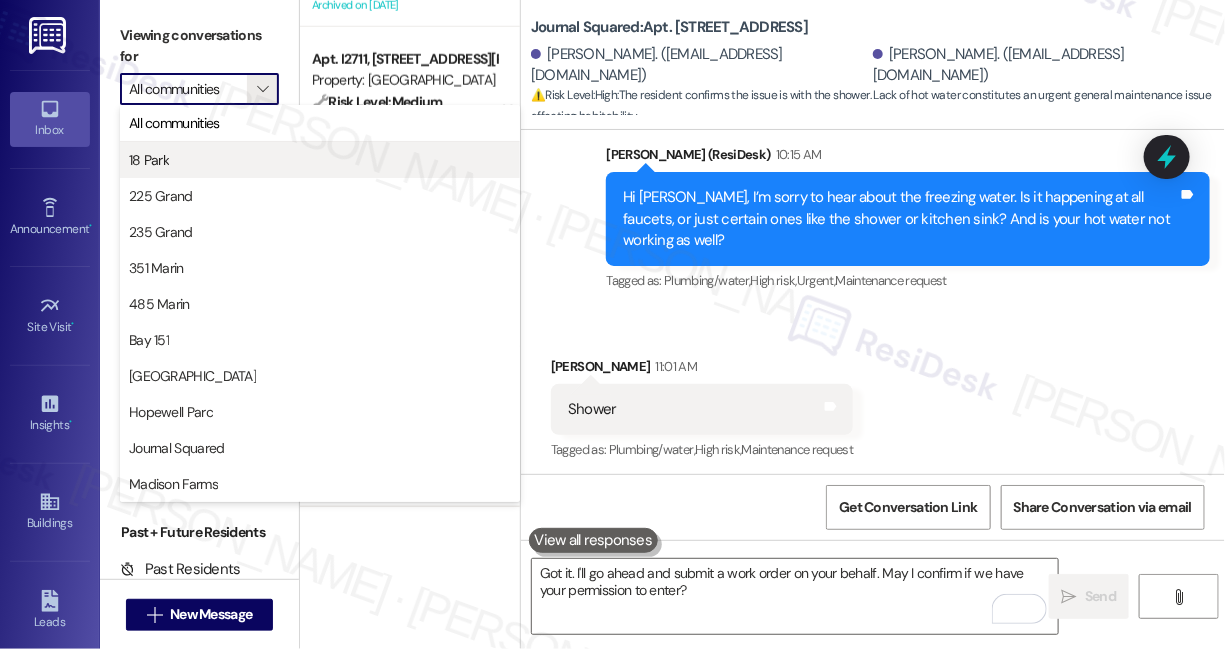 click on "18 Park" at bounding box center (320, 160) 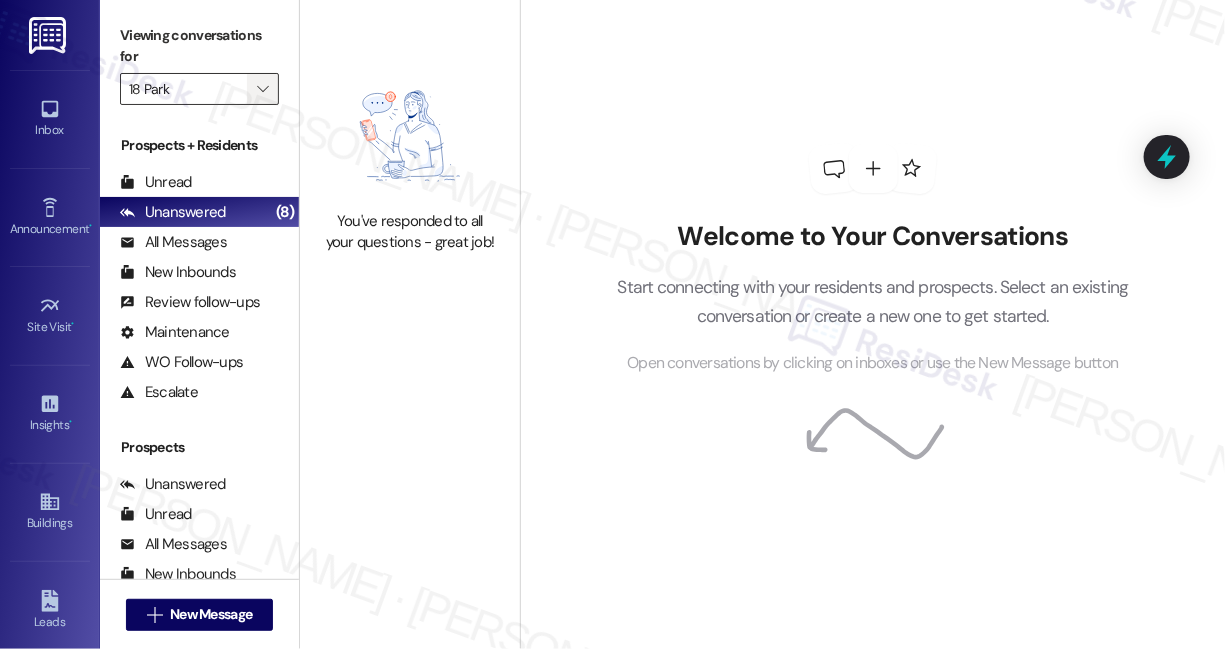 click on "" at bounding box center [262, 89] 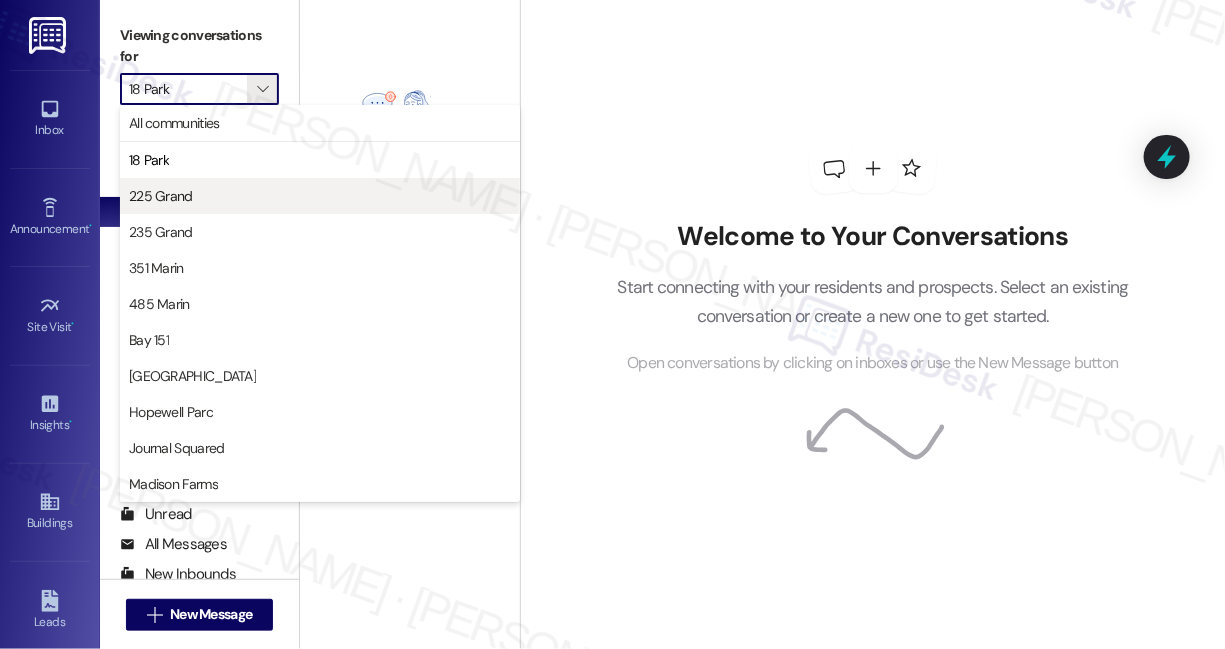 click on "225 Grand" at bounding box center [320, 196] 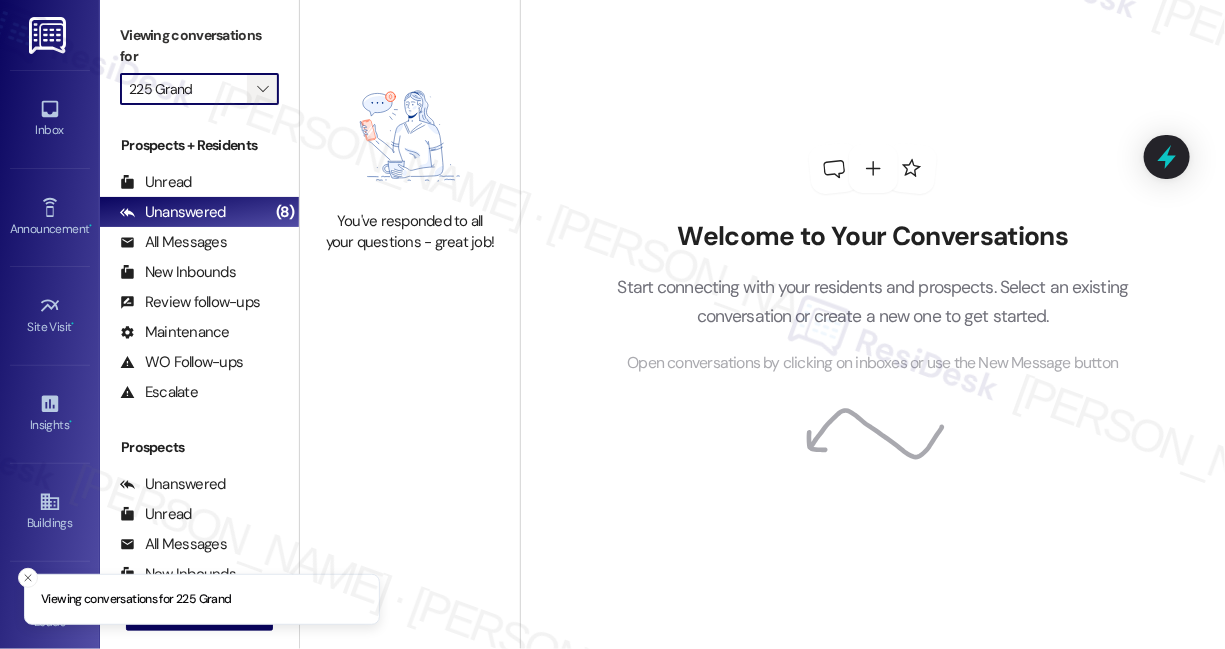 click on "" at bounding box center (262, 89) 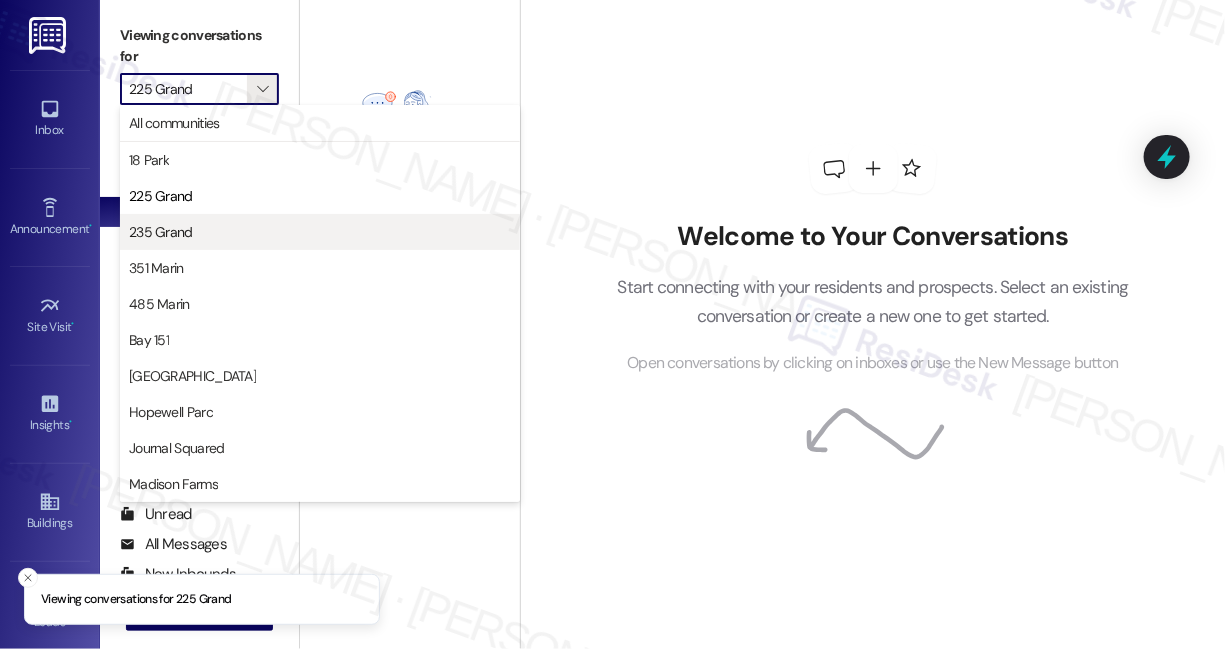 click on "235 Grand" at bounding box center [320, 232] 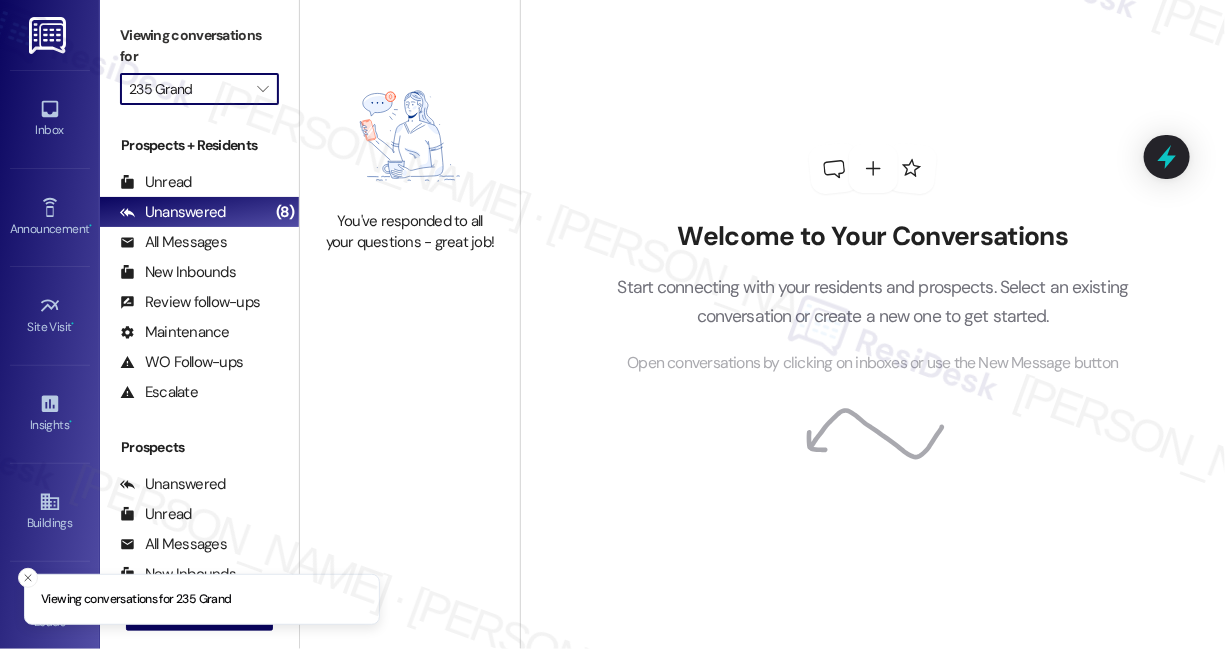 click on "235 Grand" at bounding box center (188, 89) 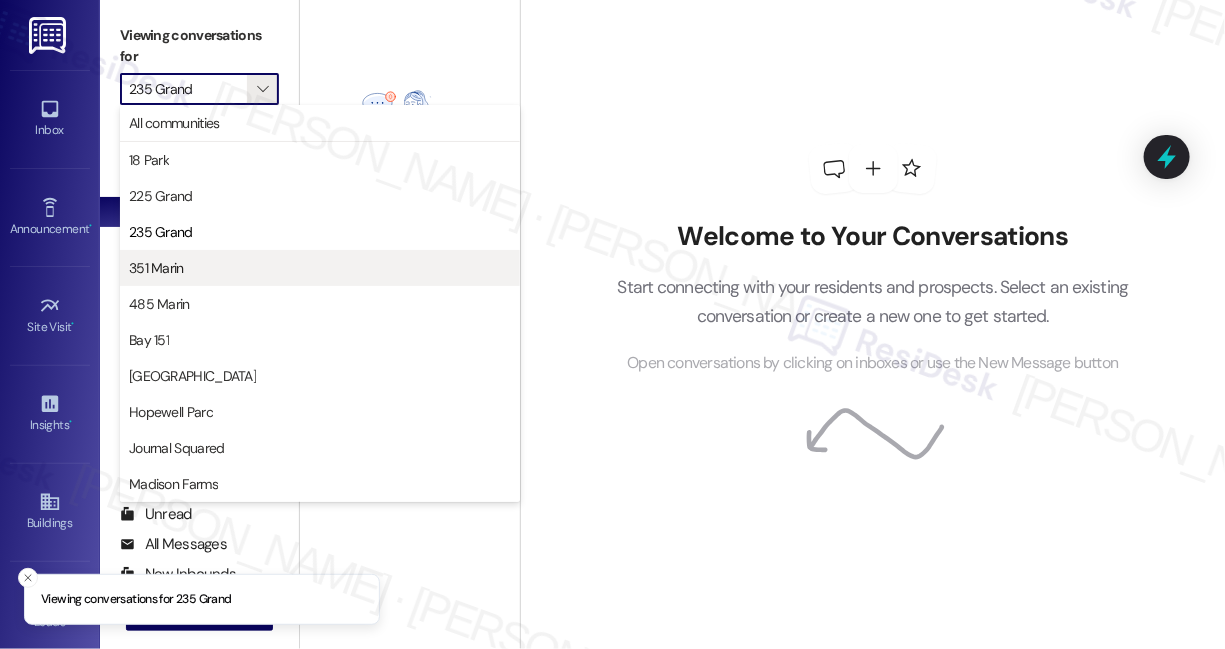 click on "351 Marin" at bounding box center (320, 268) 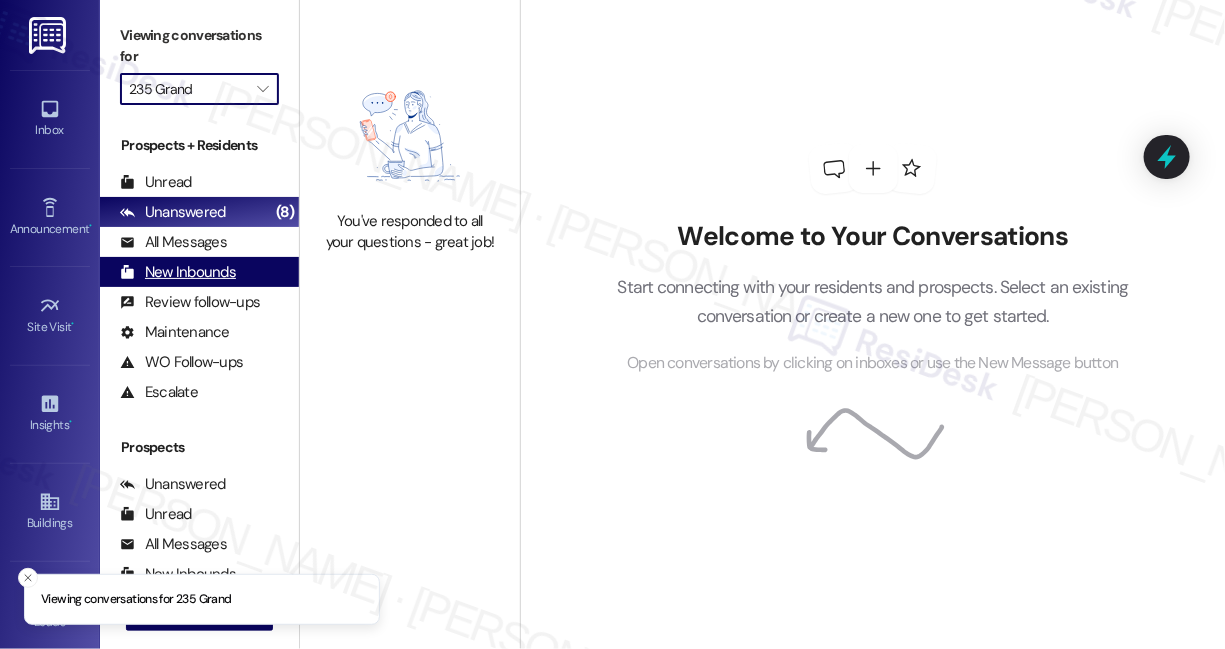 type on "351 Marin" 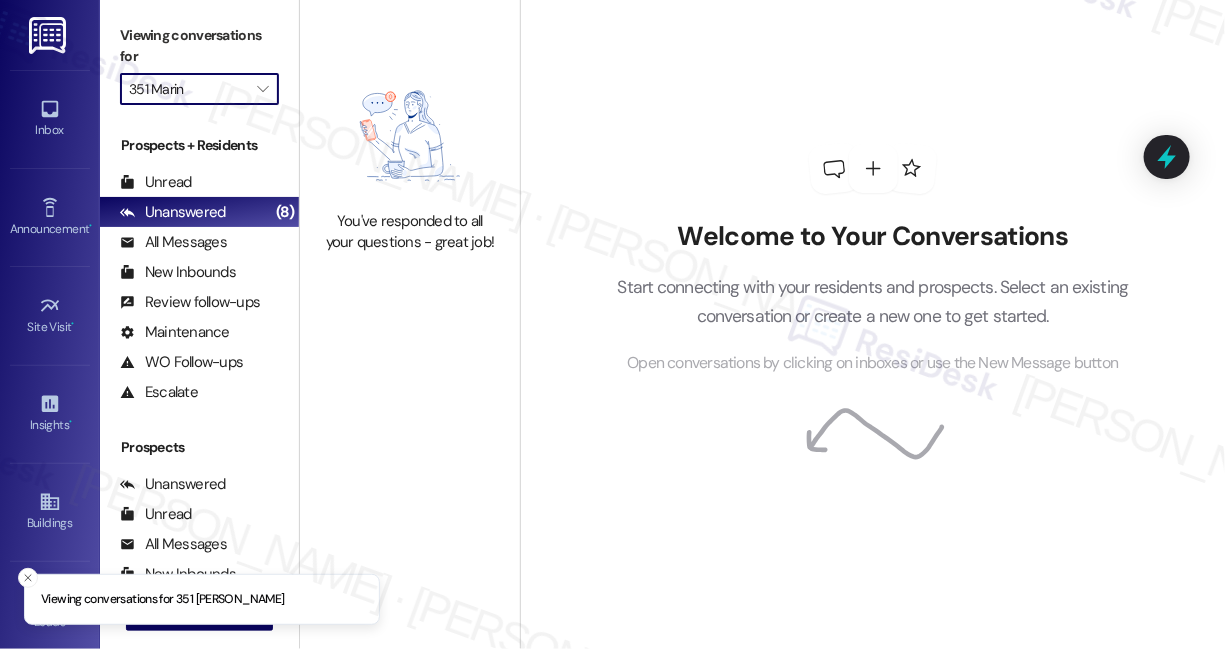 click on "351 Marin" at bounding box center [188, 89] 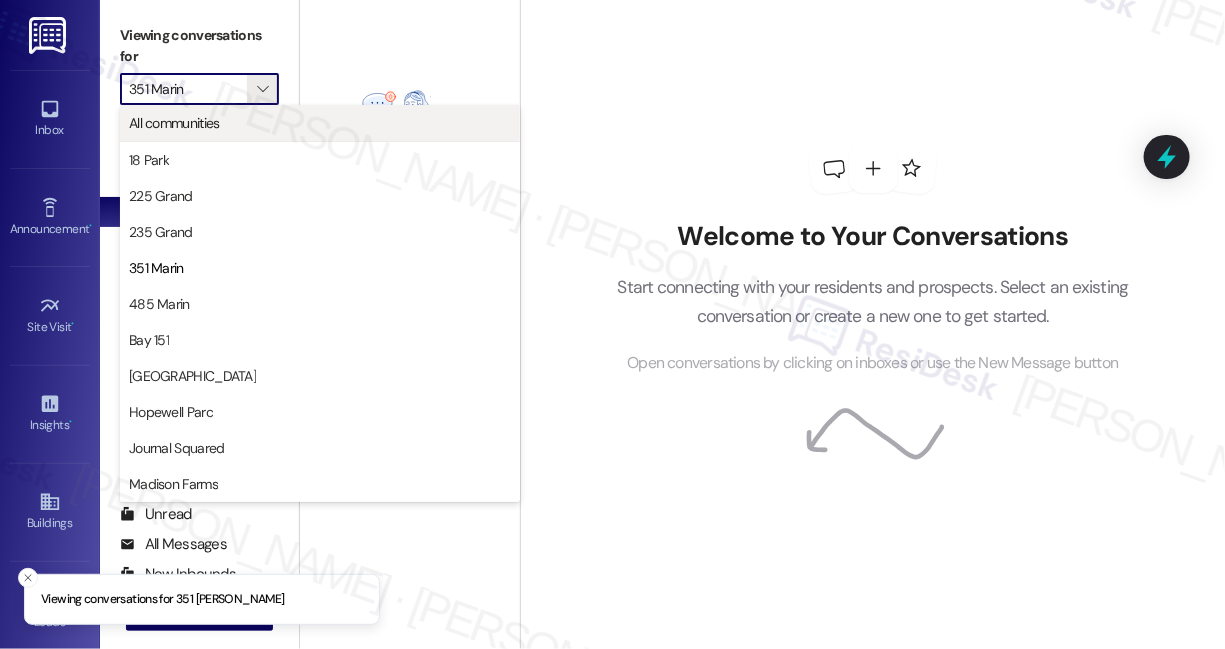 click on "All communities" at bounding box center [174, 123] 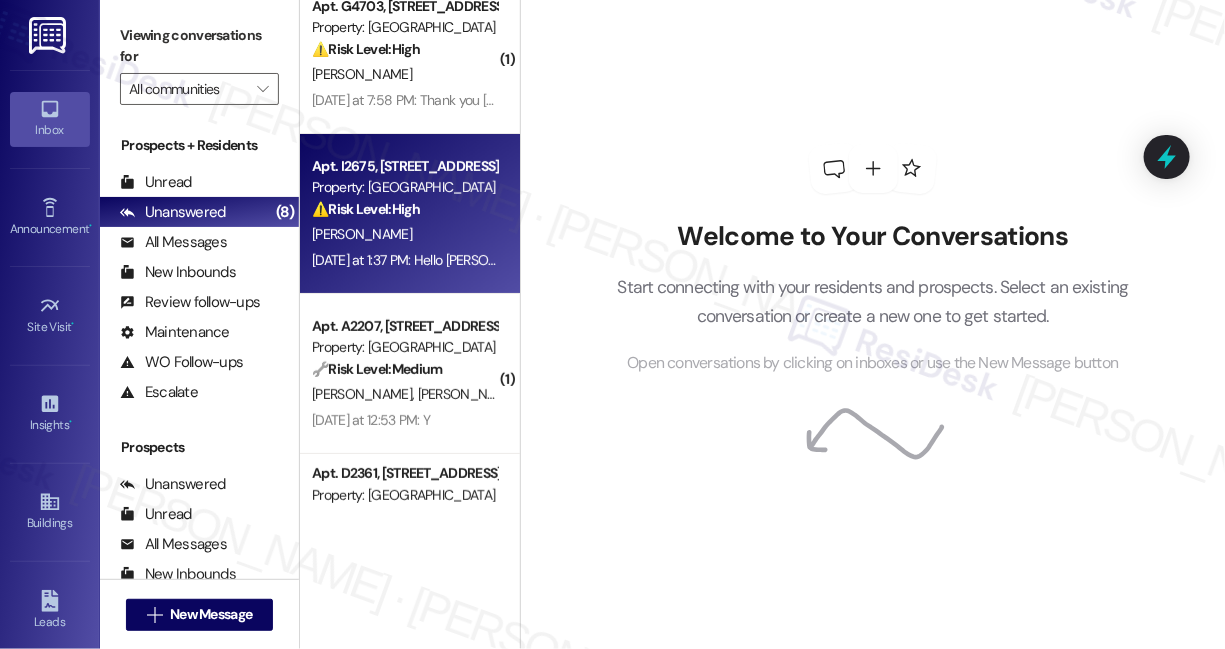 scroll, scrollTop: 0, scrollLeft: 0, axis: both 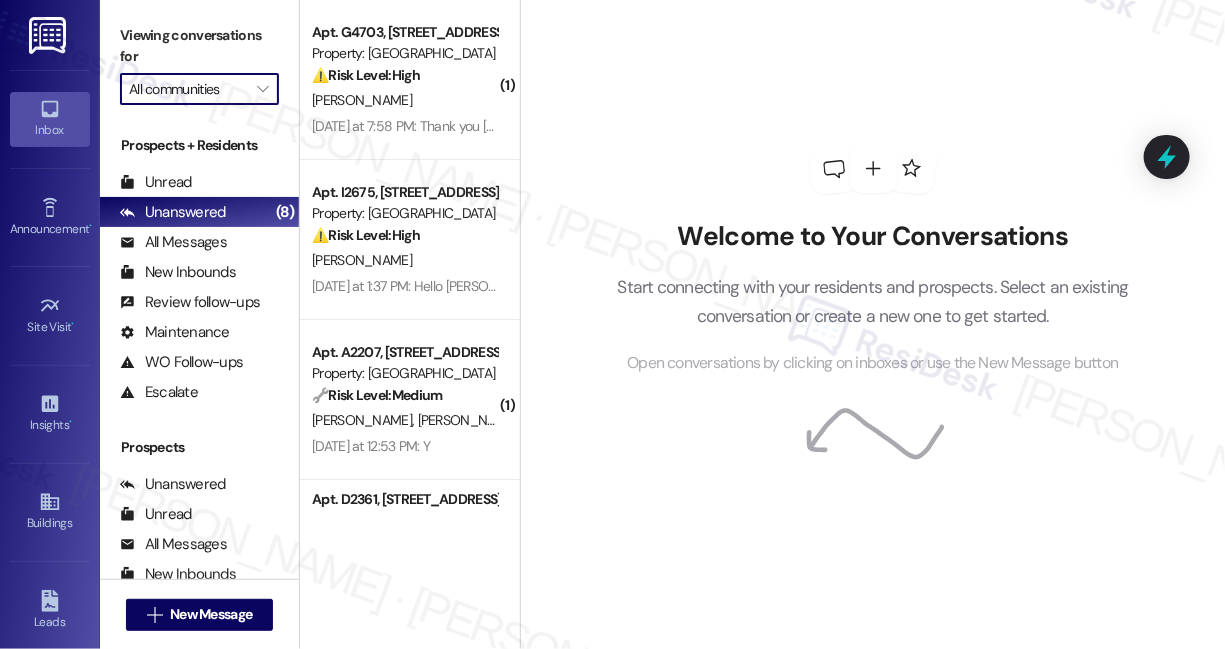 click on "All communities" at bounding box center [188, 89] 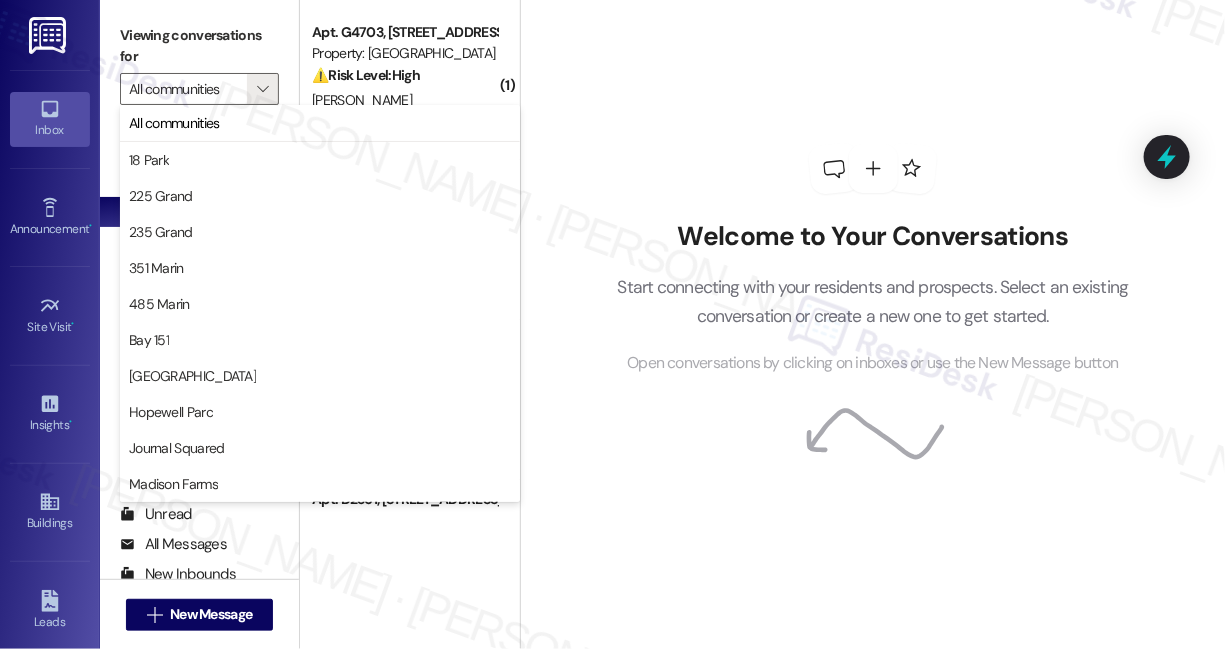 click on "Welcome to Your Conversations Start connecting with your residents and prospects. Select an existing conversation or create a new one to get started. Open conversations by clicking on inboxes or use the New Message button" at bounding box center [873, 259] 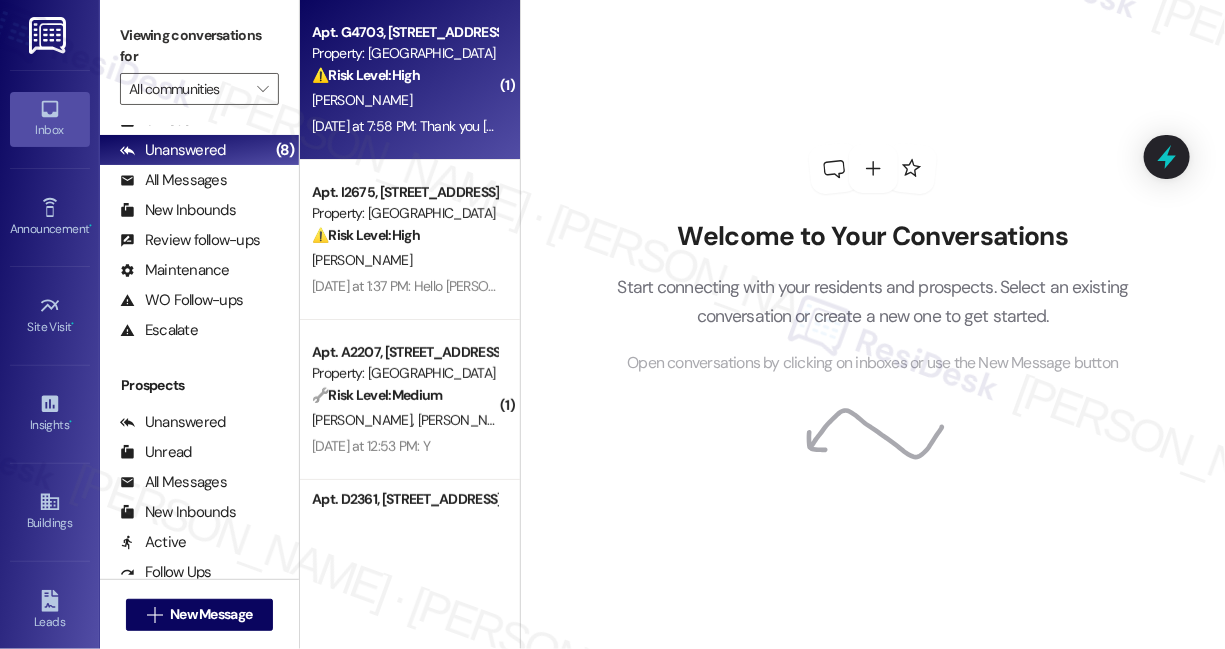 scroll, scrollTop: 0, scrollLeft: 0, axis: both 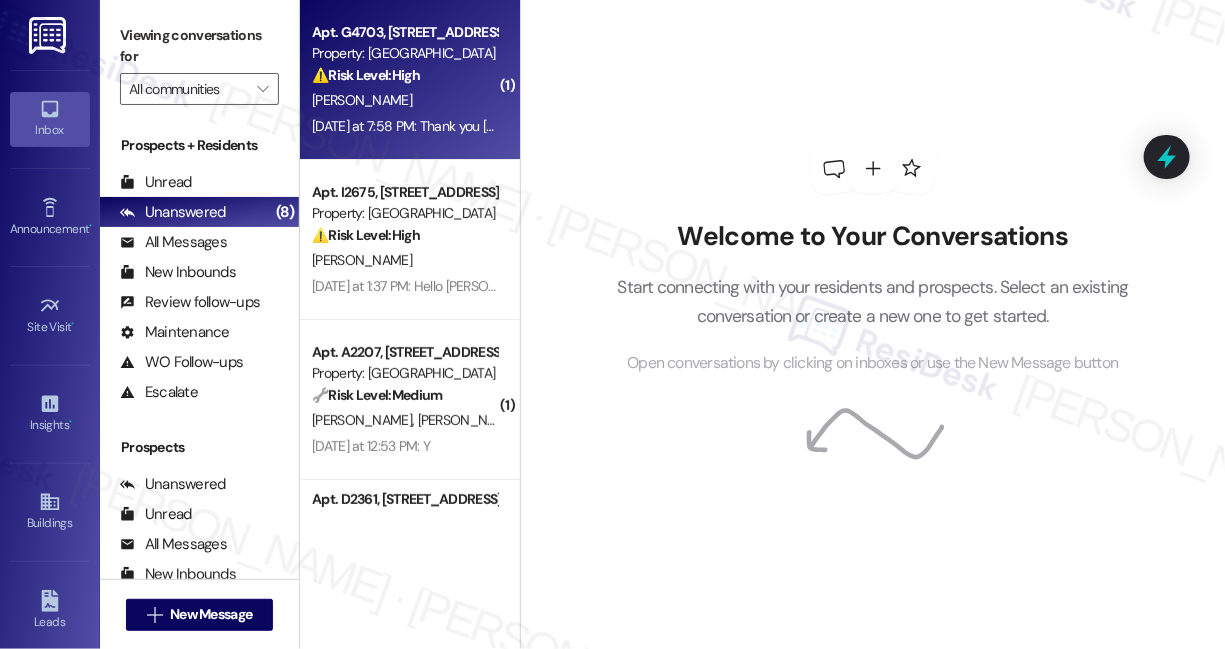 click on "[PERSON_NAME]" at bounding box center [404, 100] 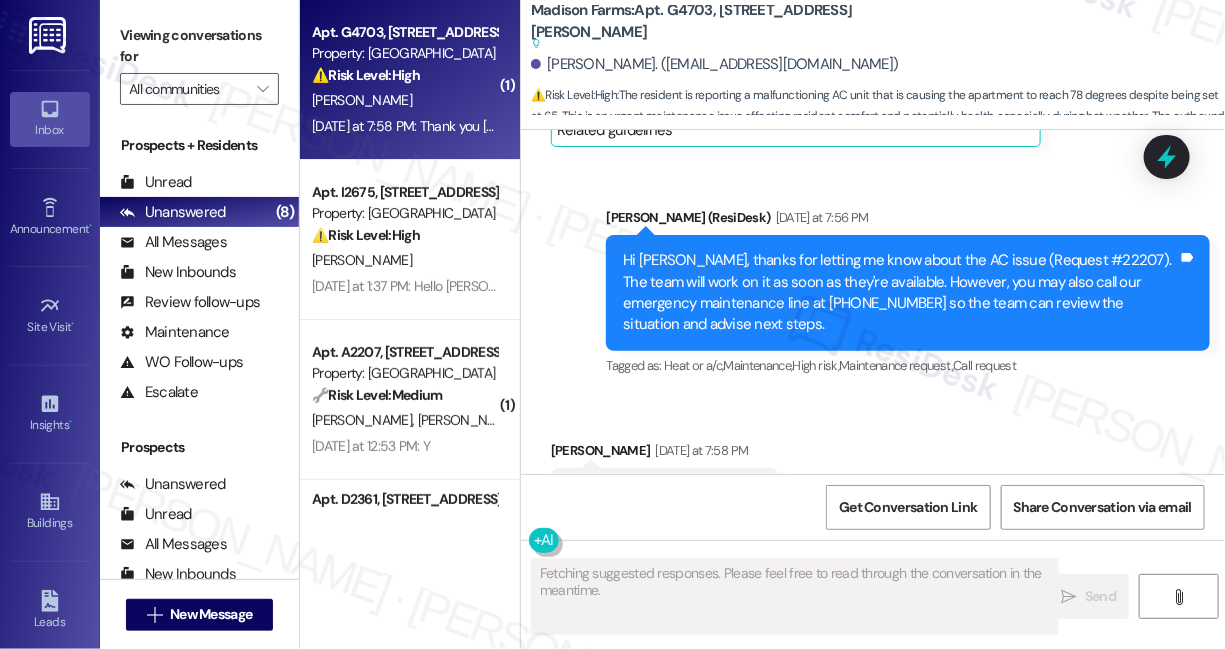 scroll, scrollTop: 3147, scrollLeft: 0, axis: vertical 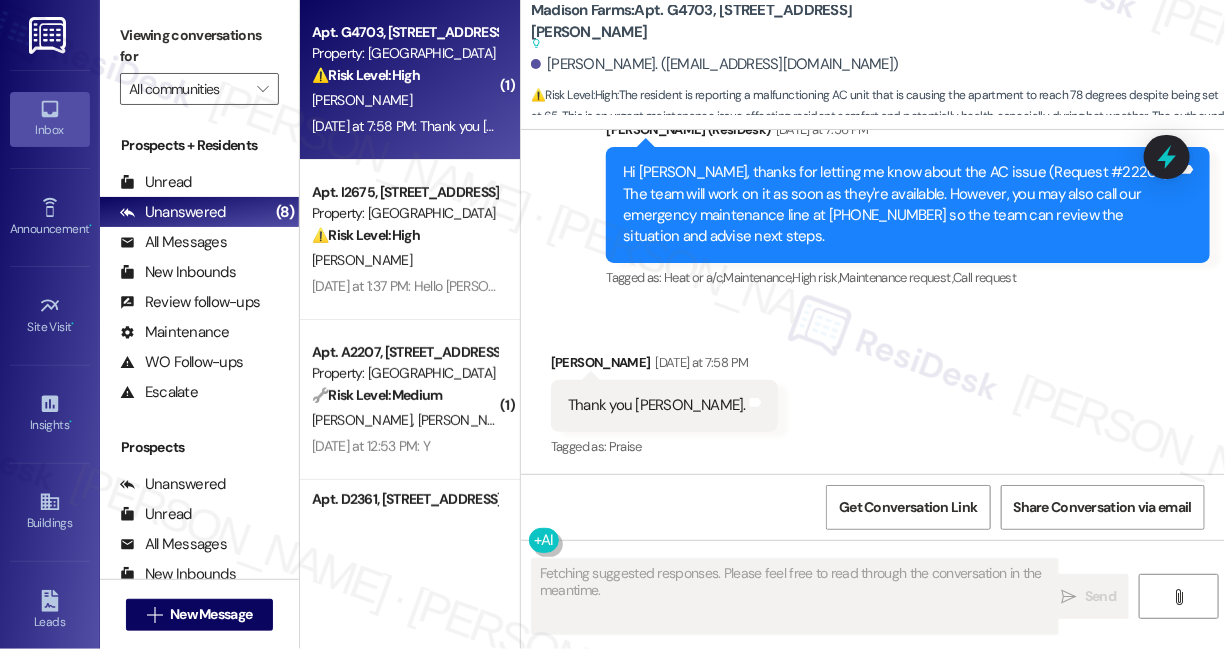 click on "Thank you Jane." at bounding box center [657, 405] 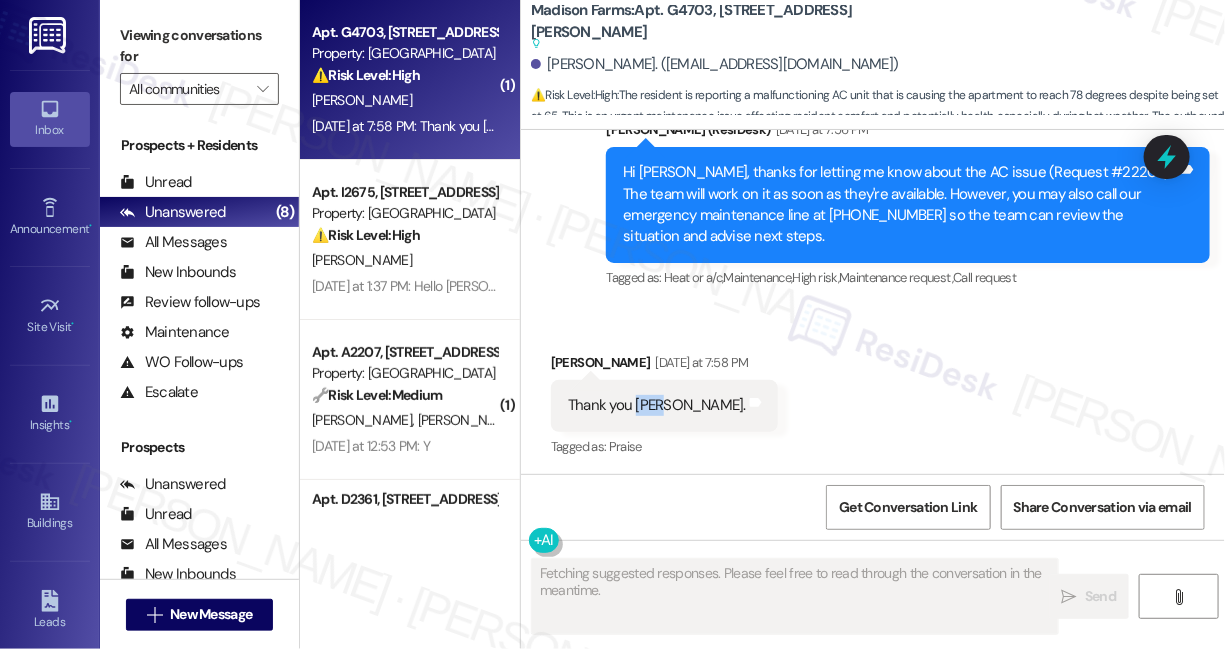 click on "Thank you Jane." at bounding box center (657, 405) 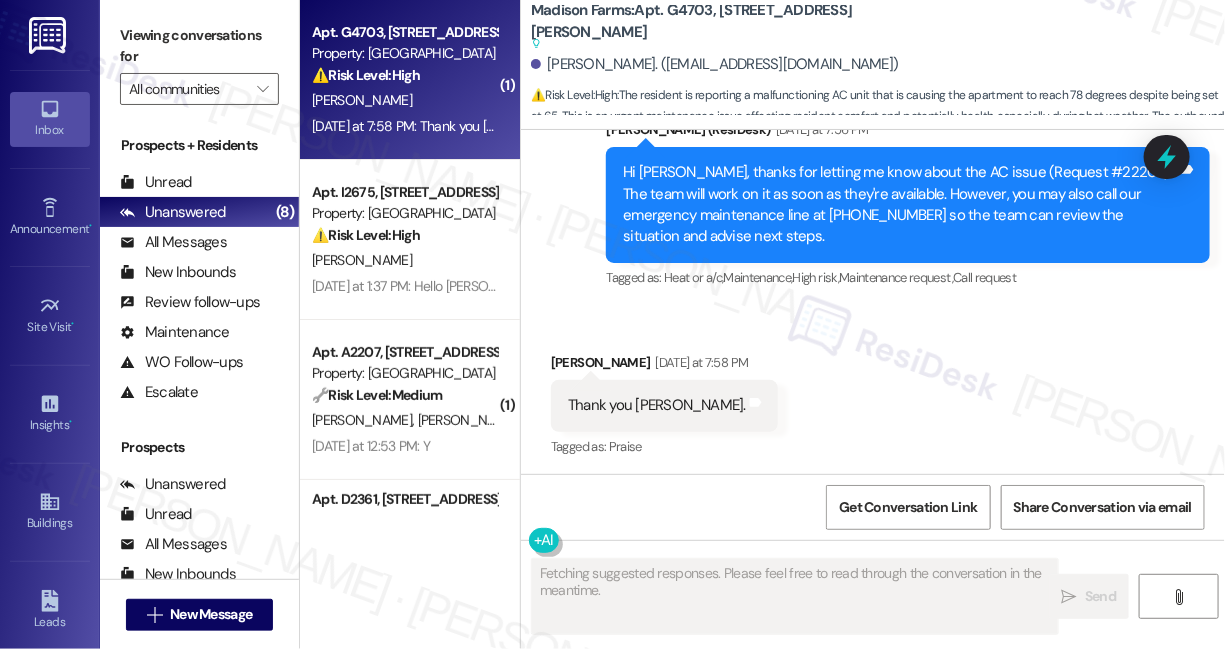 click on "Hi Nilda, thanks for letting me know about the AC issue (Request #22207). The team will work on it as soon as they're available. However, you may also call our emergency maintenance line at (610) 442-3713 so the team can review the situation and advise next steps." at bounding box center (900, 205) 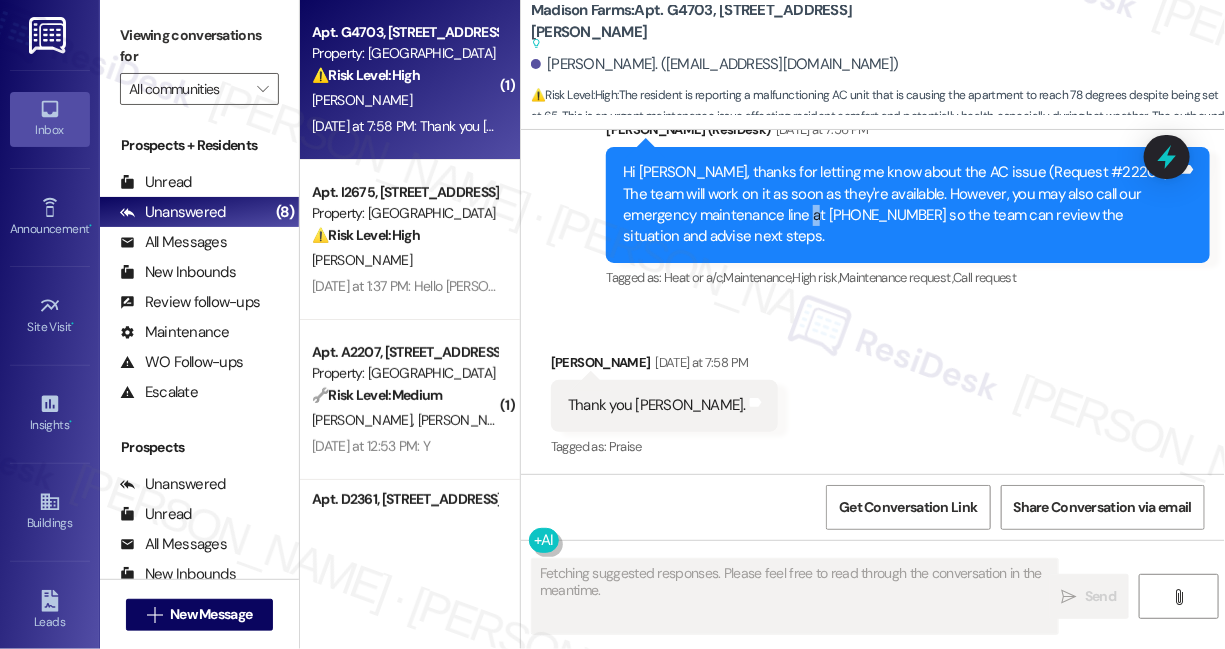 click on "Hi Nilda, thanks for letting me know about the AC issue (Request #22207). The team will work on it as soon as they're available. However, you may also call our emergency maintenance line at (610) 442-3713 so the team can review the situation and advise next steps." at bounding box center (900, 205) 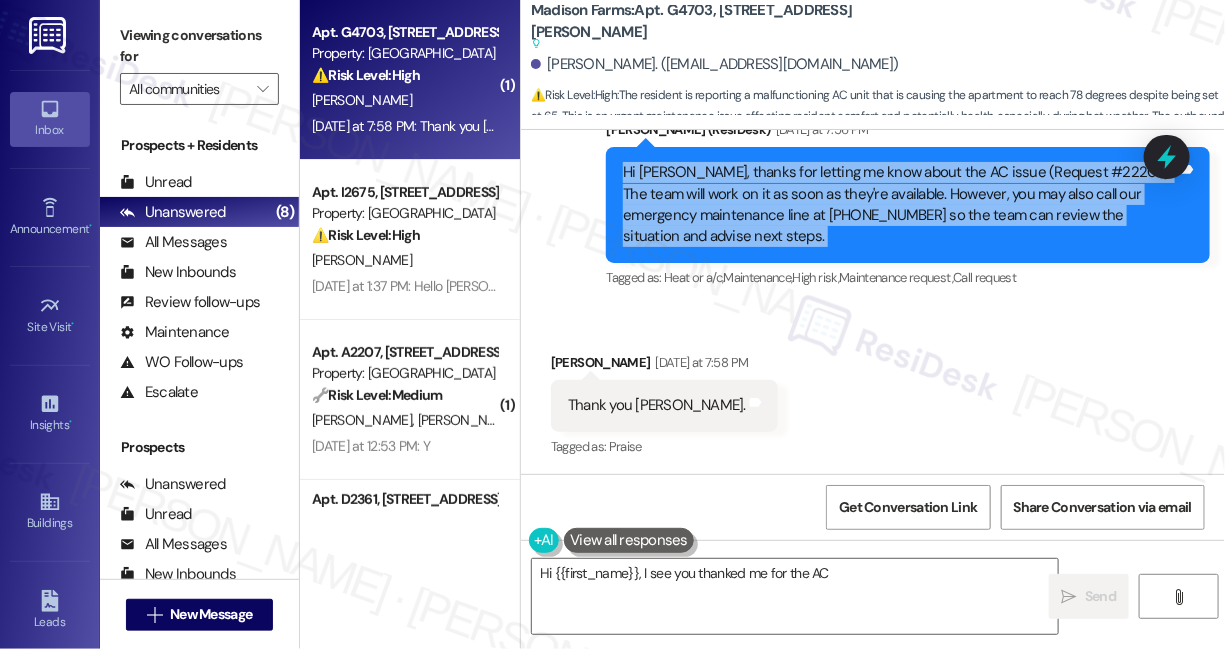 click on "Hi Nilda, thanks for letting me know about the AC issue (Request #22207). The team will work on it as soon as they're available. However, you may also call our emergency maintenance line at (610) 442-3713 so the team can review the situation and advise next steps." at bounding box center (900, 205) 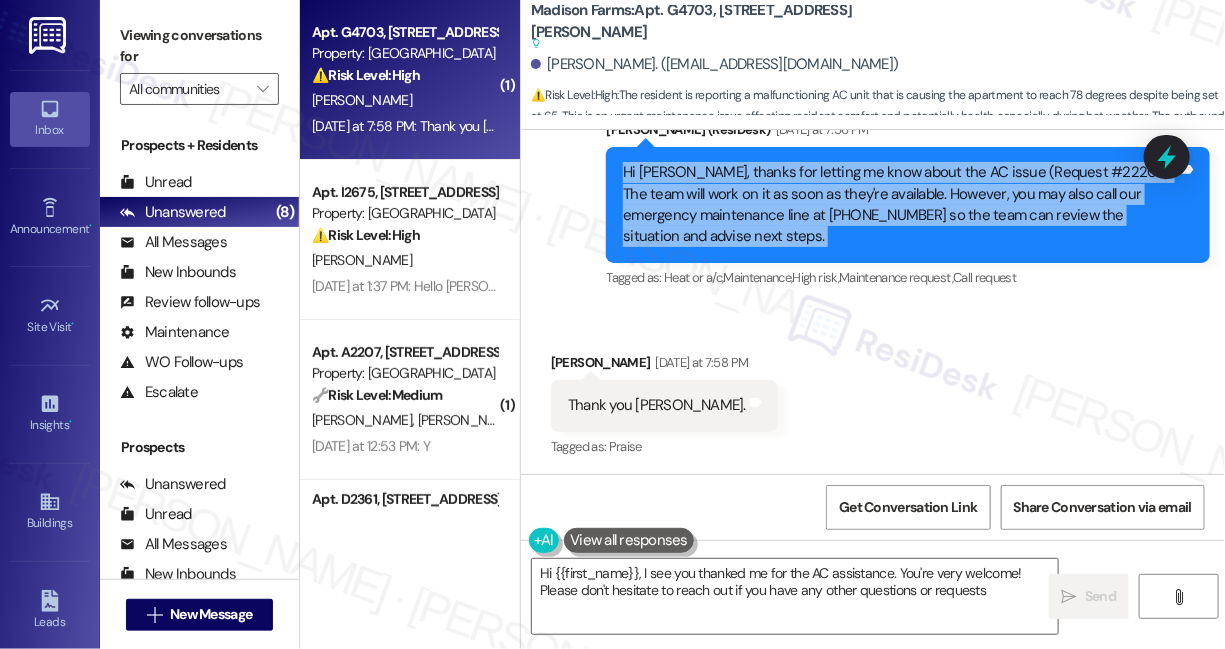 type on "Hi {{first_name}}, I see you thanked me for the AC assistance. You're very welcome! Please don't hesitate to reach out if you have any other questions or requests!" 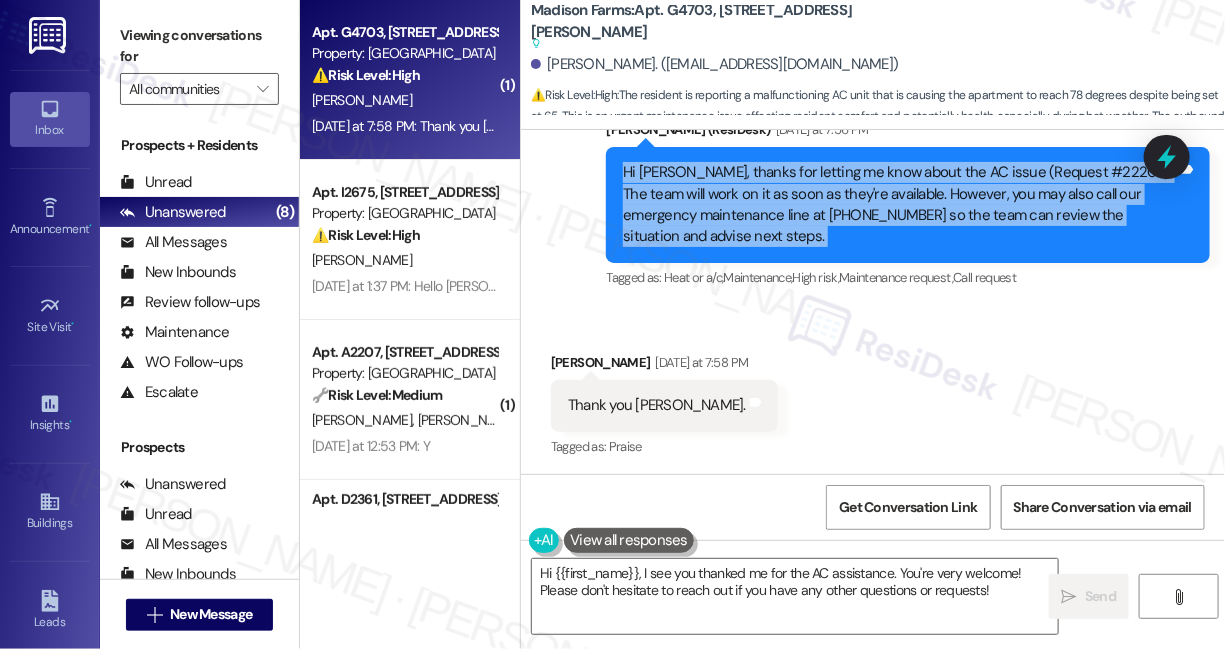 click on "Hi Nilda, thanks for letting me know about the AC issue (Request #22207). The team will work on it as soon as they're available. However, you may also call our emergency maintenance line at (610) 442-3713 so the team can review the situation and advise next steps." at bounding box center (900, 205) 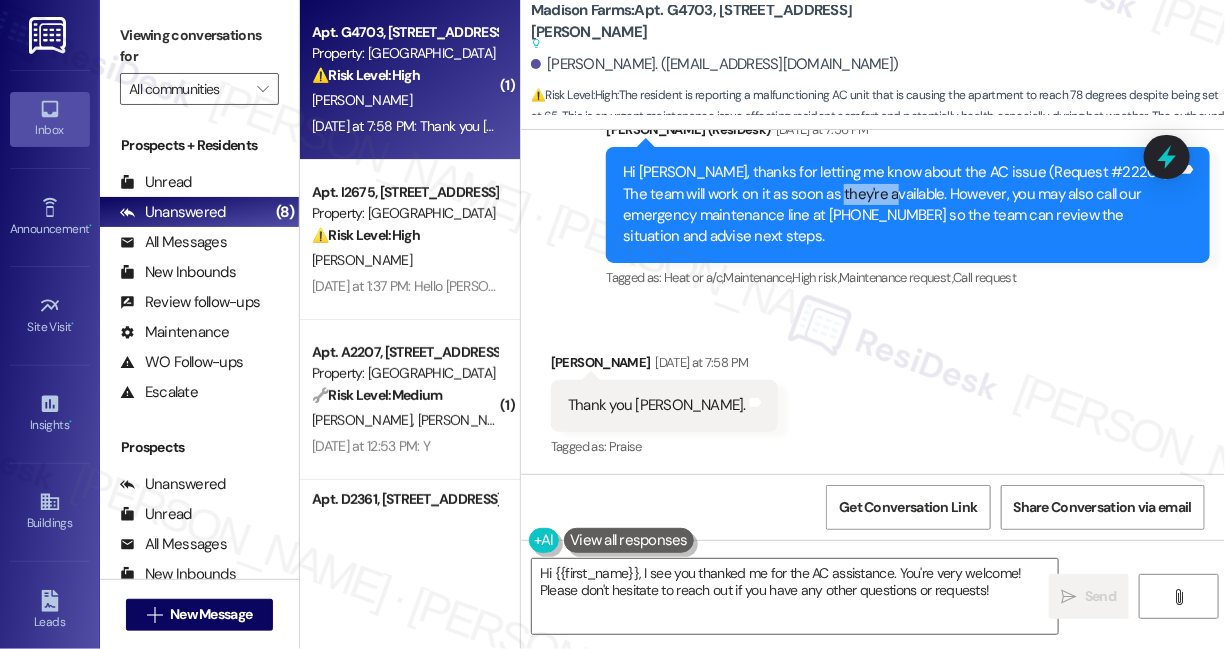 click on "Hi Nilda, thanks for letting me know about the AC issue (Request #22207). The team will work on it as soon as they're available. However, you may also call our emergency maintenance line at (610) 442-3713 so the team can review the situation and advise next steps." at bounding box center [900, 205] 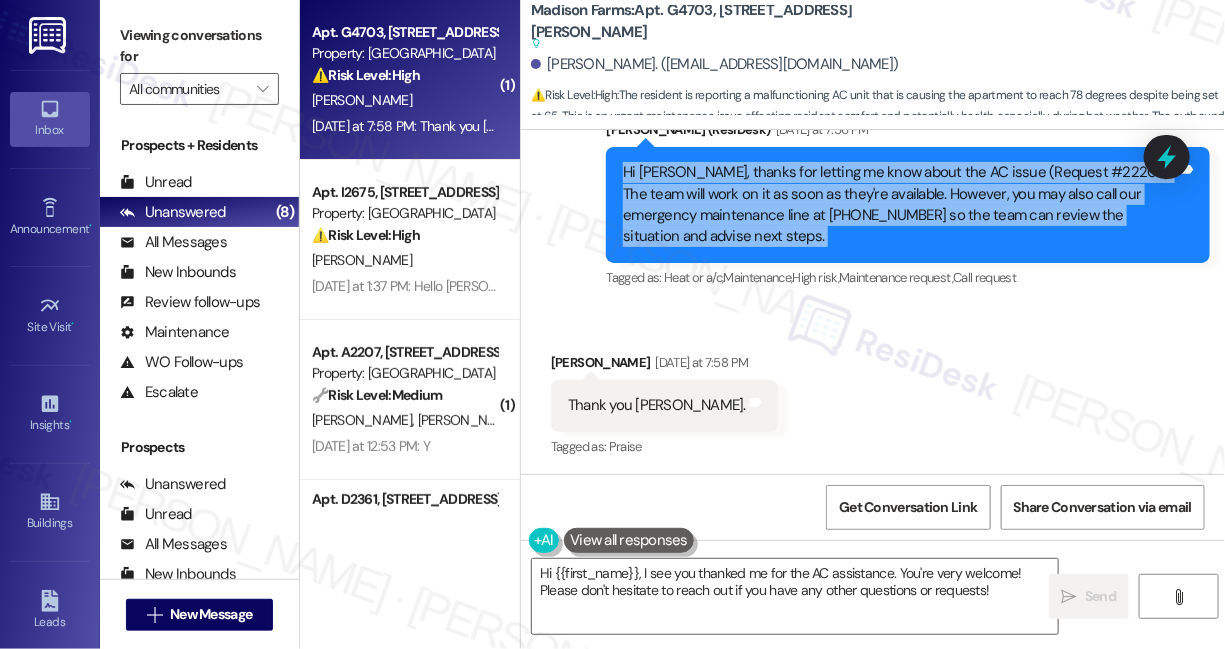 click on "Hi Nilda, thanks for letting me know about the AC issue (Request #22207). The team will work on it as soon as they're available. However, you may also call our emergency maintenance line at (610) 442-3713 so the team can review the situation and advise next steps." at bounding box center (900, 205) 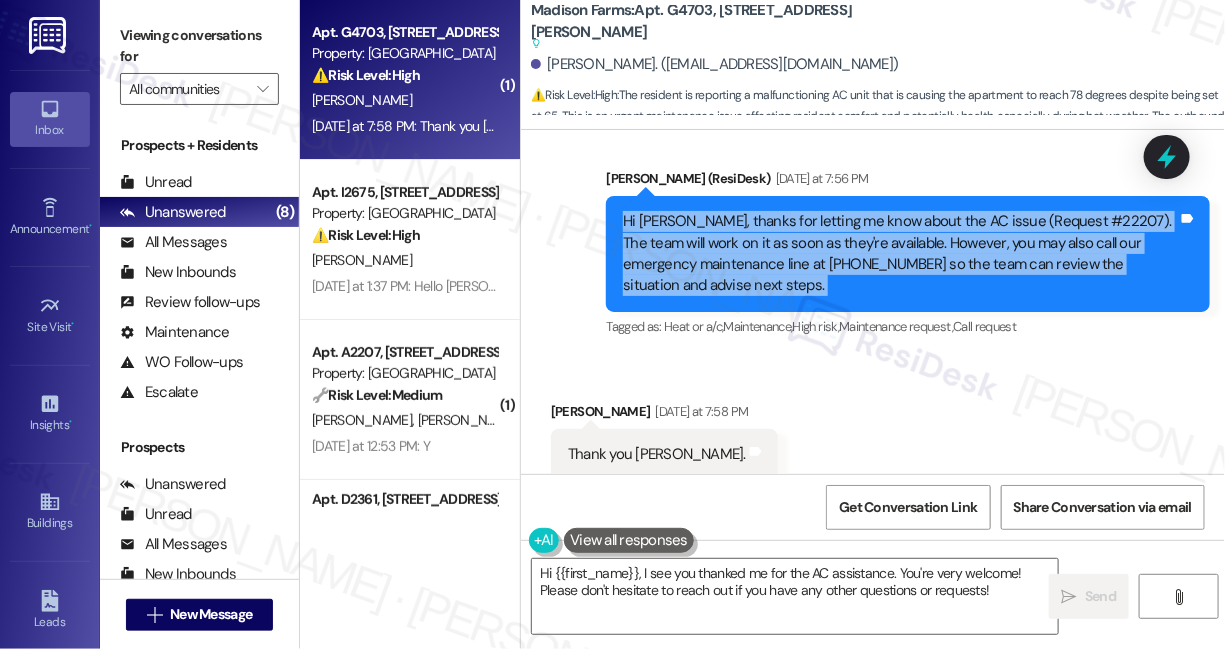 scroll, scrollTop: 3056, scrollLeft: 0, axis: vertical 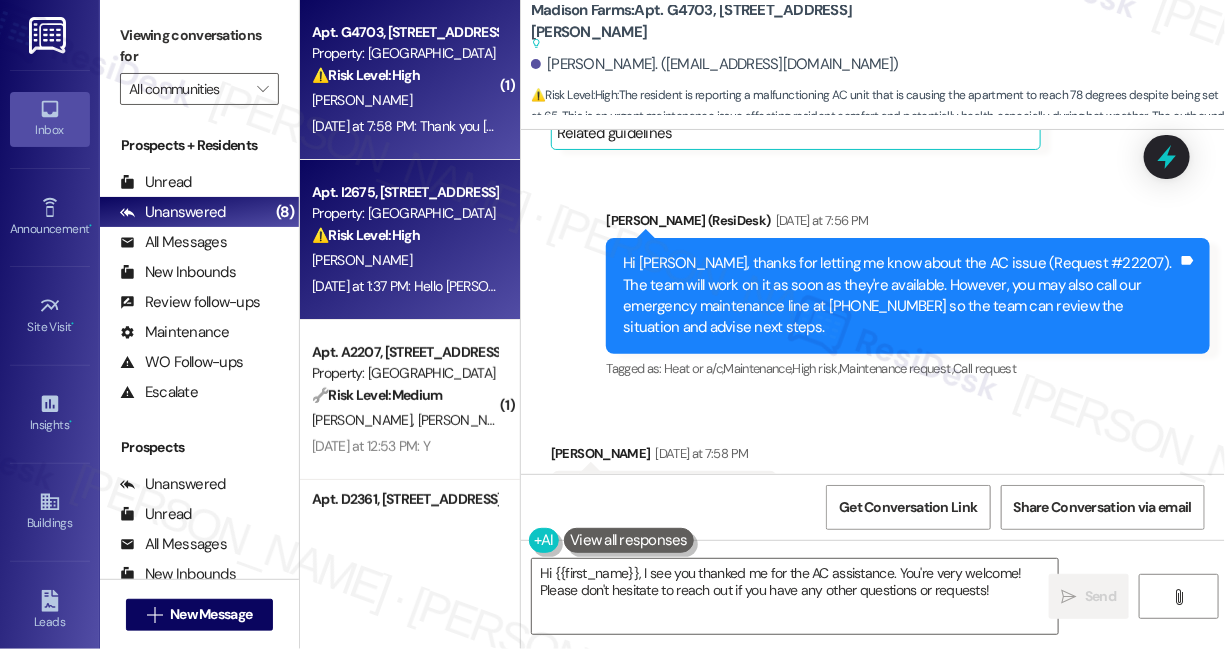 click on "[PERSON_NAME]" at bounding box center (404, 260) 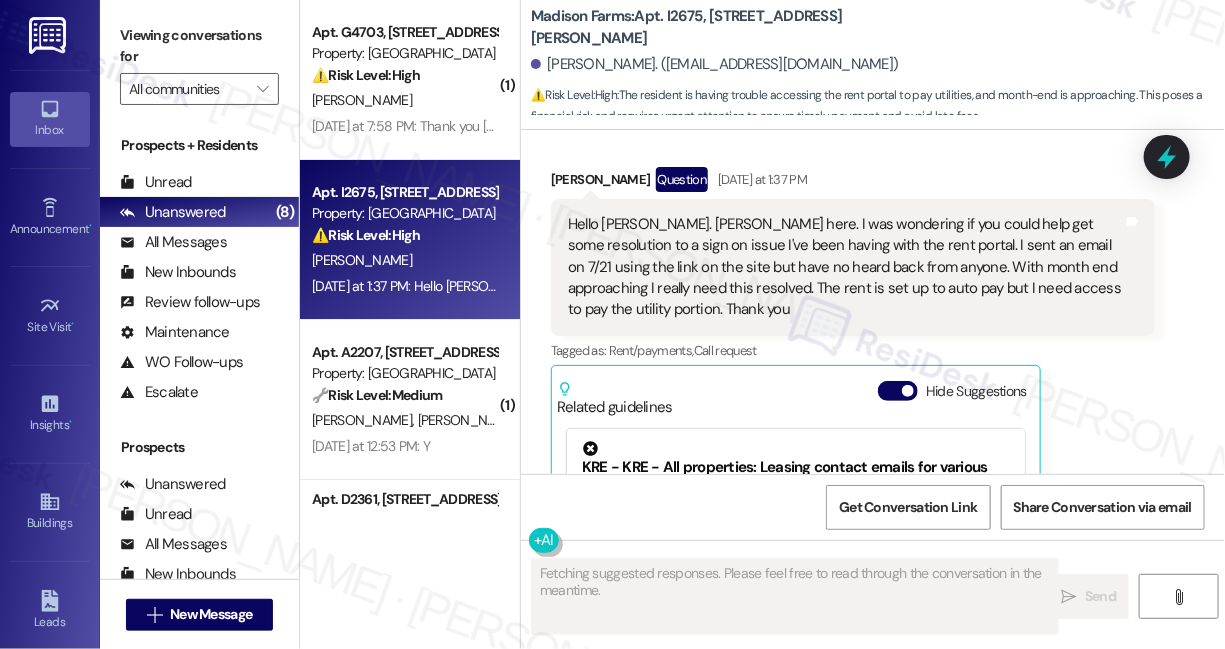 scroll, scrollTop: 3481, scrollLeft: 0, axis: vertical 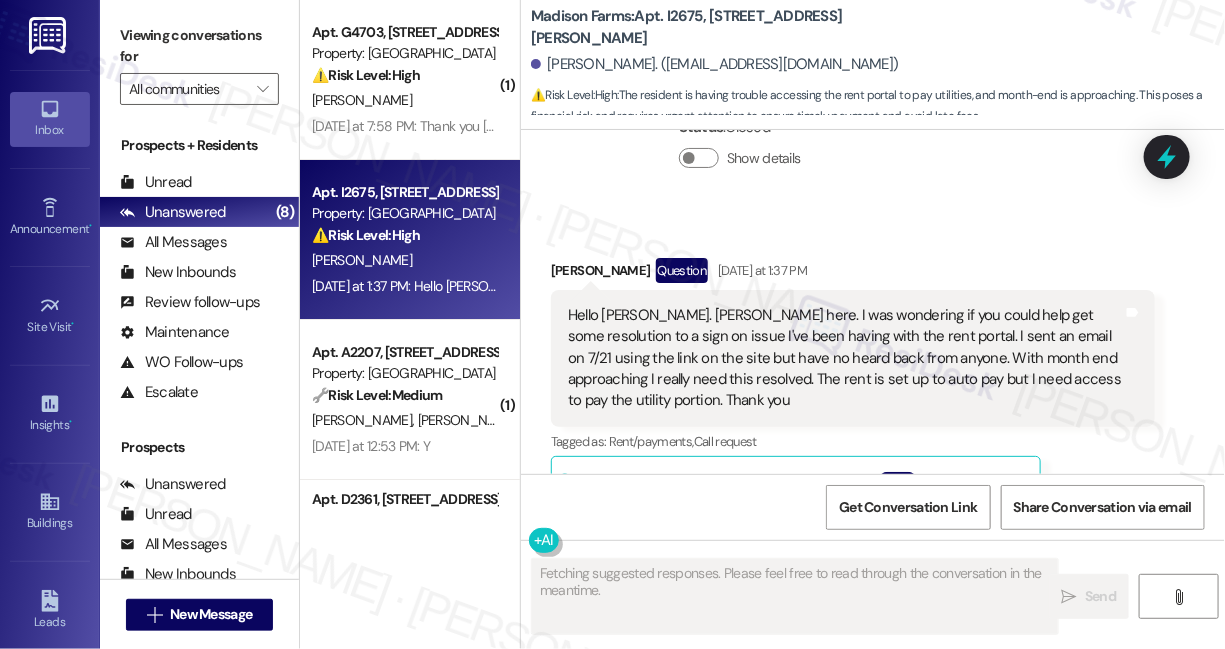 click on "Hello Jane. Don Fultz here. I was wondering if you could help get some resolution to a sign on issue I've been having with the rent portal. I sent an email on 7/21 using the link on the site but have no heard back from anyone. With month end approaching I really need this resolved. The rent is set up to auto pay but I need access to pay the utility portion. Thank you Tags and notes" at bounding box center (853, 358) 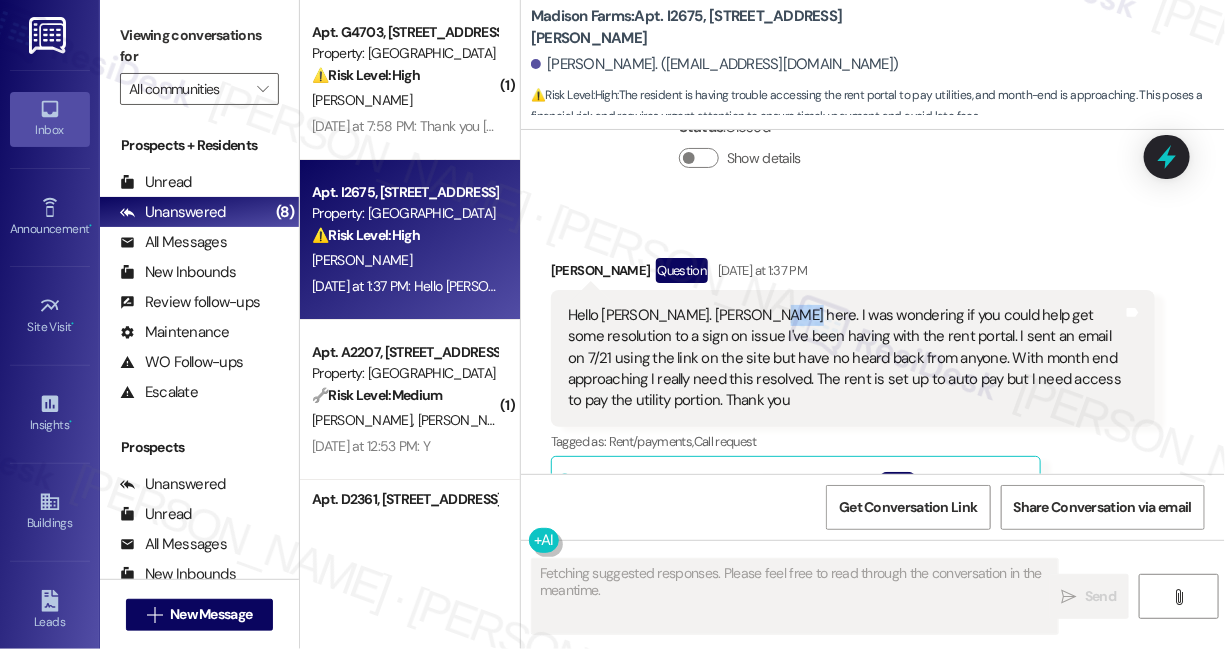 click on "Hello Jane. Don Fultz here. I was wondering if you could help get some resolution to a sign on issue I've been having with the rent portal. I sent an email on 7/21 using the link on the site but have no heard back from anyone. With month end approaching I really need this resolved. The rent is set up to auto pay but I need access to pay the utility portion. Thank you Tags and notes" at bounding box center (853, 358) 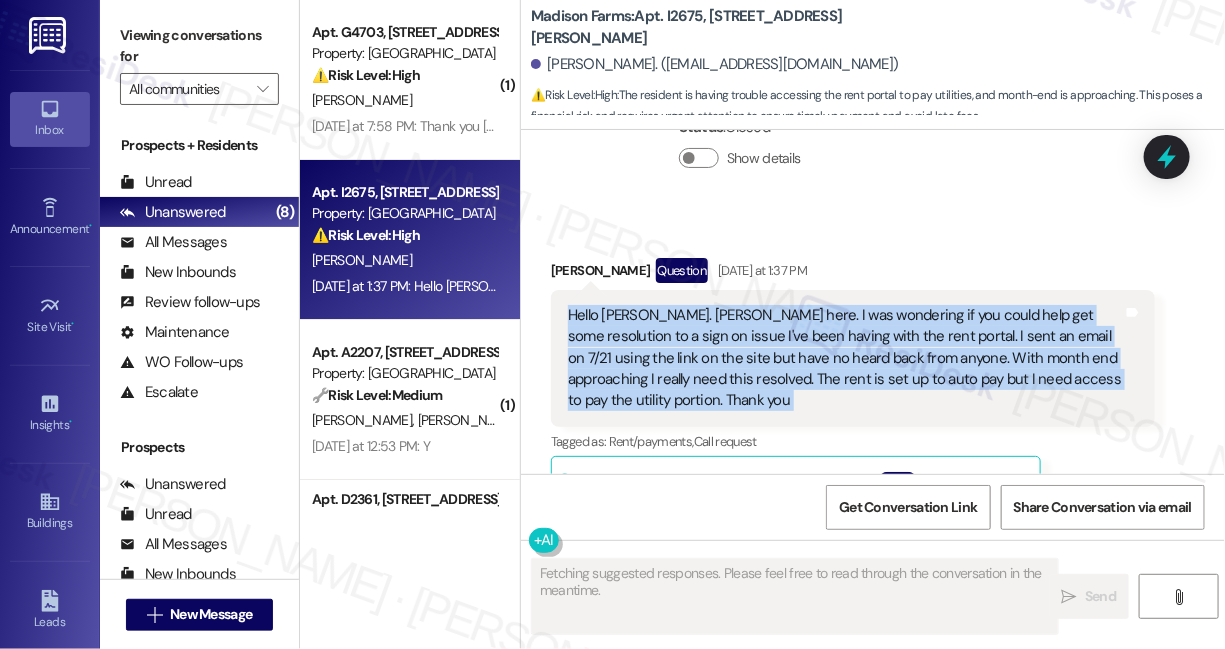 click on "Hello Jane. Don Fultz here. I was wondering if you could help get some resolution to a sign on issue I've been having with the rent portal. I sent an email on 7/21 using the link on the site but have no heard back from anyone. With month end approaching I really need this resolved. The rent is set up to auto pay but I need access to pay the utility portion. Thank you Tags and notes" at bounding box center [853, 358] 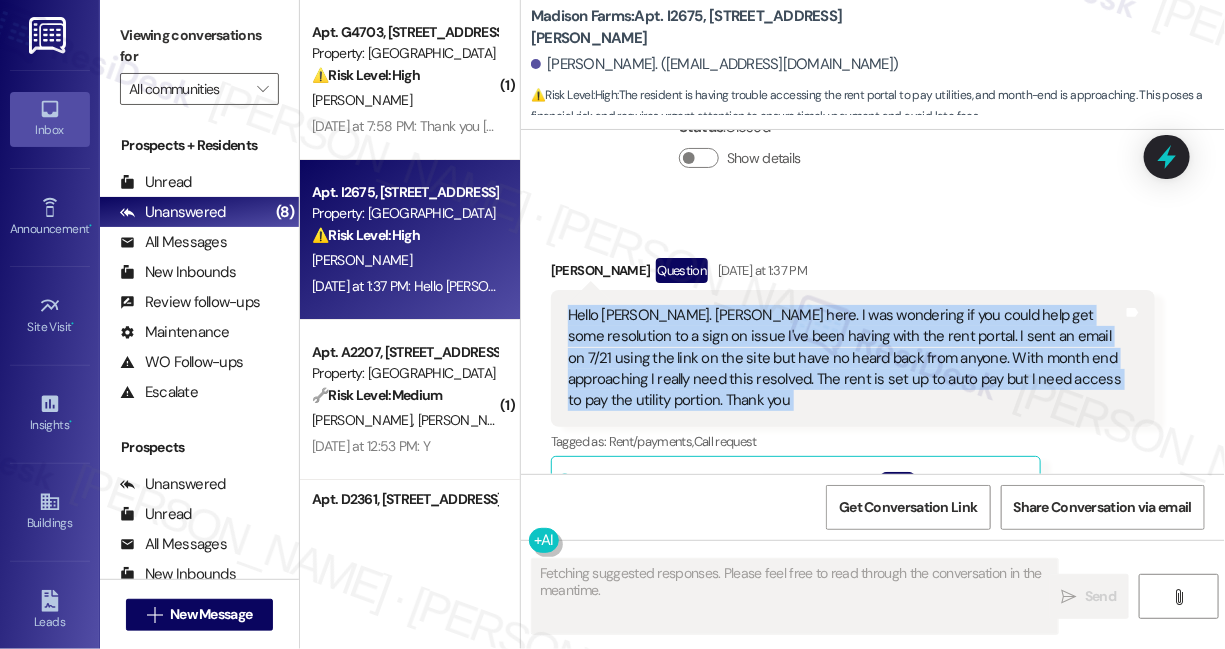 click on "Hello Jane. Don Fultz here. I was wondering if you could help get some resolution to a sign on issue I've been having with the rent portal. I sent an email on 7/21 using the link on the site but have no heard back from anyone. With month end approaching I really need this resolved. The rent is set up to auto pay but I need access to pay the utility portion. Thank you" at bounding box center (845, 358) 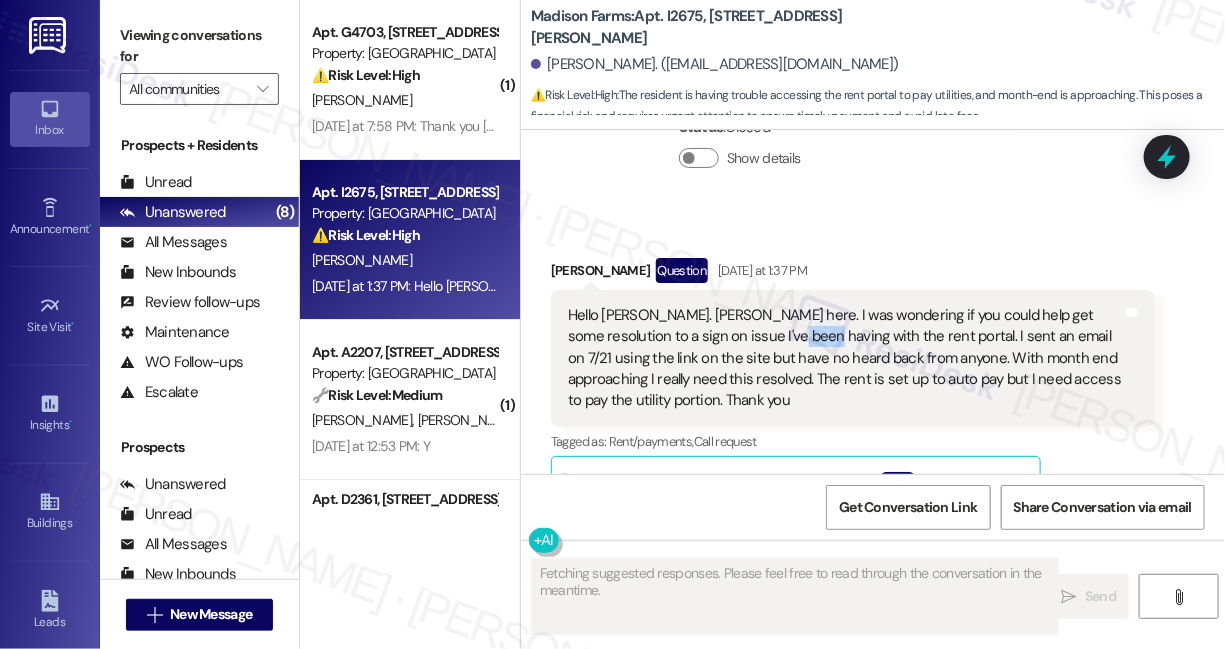 click on "Hello Jane. Don Fultz here. I was wondering if you could help get some resolution to a sign on issue I've been having with the rent portal. I sent an email on 7/21 using the link on the site but have no heard back from anyone. With month end approaching I really need this resolved. The rent is set up to auto pay but I need access to pay the utility portion. Thank you" at bounding box center [845, 358] 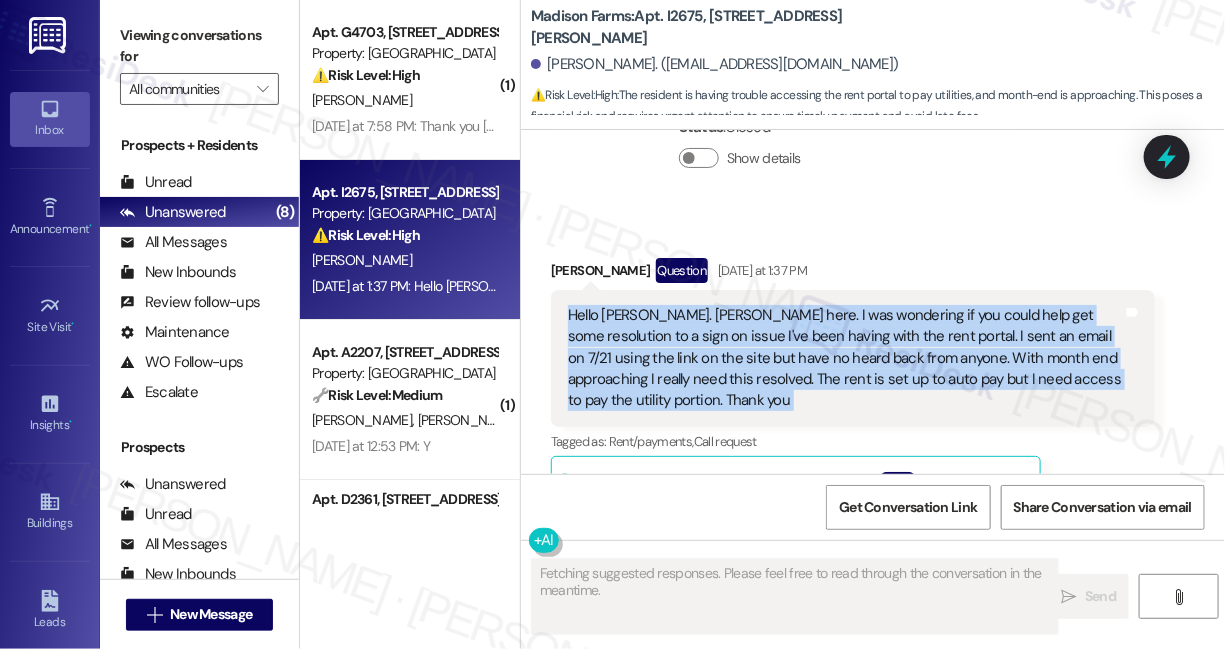 click on "Hello Jane. Don Fultz here. I was wondering if you could help get some resolution to a sign on issue I've been having with the rent portal. I sent an email on 7/21 using the link on the site but have no heard back from anyone. With month end approaching I really need this resolved. The rent is set up to auto pay but I need access to pay the utility portion. Thank you" at bounding box center (845, 358) 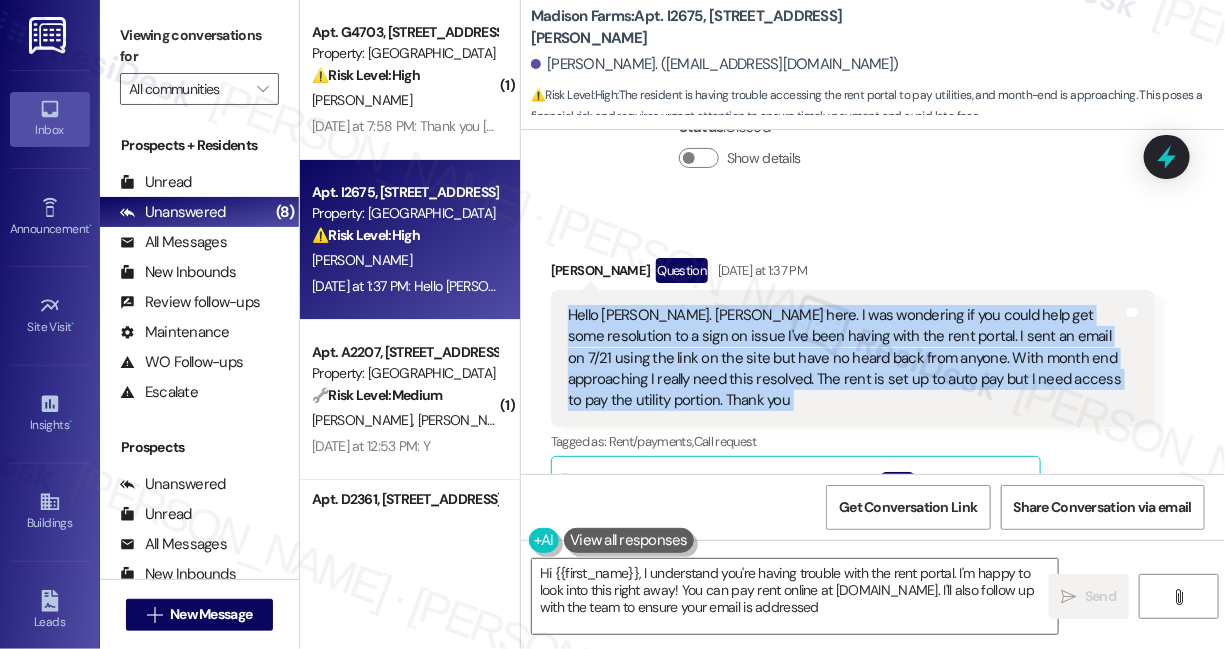 type on "Hi {{first_name}}, I understand you're having trouble with the rent portal. I'm happy to look into this right away! You can pay rent online at www.madisonfarmsrentals.com. I'll also follow up with the team to ensure your email is addressed." 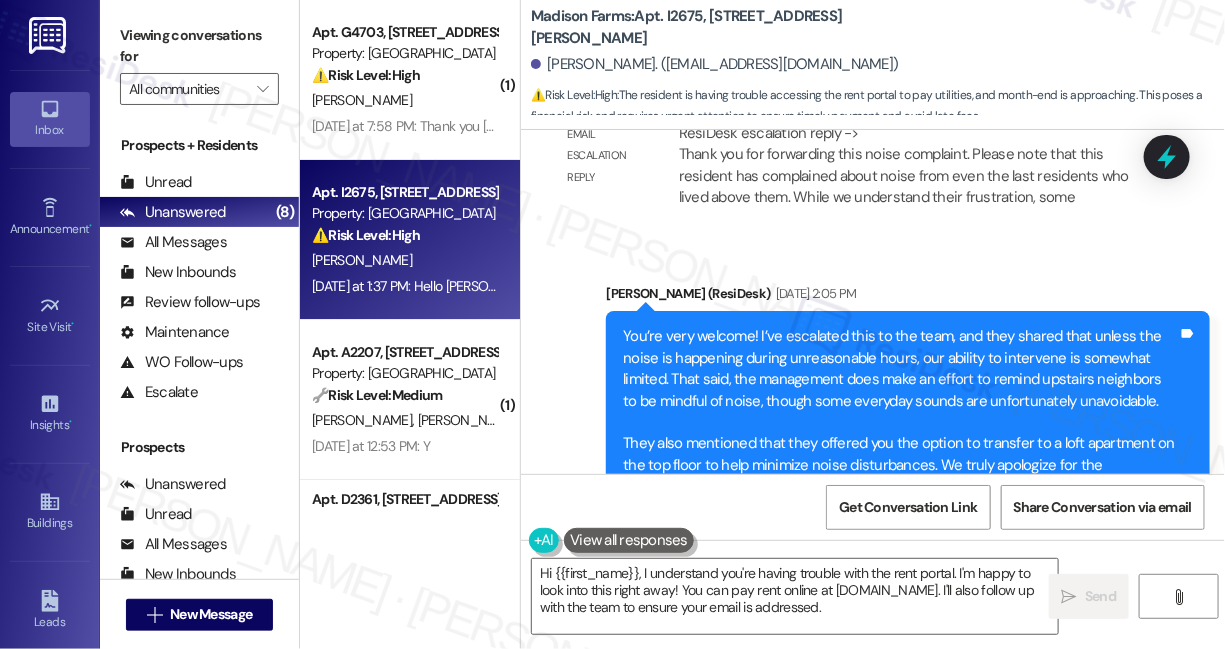 scroll, scrollTop: 3026, scrollLeft: 0, axis: vertical 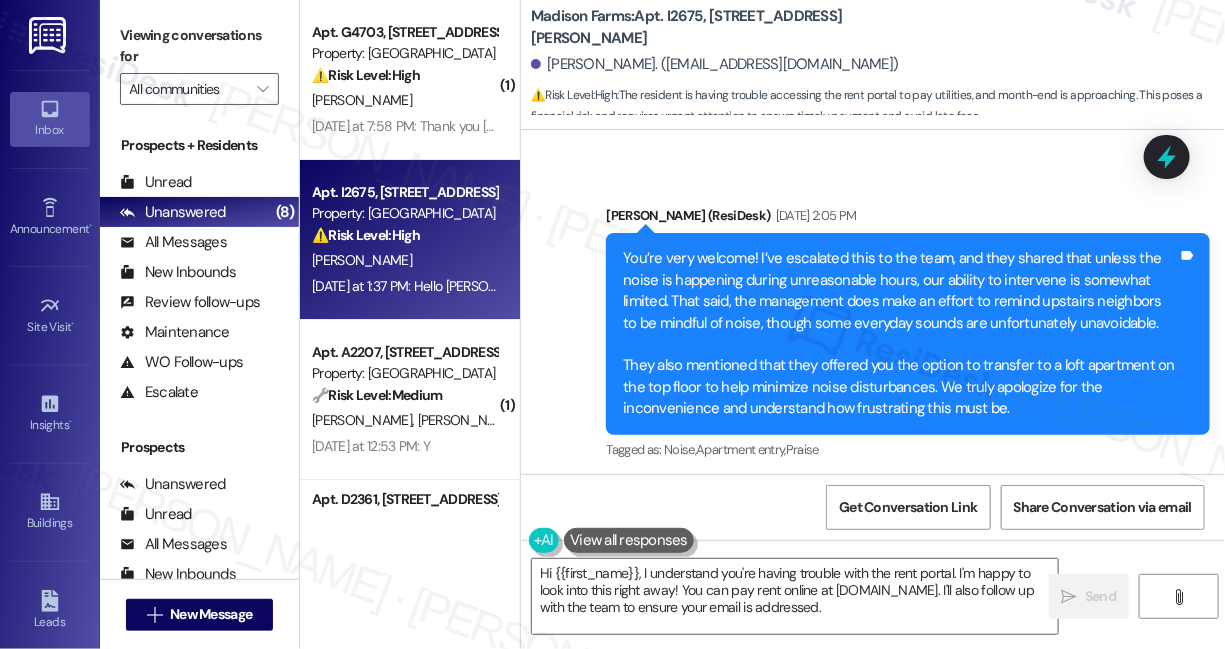 click on "You’re very welcome! I’ve escalated this to the team, and they shared that unless the noise is happening during unreasonable hours, our ability to intervene is somewhat limited. That said, the management does make an effort to remind upstairs neighbors to be mindful of noise, though some everyday sounds are unfortunately unavoidable.
They also mentioned that they offered you the option to transfer to a loft apartment on the top floor to help minimize noise disturbances. We truly apologize for the inconvenience and understand how frustrating this must be." at bounding box center (900, 333) 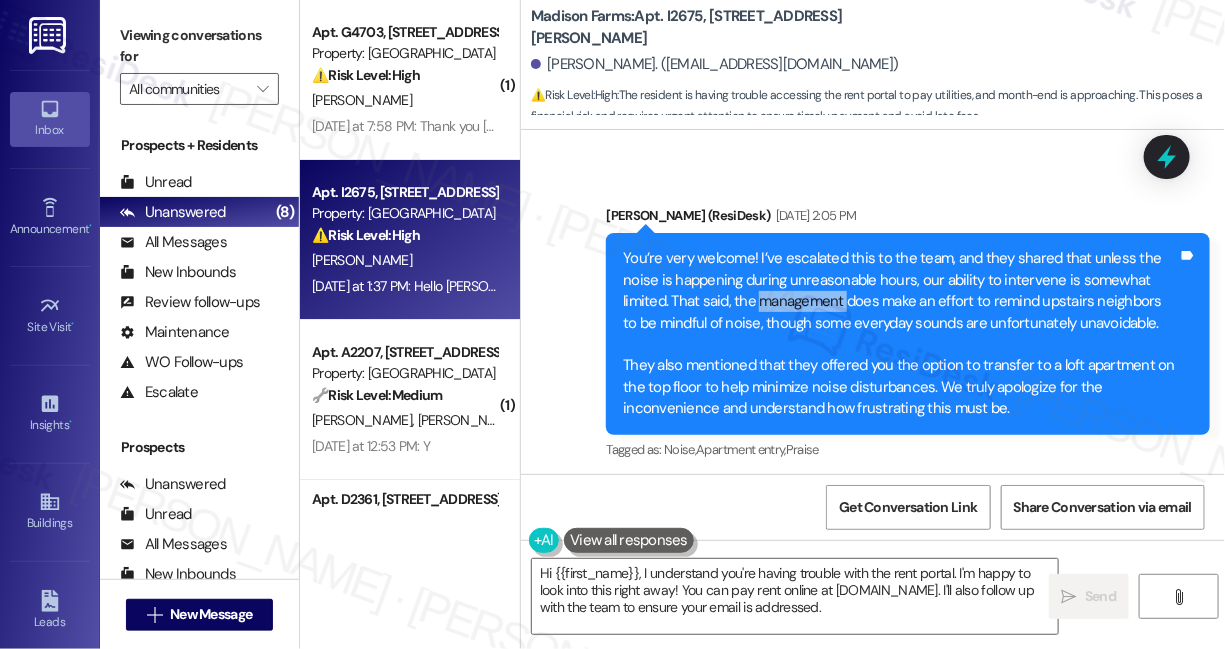 click on "You’re very welcome! I’ve escalated this to the team, and they shared that unless the noise is happening during unreasonable hours, our ability to intervene is somewhat limited. That said, the management does make an effort to remind upstairs neighbors to be mindful of noise, though some everyday sounds are unfortunately unavoidable.
They also mentioned that they offered you the option to transfer to a loft apartment on the top floor to help minimize noise disturbances. We truly apologize for the inconvenience and understand how frustrating this must be." at bounding box center [900, 333] 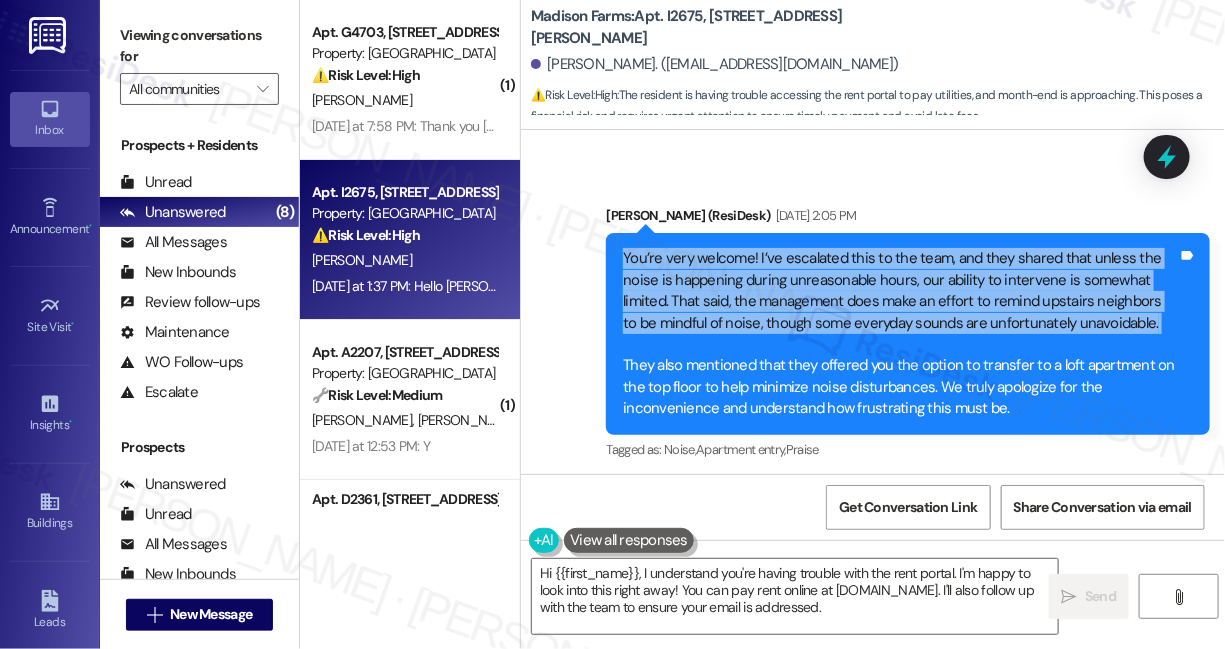click on "You’re very welcome! I’ve escalated this to the team, and they shared that unless the noise is happening during unreasonable hours, our ability to intervene is somewhat limited. That said, the management does make an effort to remind upstairs neighbors to be mindful of noise, though some everyday sounds are unfortunately unavoidable.
They also mentioned that they offered you the option to transfer to a loft apartment on the top floor to help minimize noise disturbances. We truly apologize for the inconvenience and understand how frustrating this must be." at bounding box center (900, 333) 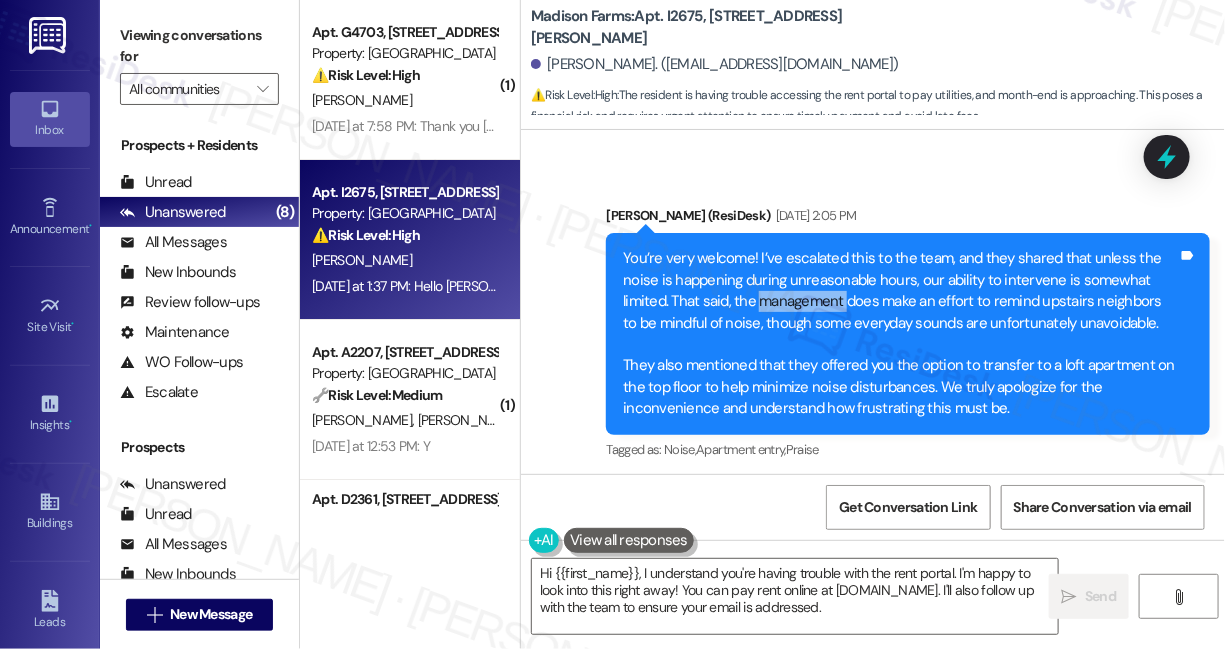 click on "You’re very welcome! I’ve escalated this to the team, and they shared that unless the noise is happening during unreasonable hours, our ability to intervene is somewhat limited. That said, the management does make an effort to remind upstairs neighbors to be mindful of noise, though some everyday sounds are unfortunately unavoidable.
They also mentioned that they offered you the option to transfer to a loft apartment on the top floor to help minimize noise disturbances. We truly apologize for the inconvenience and understand how frustrating this must be." at bounding box center (900, 333) 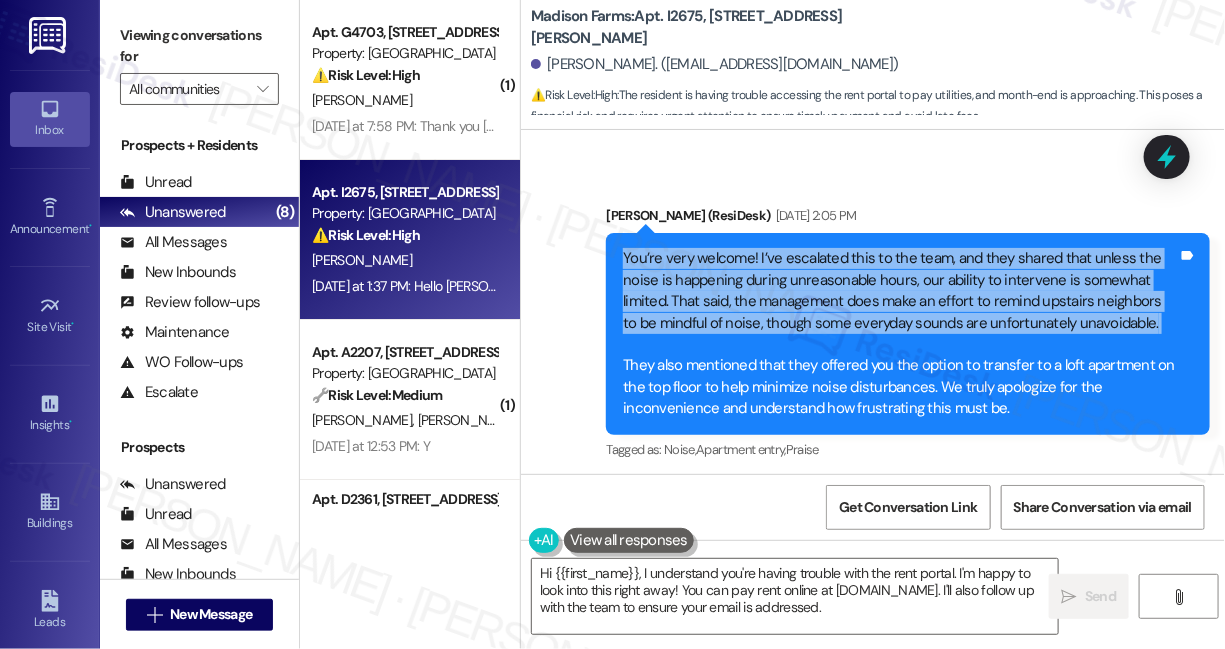 click on "You’re very welcome! I’ve escalated this to the team, and they shared that unless the noise is happening during unreasonable hours, our ability to intervene is somewhat limited. That said, the management does make an effort to remind upstairs neighbors to be mindful of noise, though some everyday sounds are unfortunately unavoidable.
They also mentioned that they offered you the option to transfer to a loft apartment on the top floor to help minimize noise disturbances. We truly apologize for the inconvenience and understand how frustrating this must be." at bounding box center (900, 333) 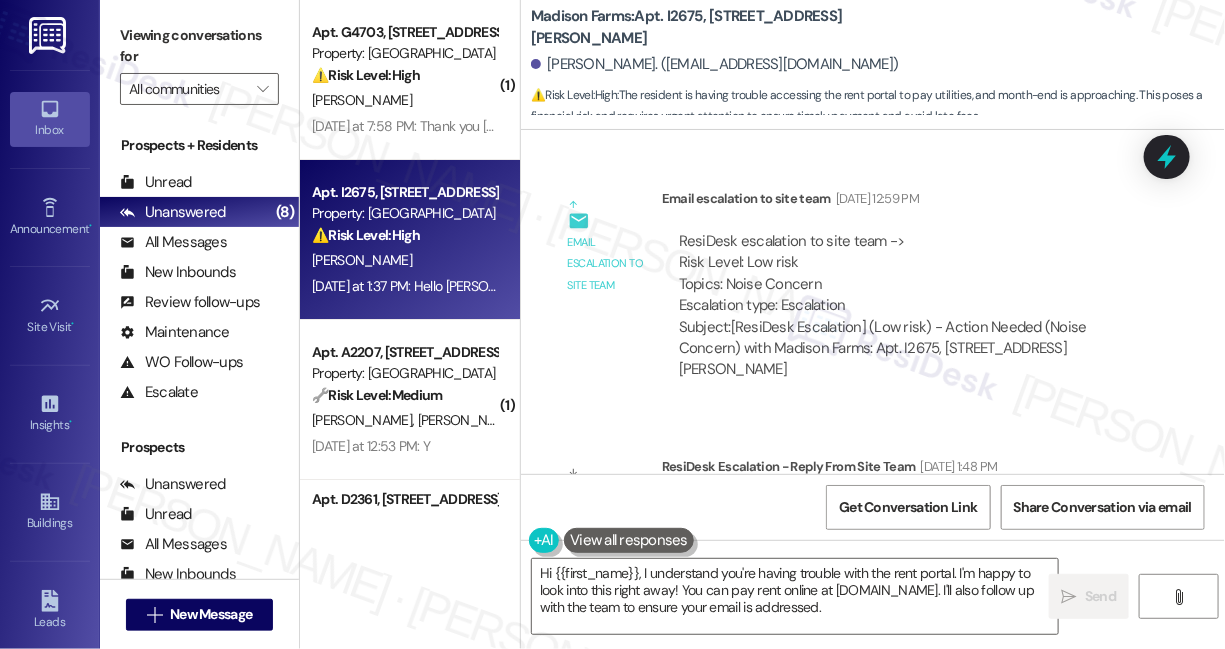 scroll, scrollTop: 2754, scrollLeft: 0, axis: vertical 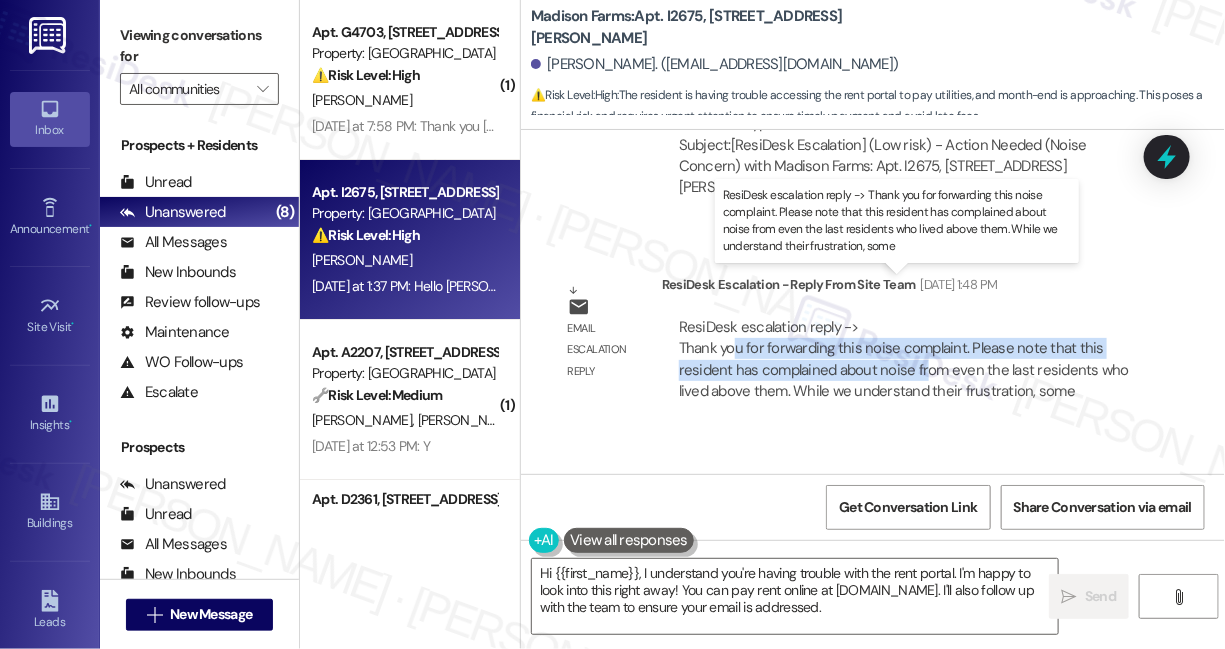 drag, startPoint x: 733, startPoint y: 308, endPoint x: 922, endPoint y: 335, distance: 190.91884 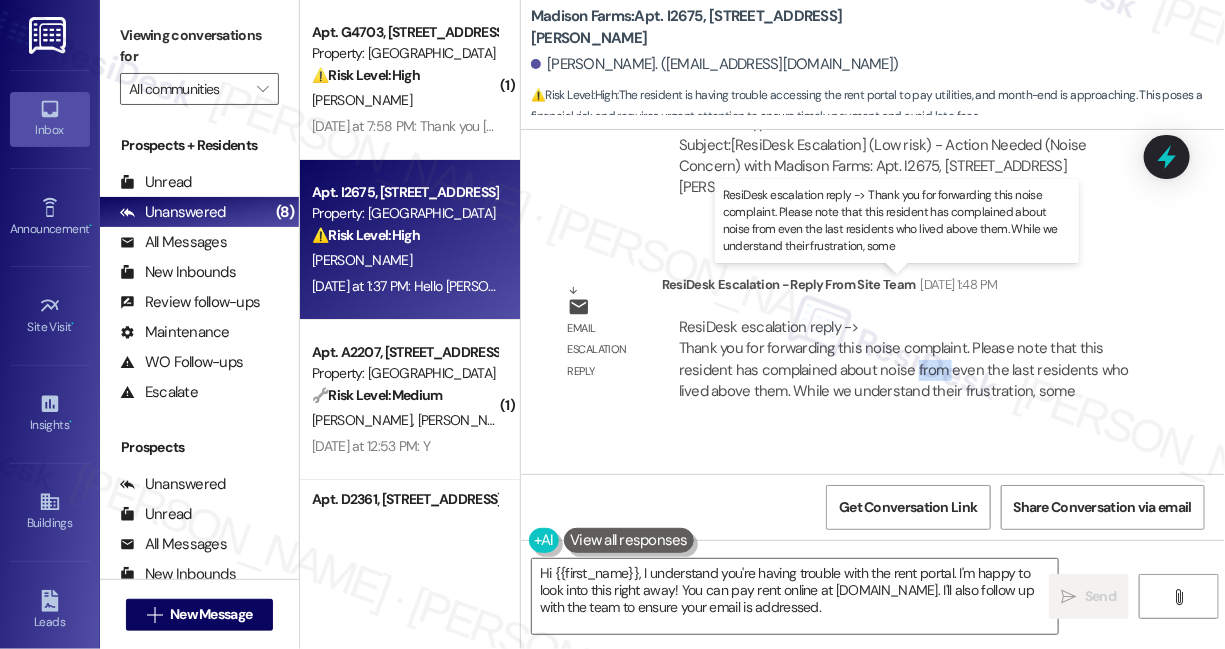 click on "ResiDesk escalation reply ->
Thank you for forwarding this noise complaint. Please note that this resident has complained about noise from even the last residents who lived above them. While we understand their frustration, some  ResiDesk escalation reply ->
Thank you for forwarding this noise complaint. Please note that this resident has complained about noise from even the last residents who lived above them. While we understand their frustration, some" at bounding box center (904, 359) 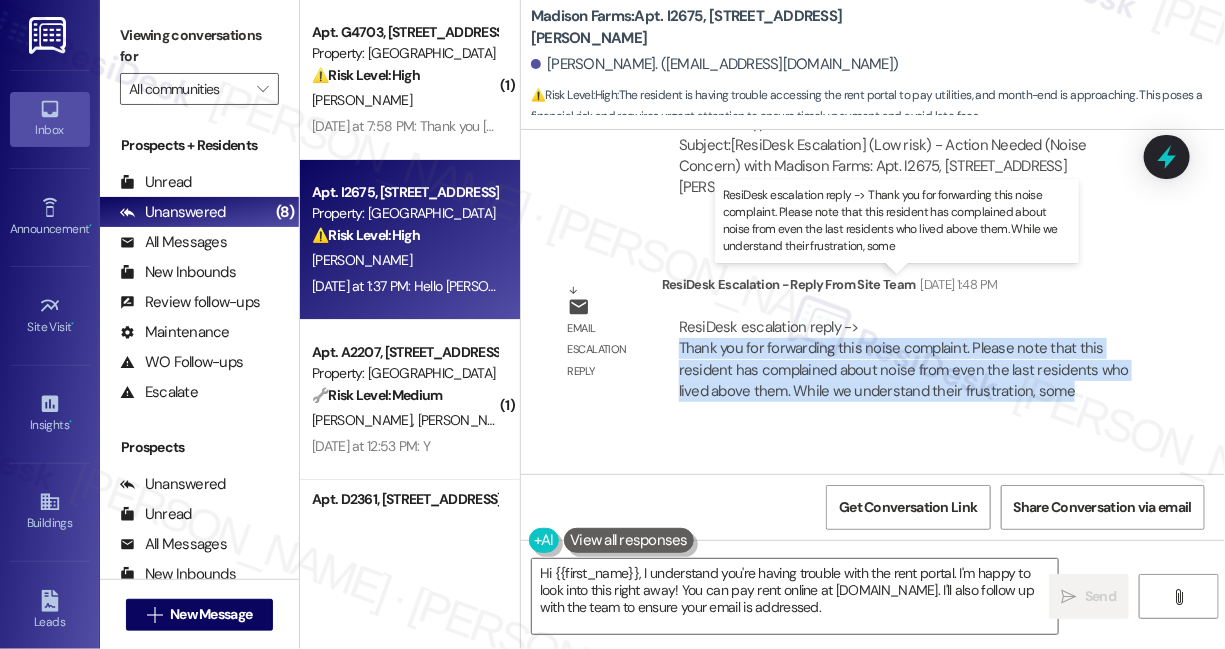 click on "ResiDesk escalation reply ->
Thank you for forwarding this noise complaint. Please note that this resident has complained about noise from even the last residents who lived above them. While we understand their frustration, some  ResiDesk escalation reply ->
Thank you for forwarding this noise complaint. Please note that this resident has complained about noise from even the last residents who lived above them. While we understand their frustration, some" at bounding box center [904, 359] 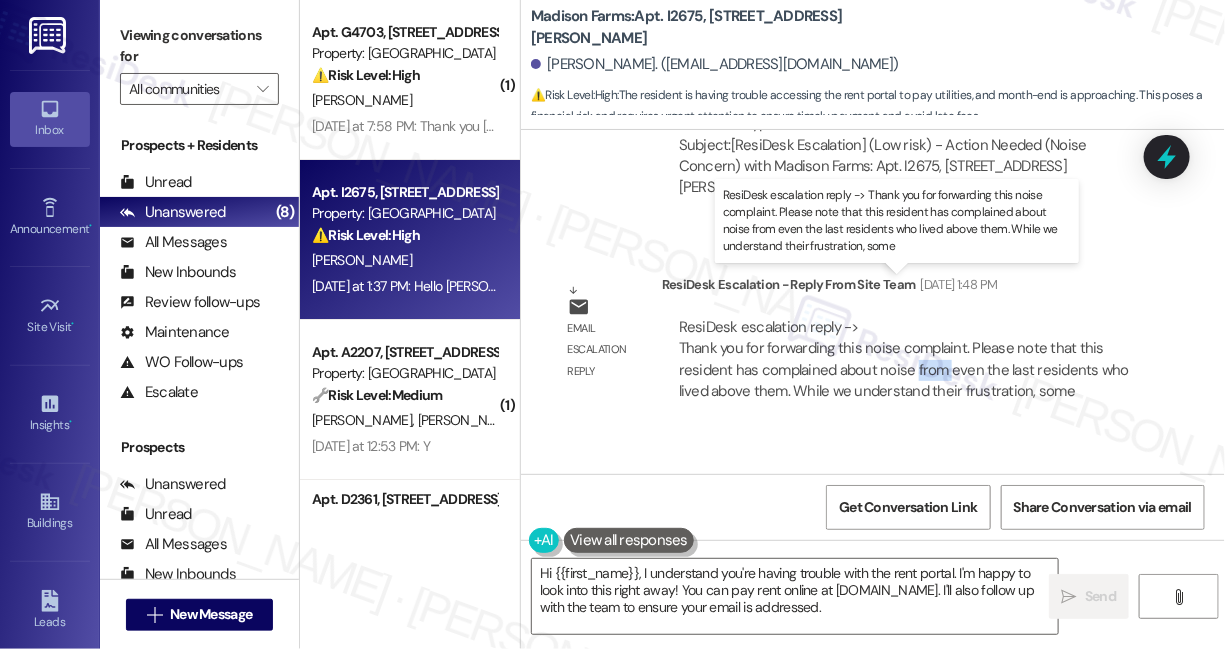 click on "ResiDesk escalation reply ->
Thank you for forwarding this noise complaint. Please note that this resident has complained about noise from even the last residents who lived above them. While we understand their frustration, some  ResiDesk escalation reply ->
Thank you for forwarding this noise complaint. Please note that this resident has complained about noise from even the last residents who lived above them. While we understand their frustration, some" at bounding box center [904, 359] 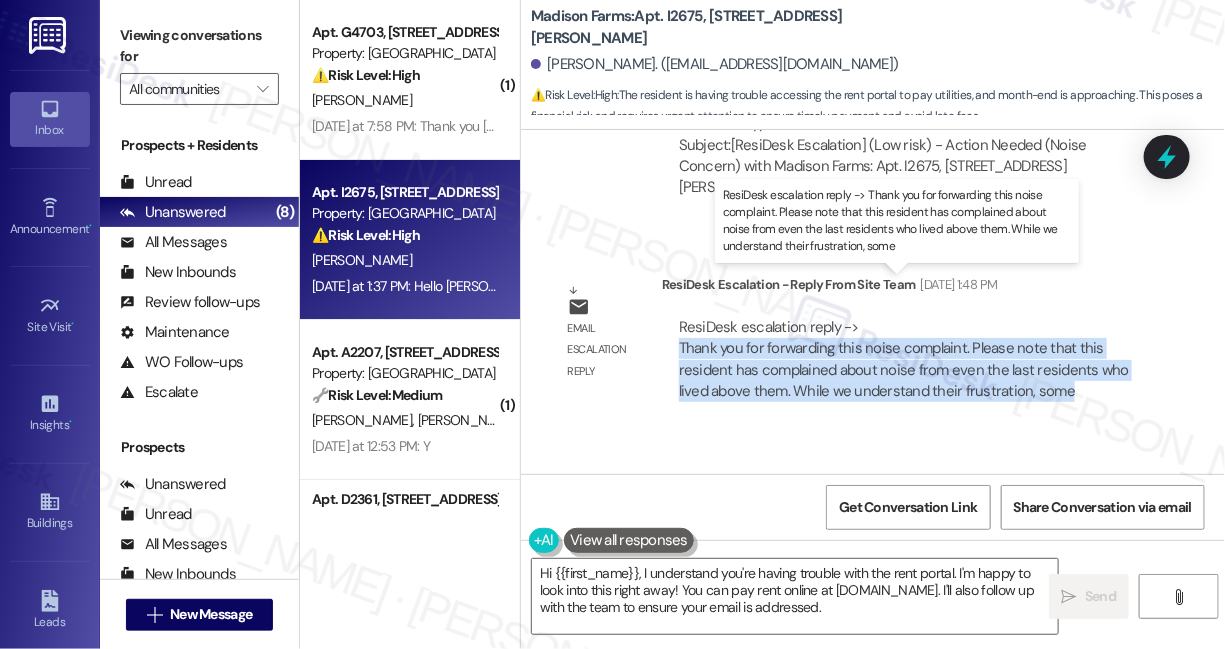 click on "ResiDesk escalation reply ->
Thank you for forwarding this noise complaint. Please note that this resident has complained about noise from even the last residents who lived above them. While we understand their frustration, some  ResiDesk escalation reply ->
Thank you for forwarding this noise complaint. Please note that this resident has complained about noise from even the last residents who lived above them. While we understand their frustration, some" at bounding box center (904, 359) 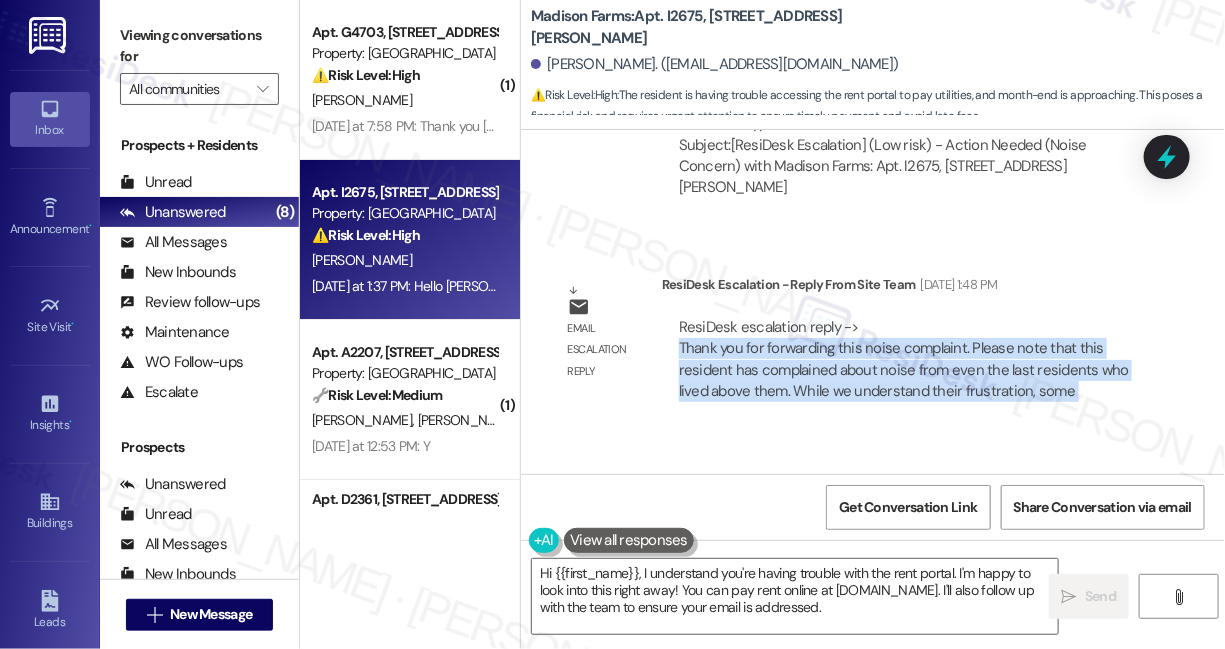 scroll, scrollTop: 3299, scrollLeft: 0, axis: vertical 